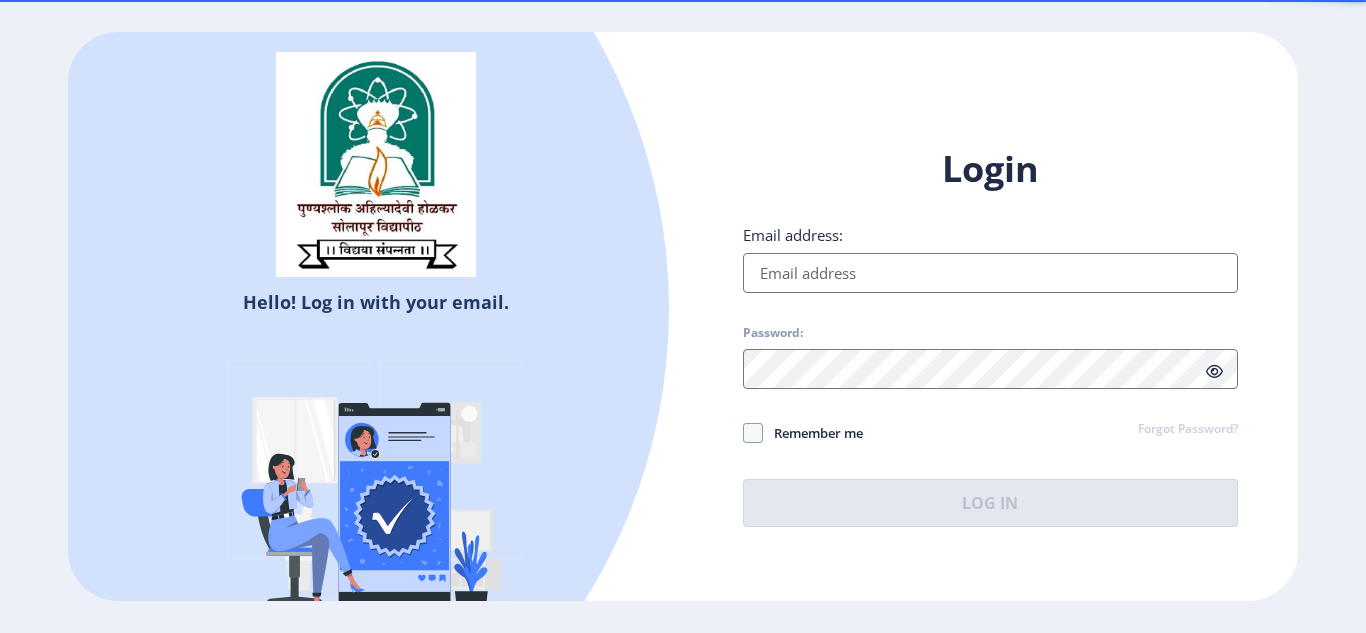 scroll, scrollTop: 0, scrollLeft: 0, axis: both 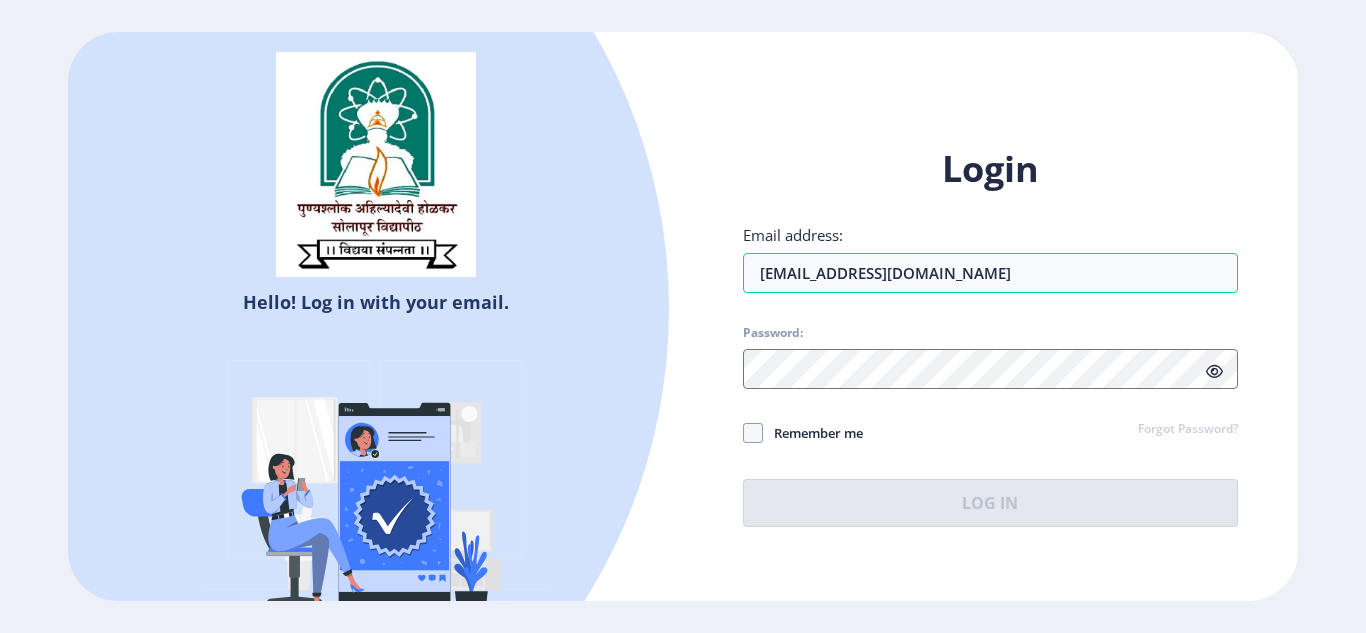 type on "[EMAIL_ADDRESS][DOMAIN_NAME]" 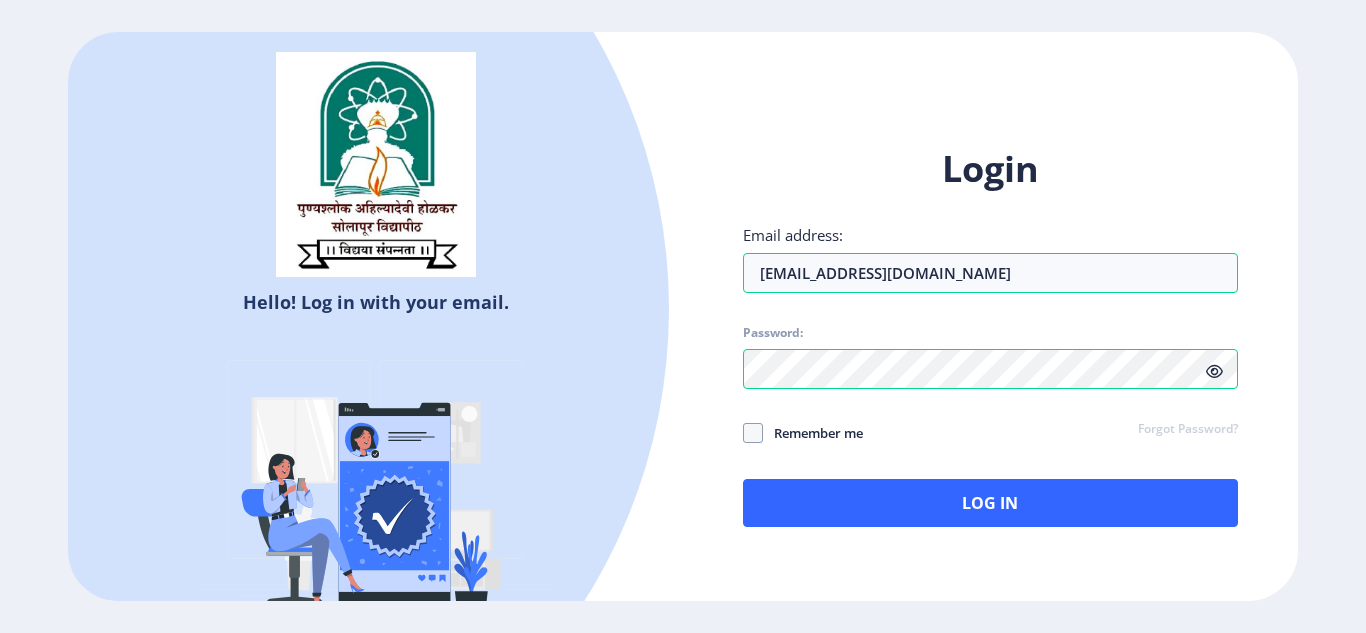 click 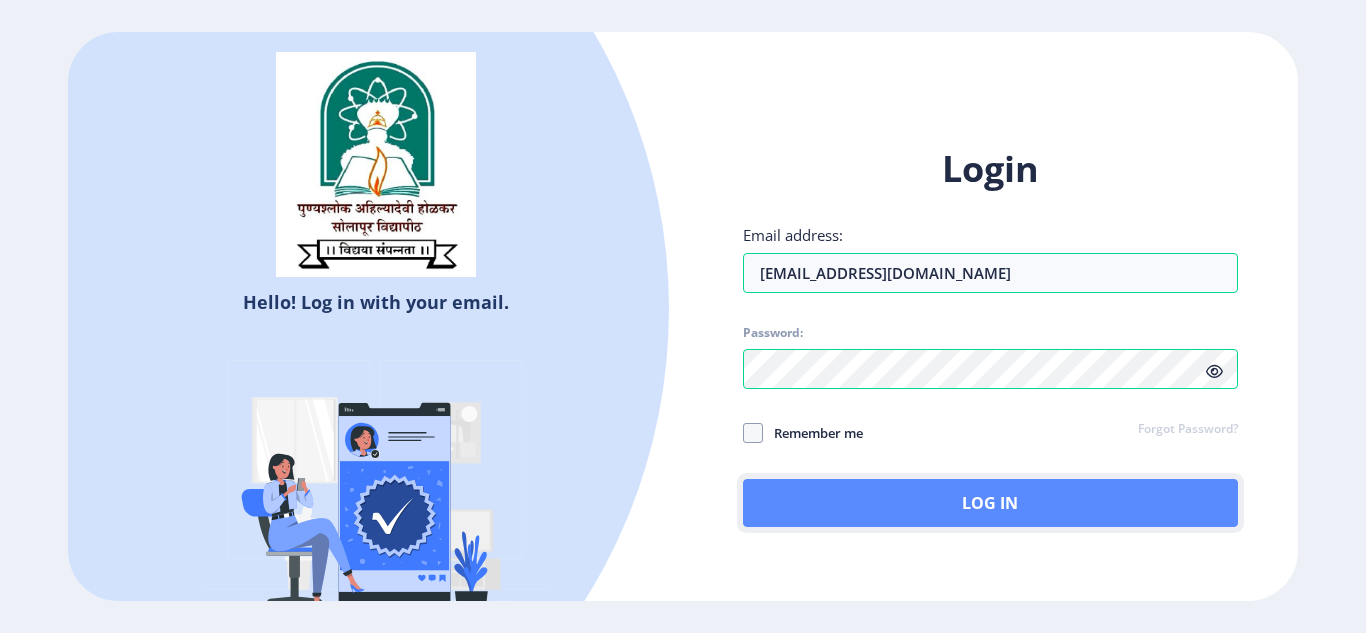 click on "Log In" 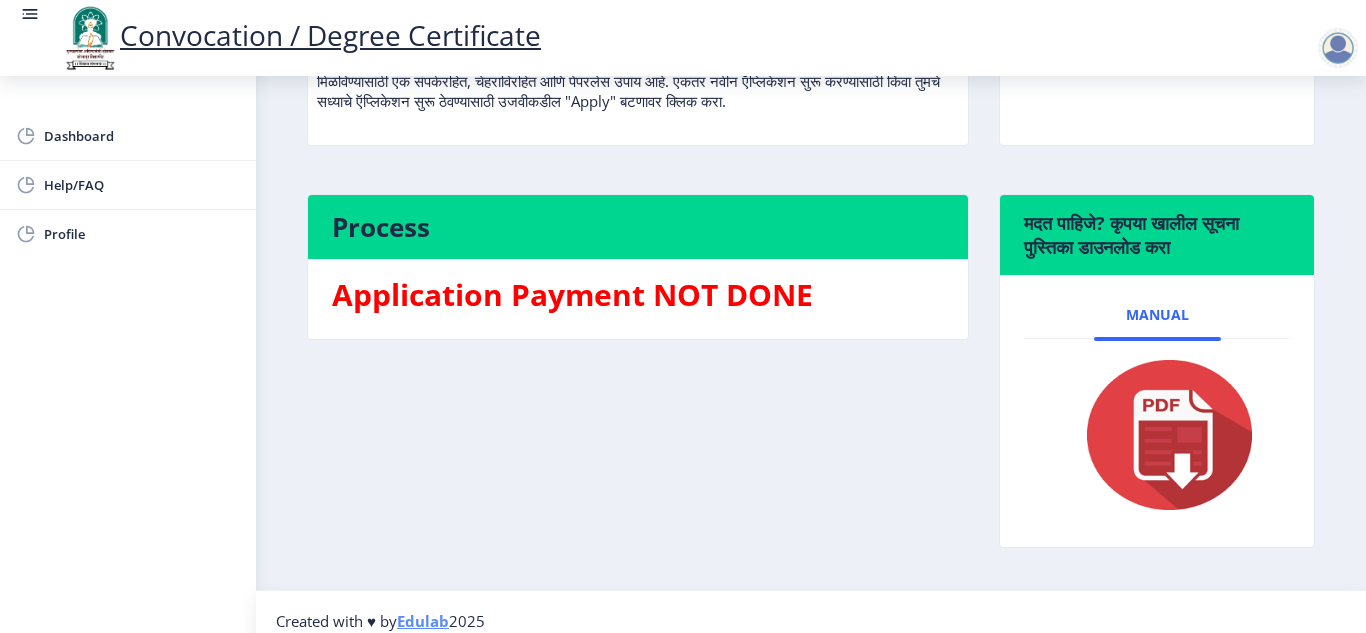 scroll, scrollTop: 336, scrollLeft: 0, axis: vertical 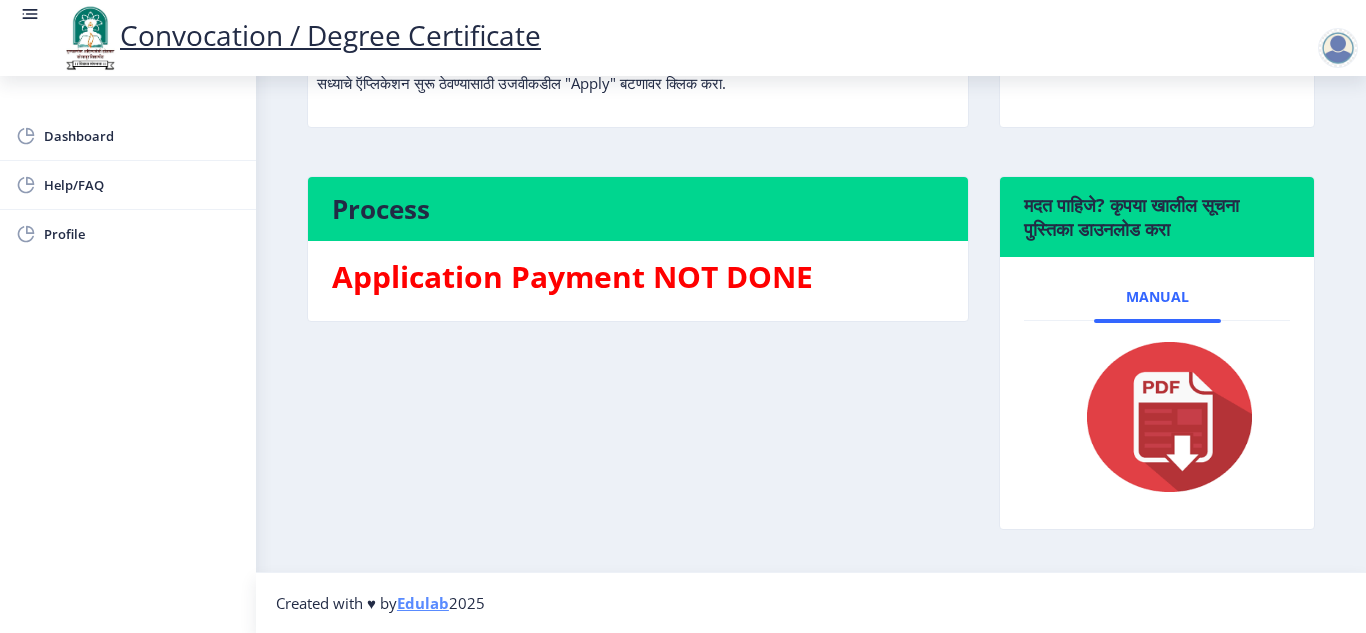 drag, startPoint x: 436, startPoint y: 283, endPoint x: 805, endPoint y: 290, distance: 369.06638 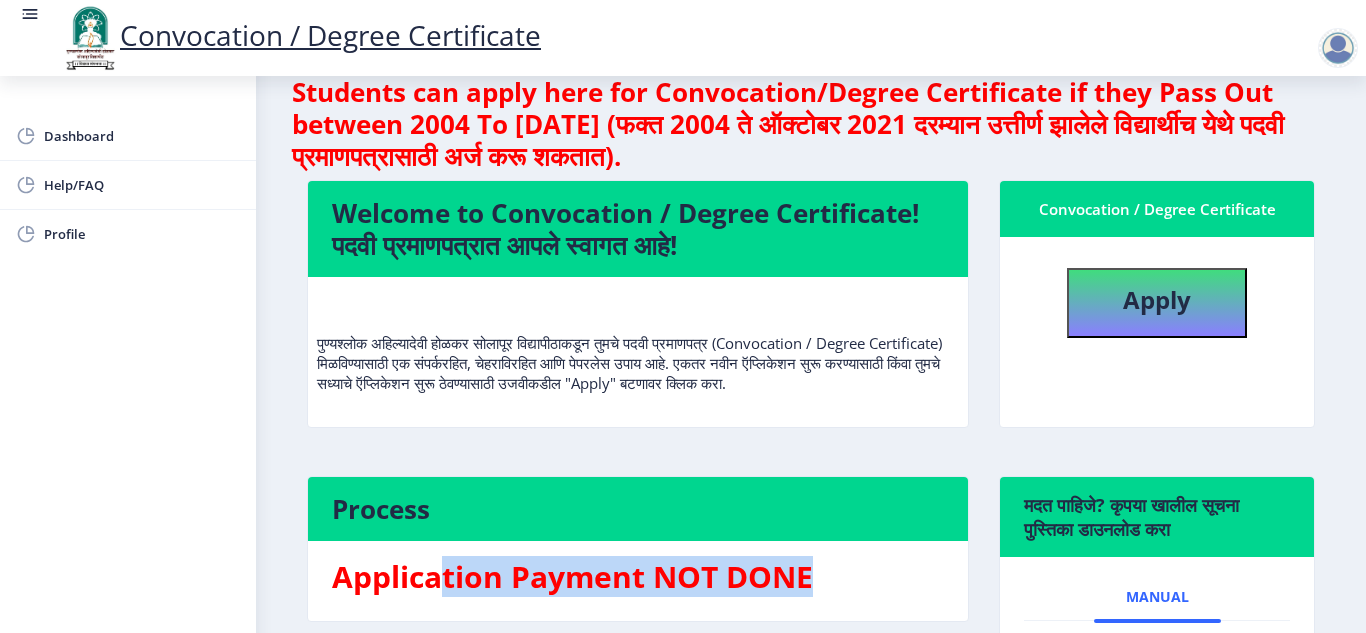 scroll, scrollTop: 0, scrollLeft: 0, axis: both 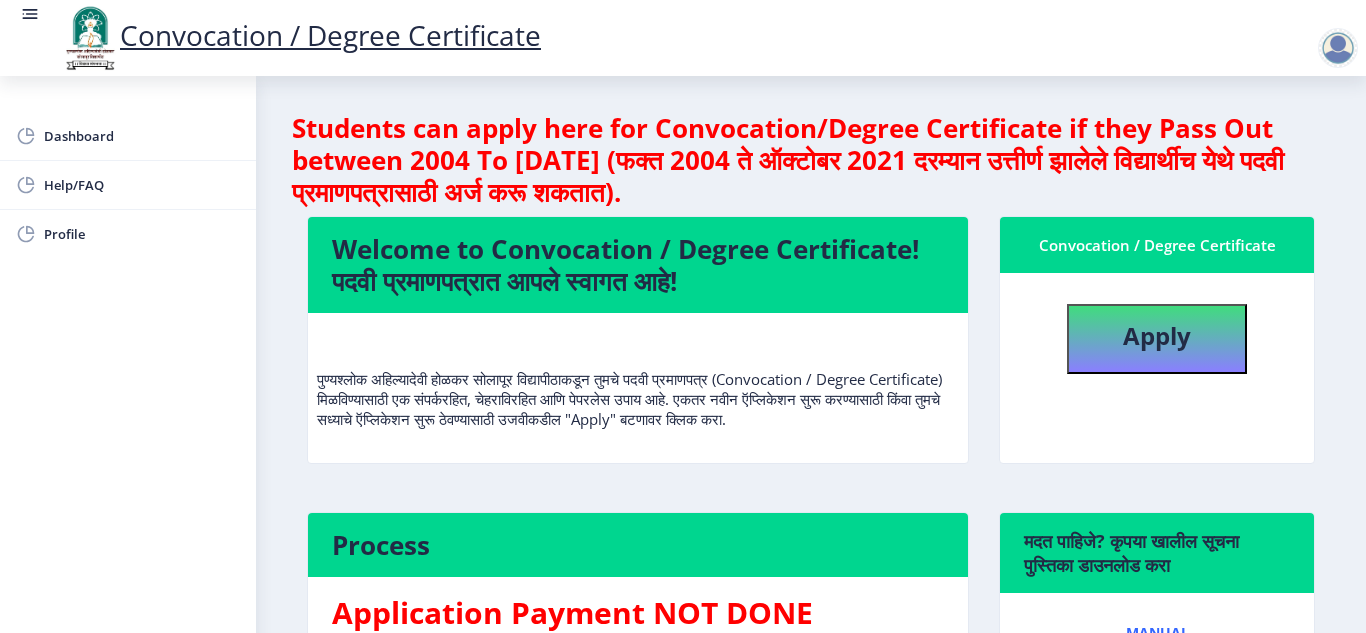 click on "Convocation / Degree Certificate" 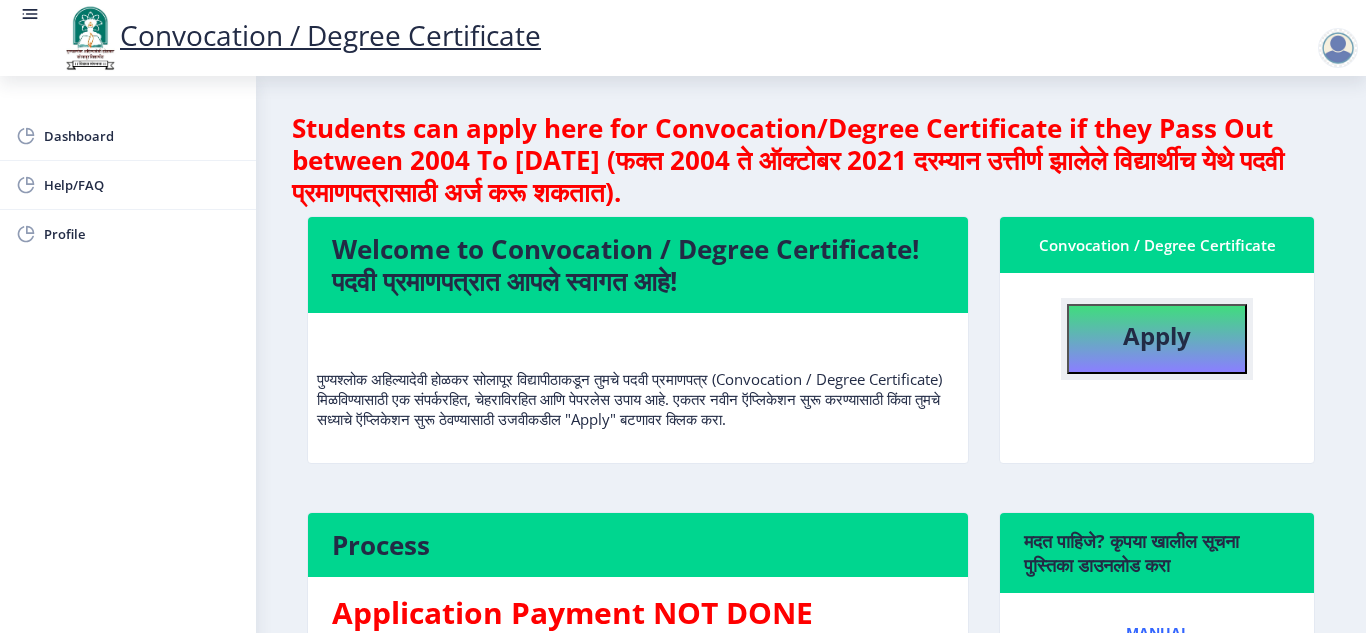click on "Apply" 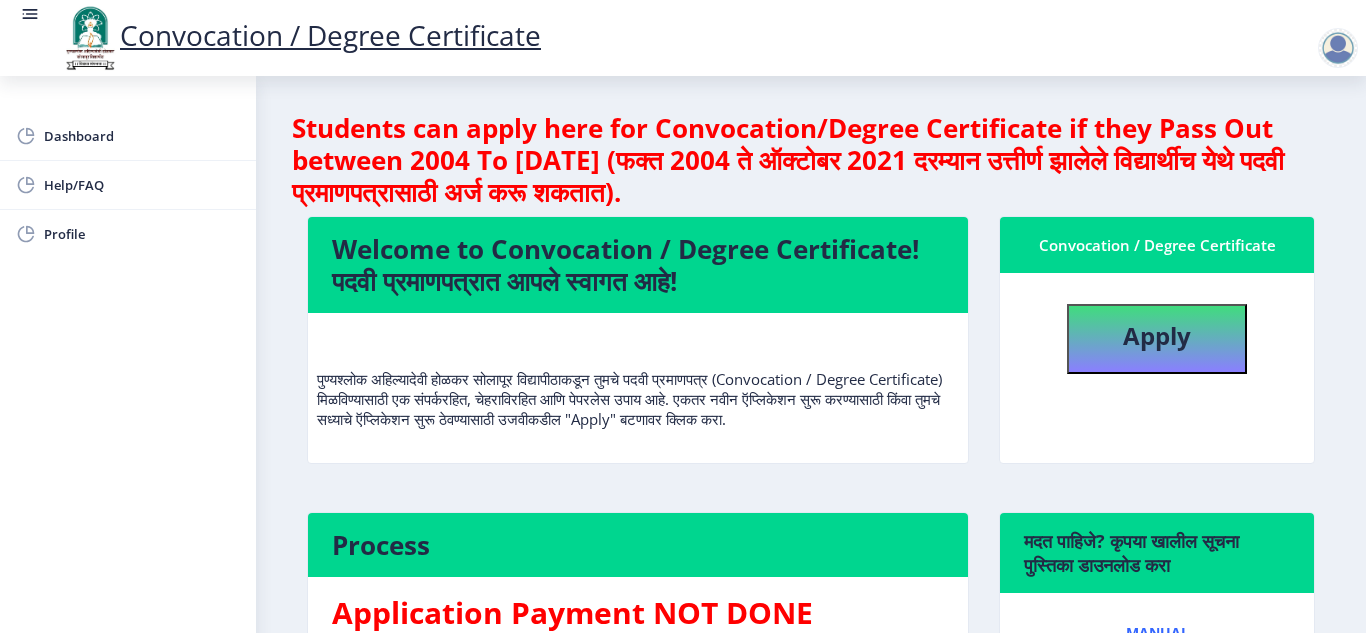 select 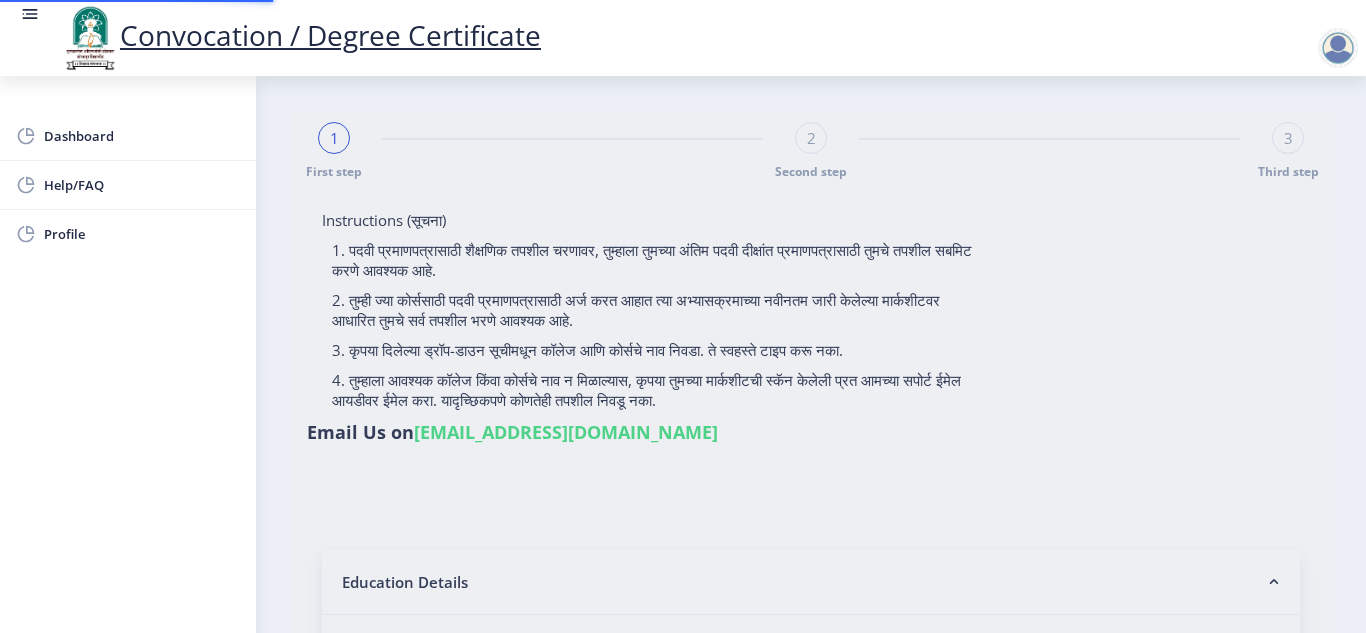 type on "[PERSON_NAME]" 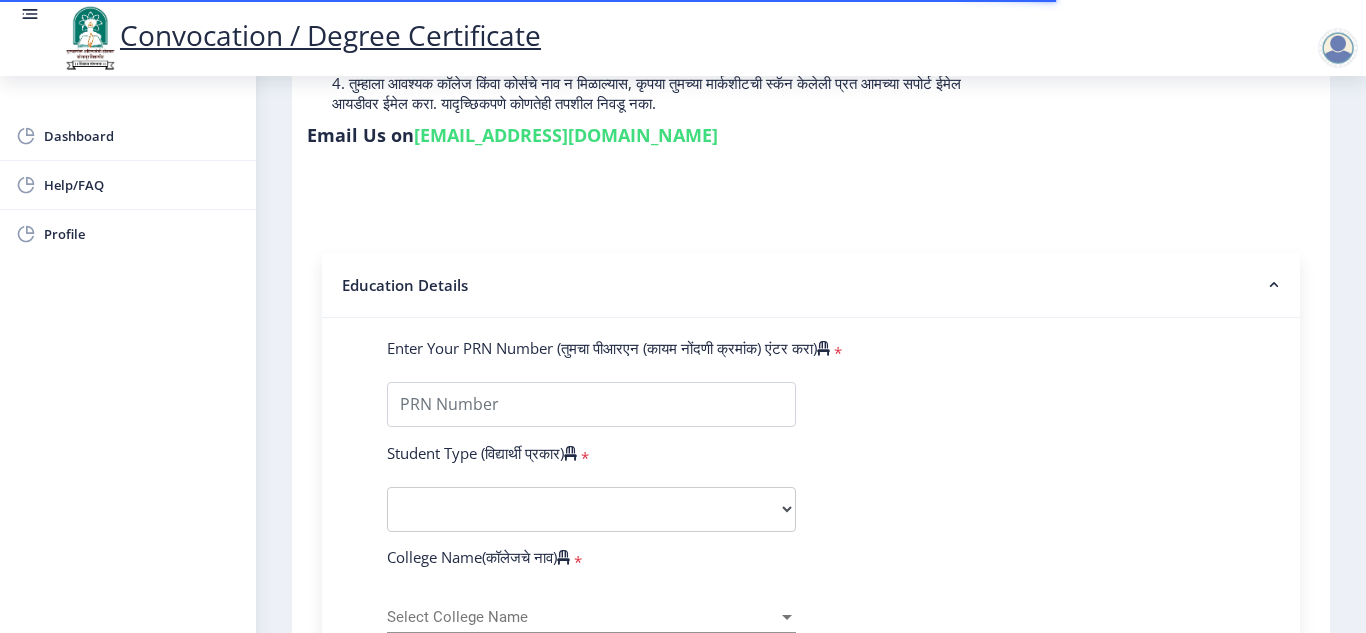 scroll, scrollTop: 400, scrollLeft: 0, axis: vertical 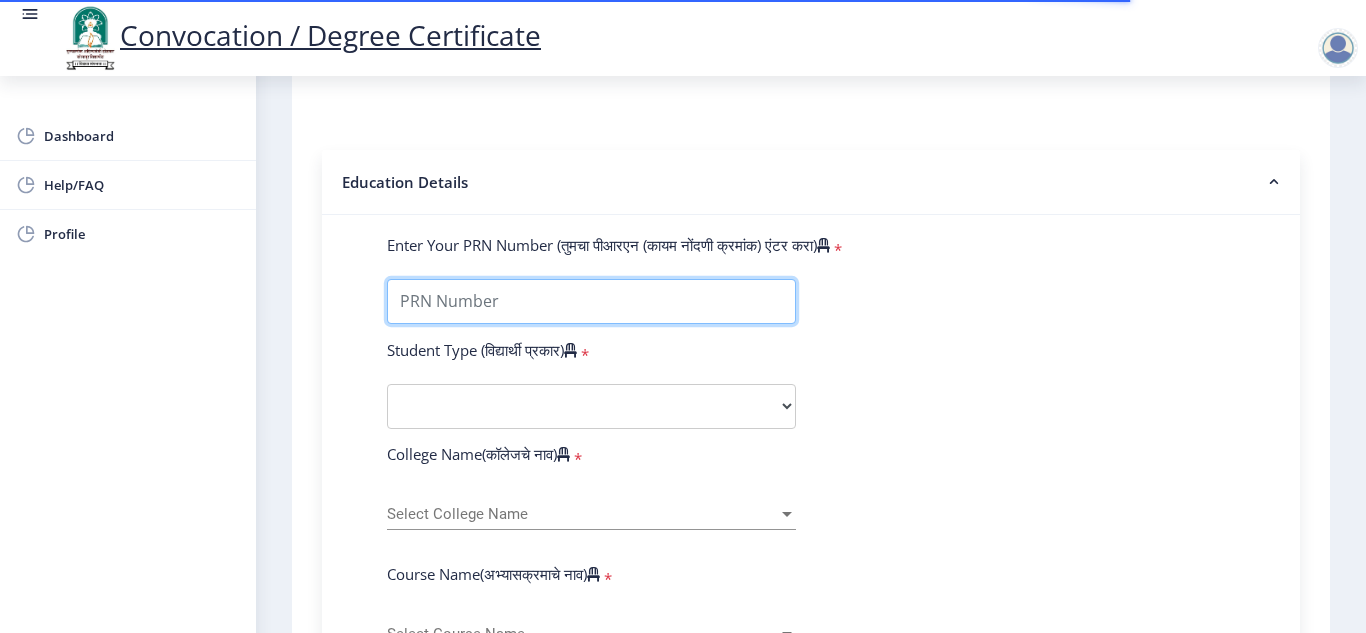 drag, startPoint x: 576, startPoint y: 304, endPoint x: 586, endPoint y: 308, distance: 10.770329 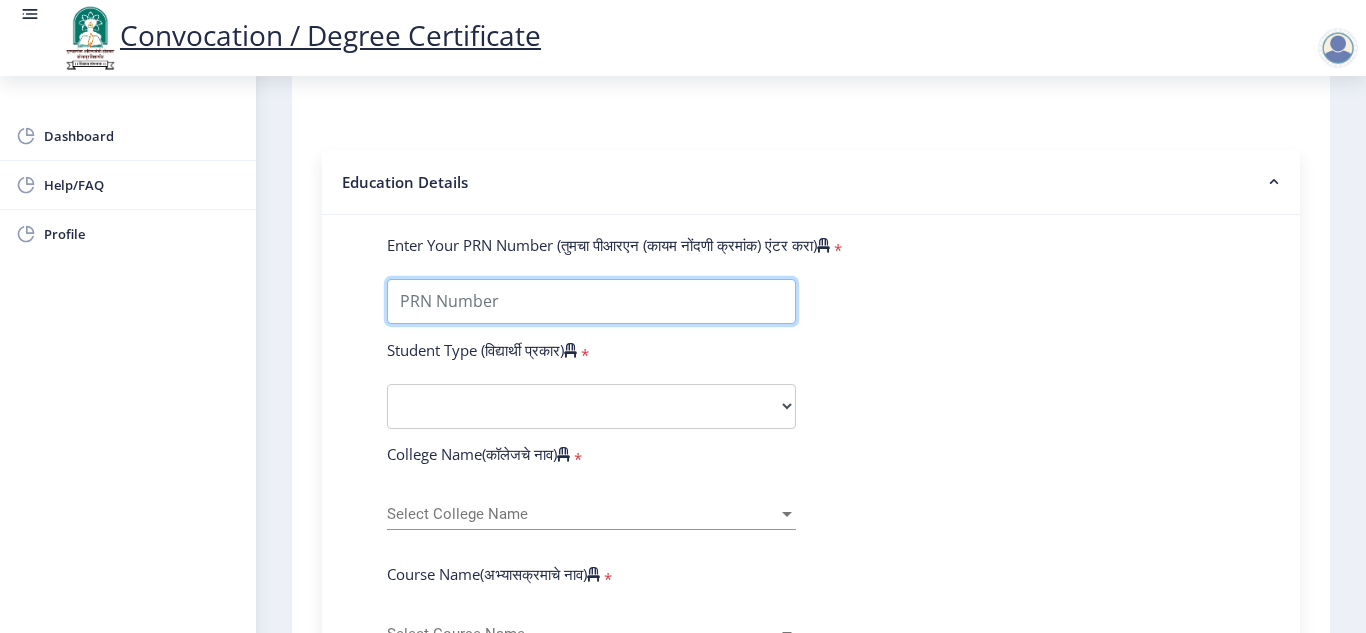 click on "Enter Your PRN Number (तुमचा पीआरएन (कायम नोंदणी क्रमांक) एंटर करा)" at bounding box center (591, 301) 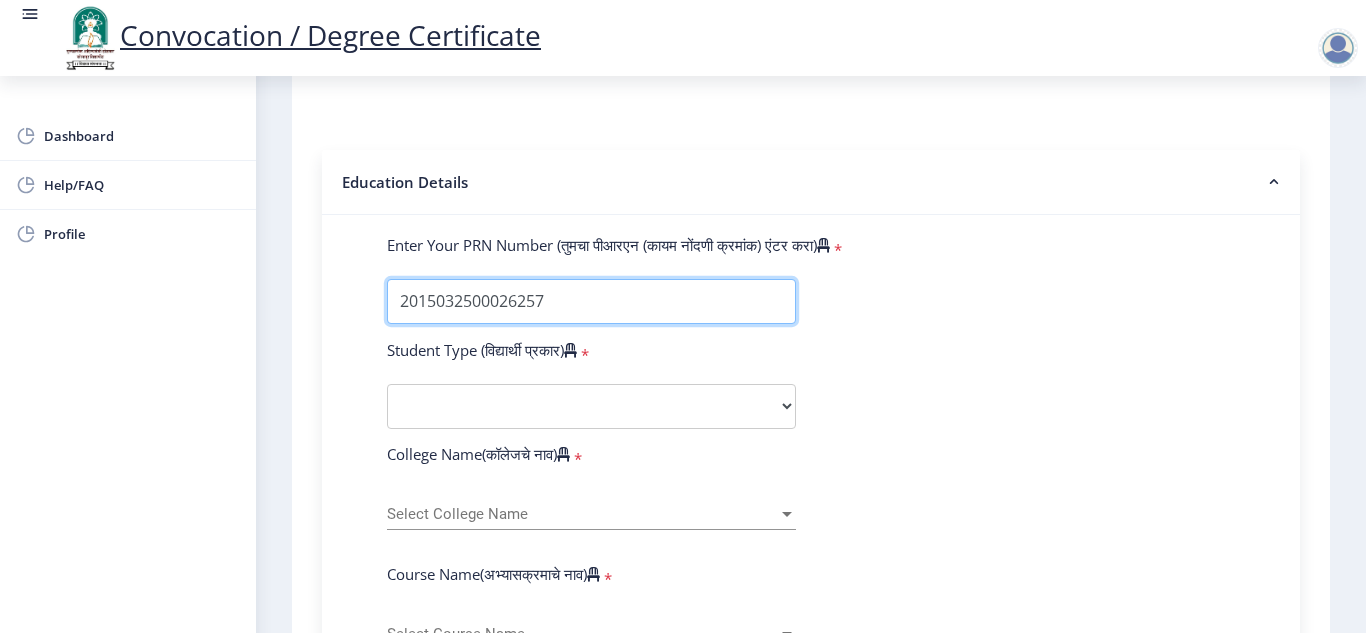 type on "2015032500026257" 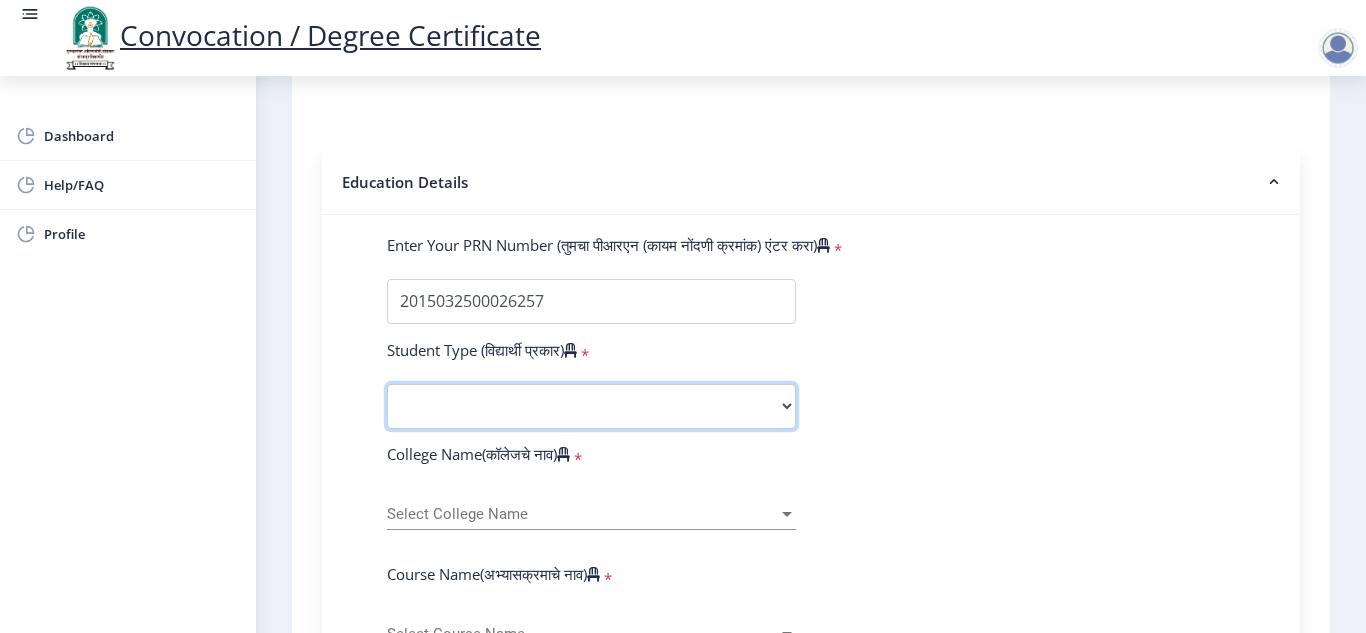 click on "Select Student Type Regular External" at bounding box center (591, 406) 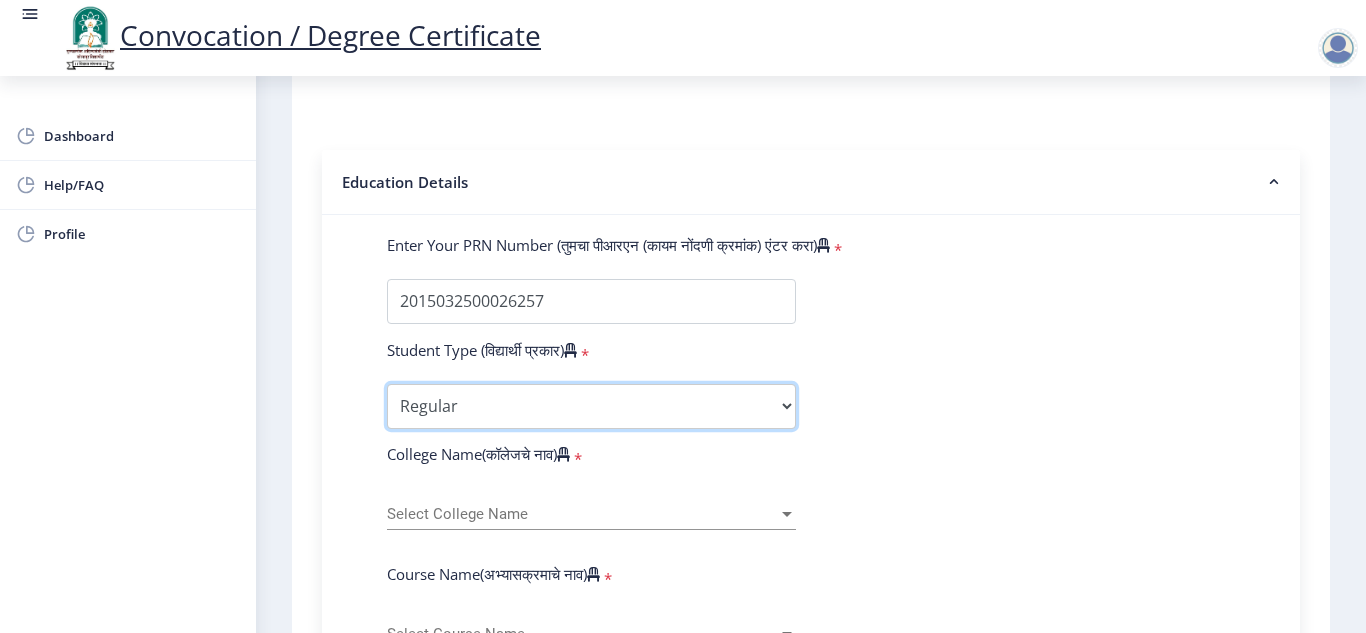 click on "Select Student Type Regular External" at bounding box center [591, 406] 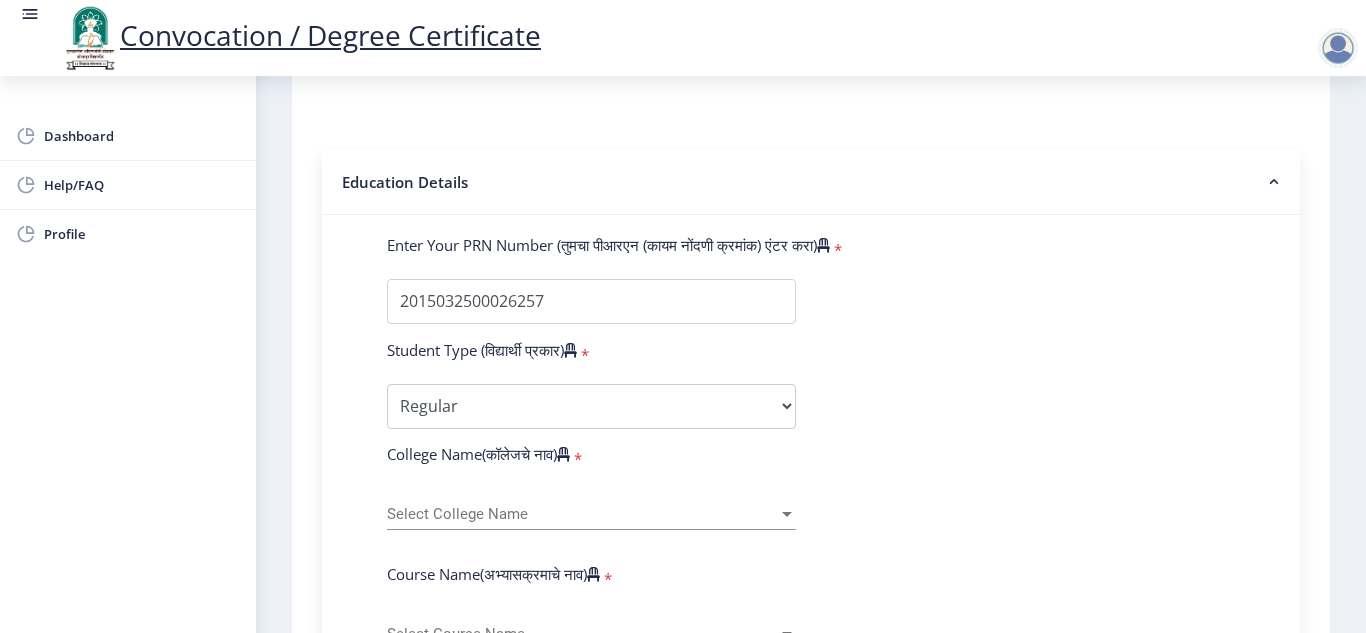 click at bounding box center (787, 514) 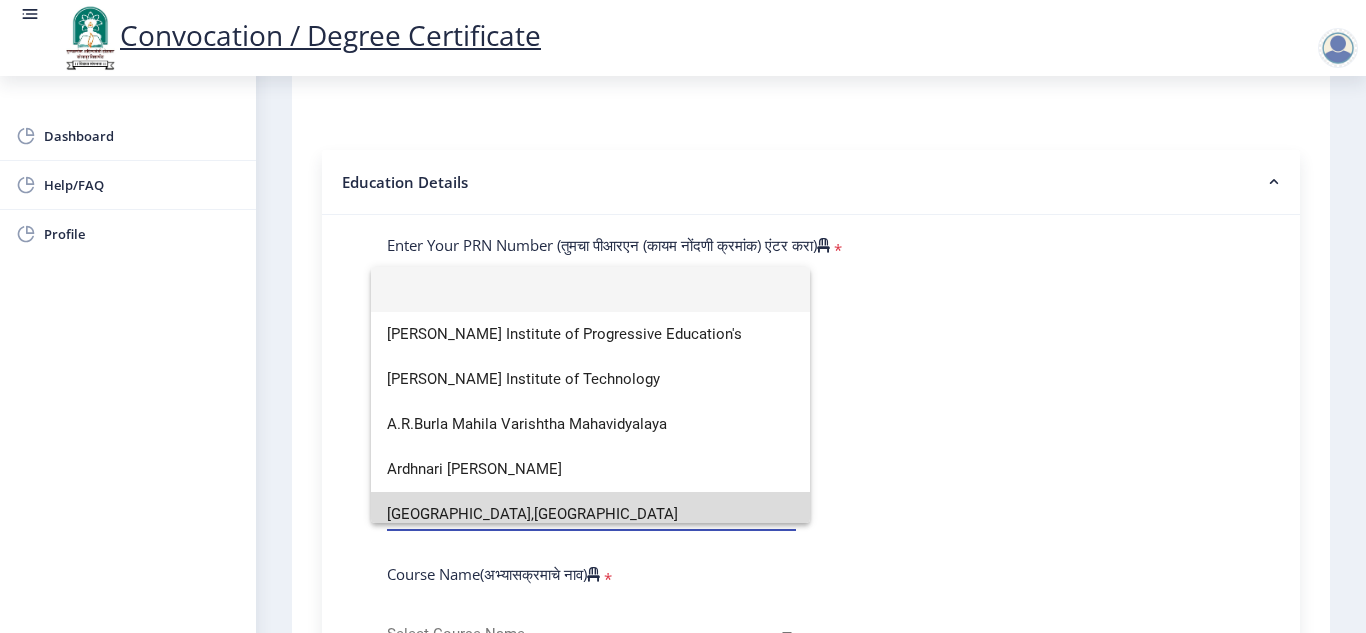 click on "[GEOGRAPHIC_DATA],[GEOGRAPHIC_DATA]" at bounding box center (590, 514) 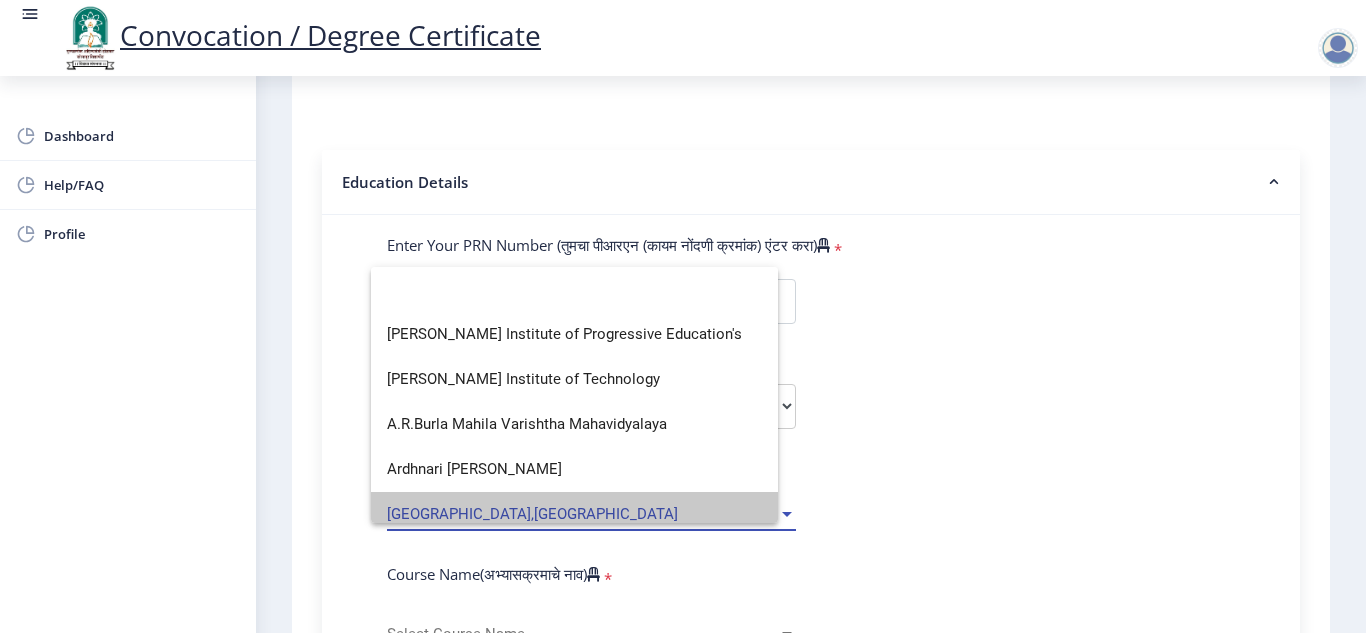 scroll, scrollTop: 0, scrollLeft: 0, axis: both 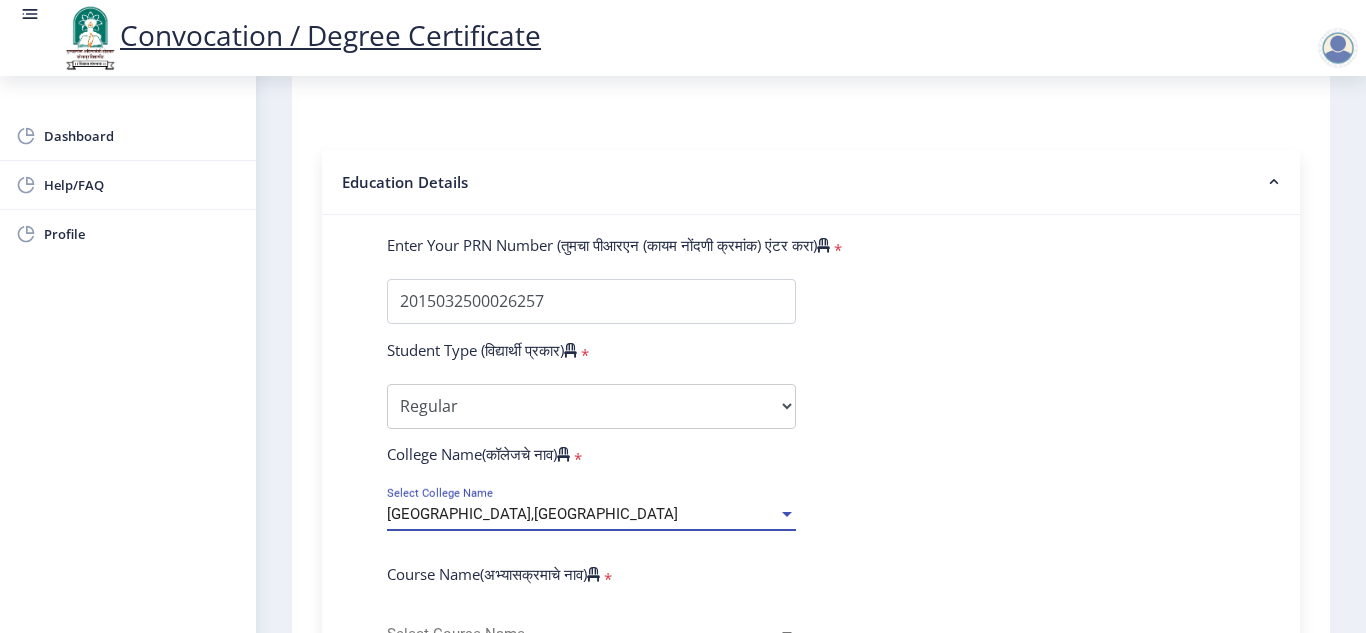 click at bounding box center (787, 514) 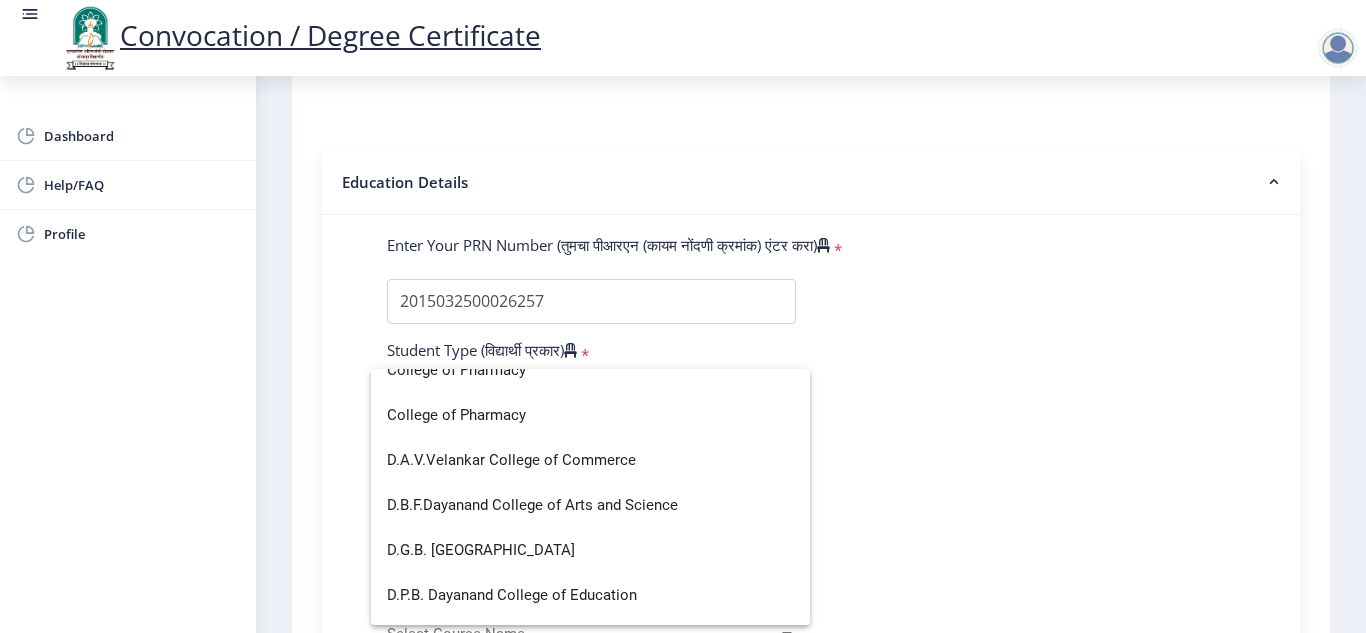 scroll, scrollTop: 1000, scrollLeft: 0, axis: vertical 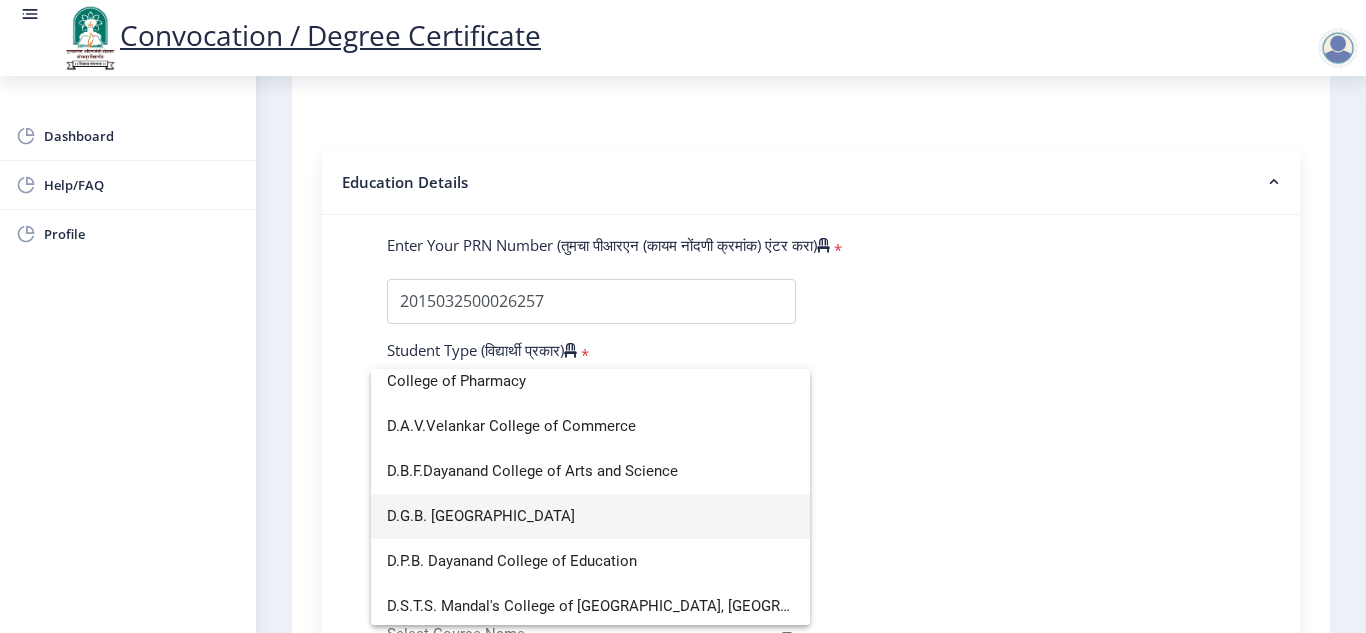 click on "D.G.B. [GEOGRAPHIC_DATA]" at bounding box center (590, 516) 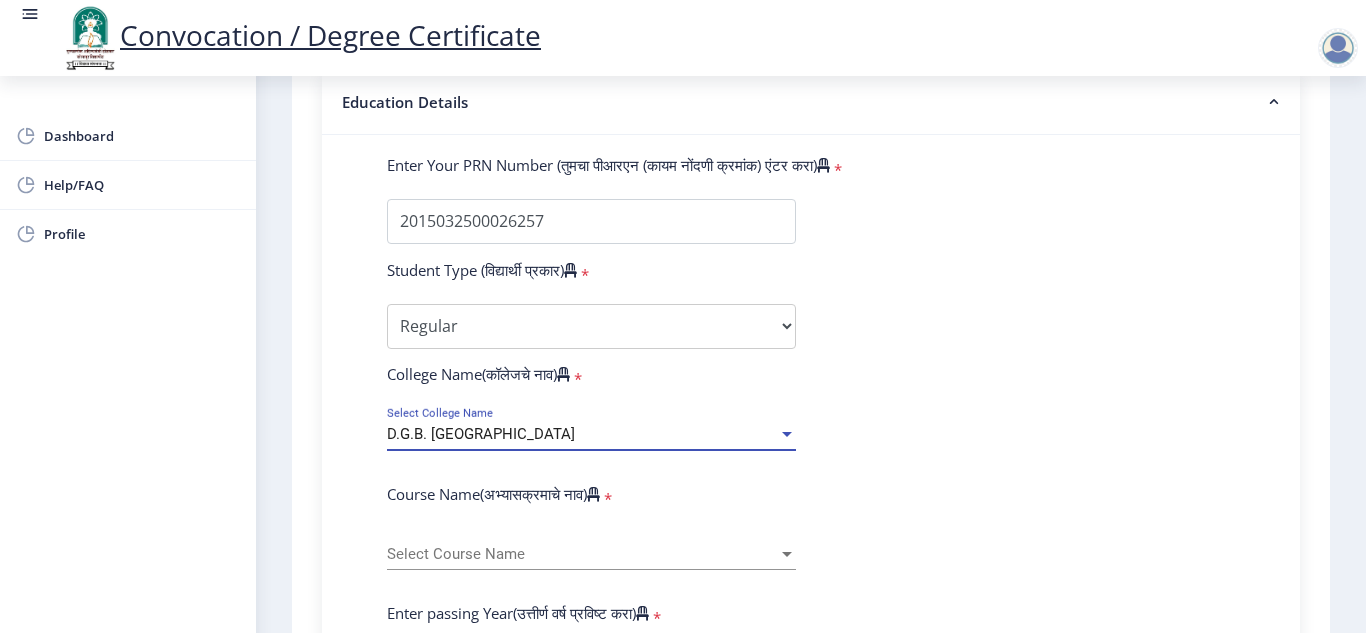 scroll, scrollTop: 600, scrollLeft: 0, axis: vertical 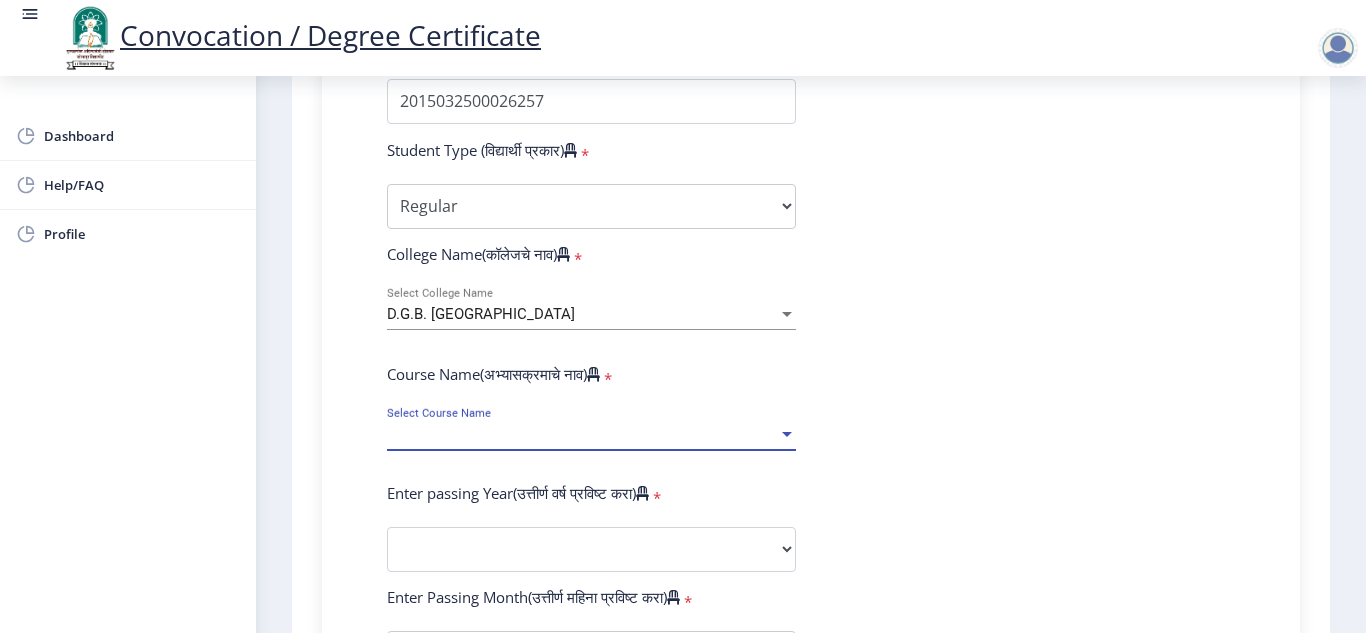 click on "Select Course Name" at bounding box center (582, 434) 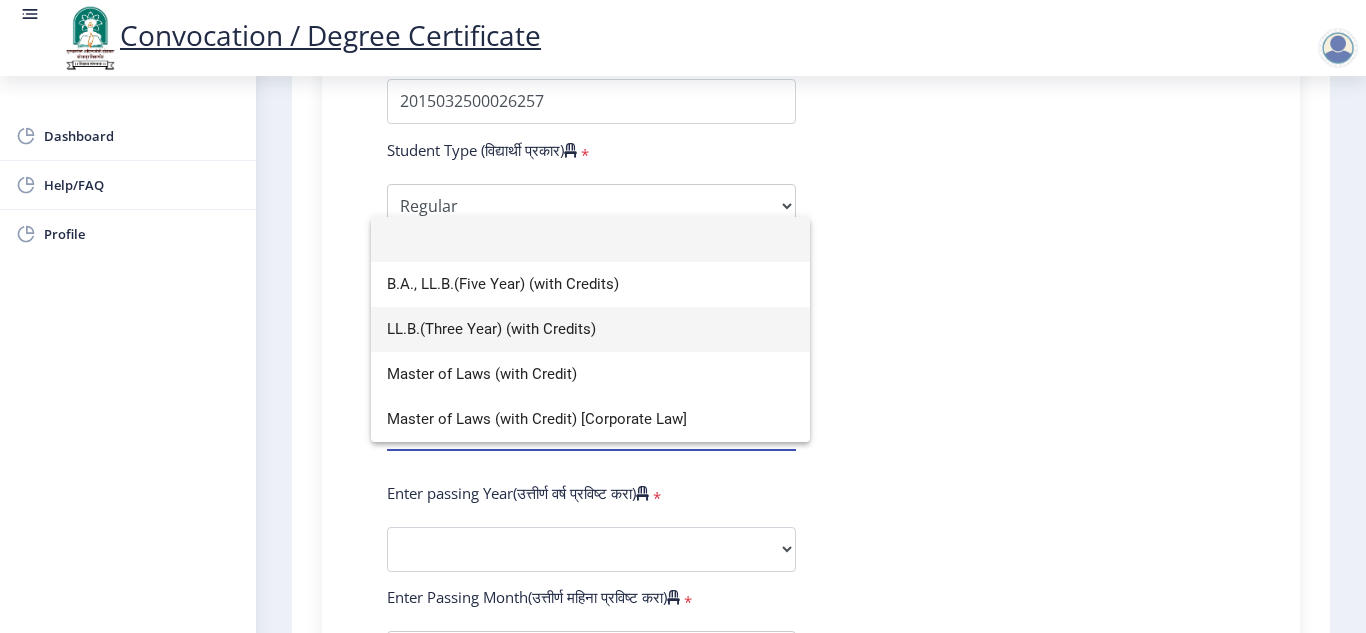 click on "LL.B.(Three Year)  (with Credits)" at bounding box center (590, 329) 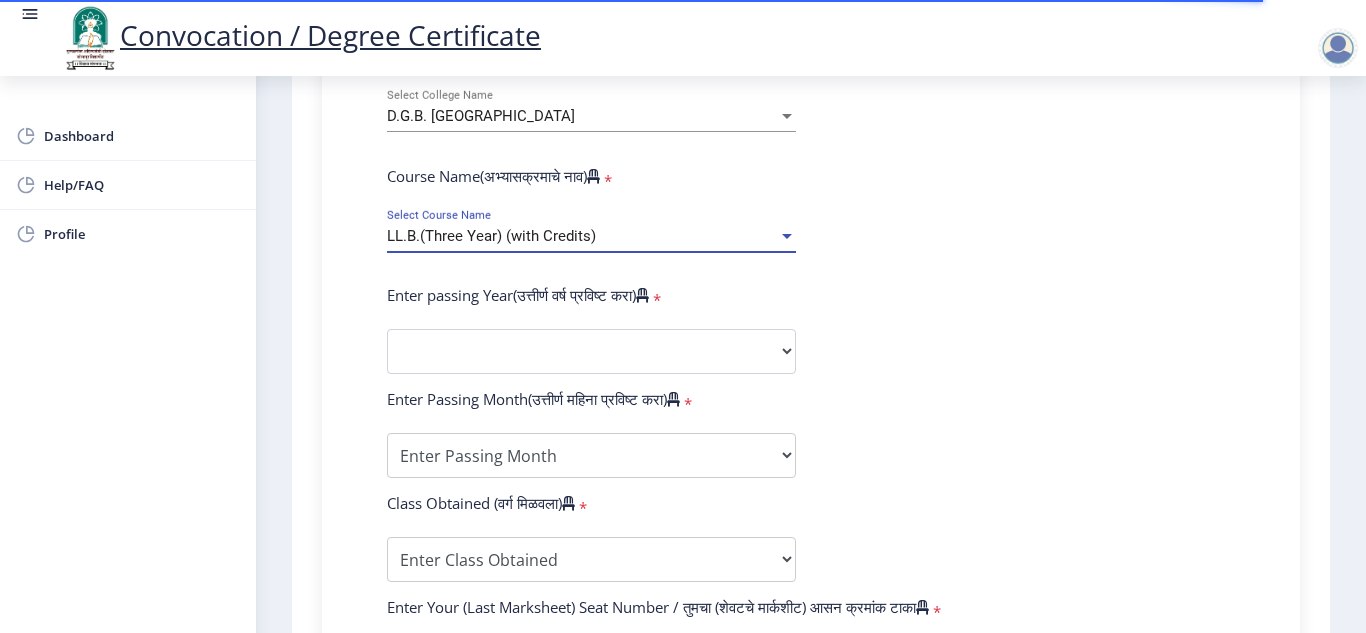 scroll, scrollTop: 800, scrollLeft: 0, axis: vertical 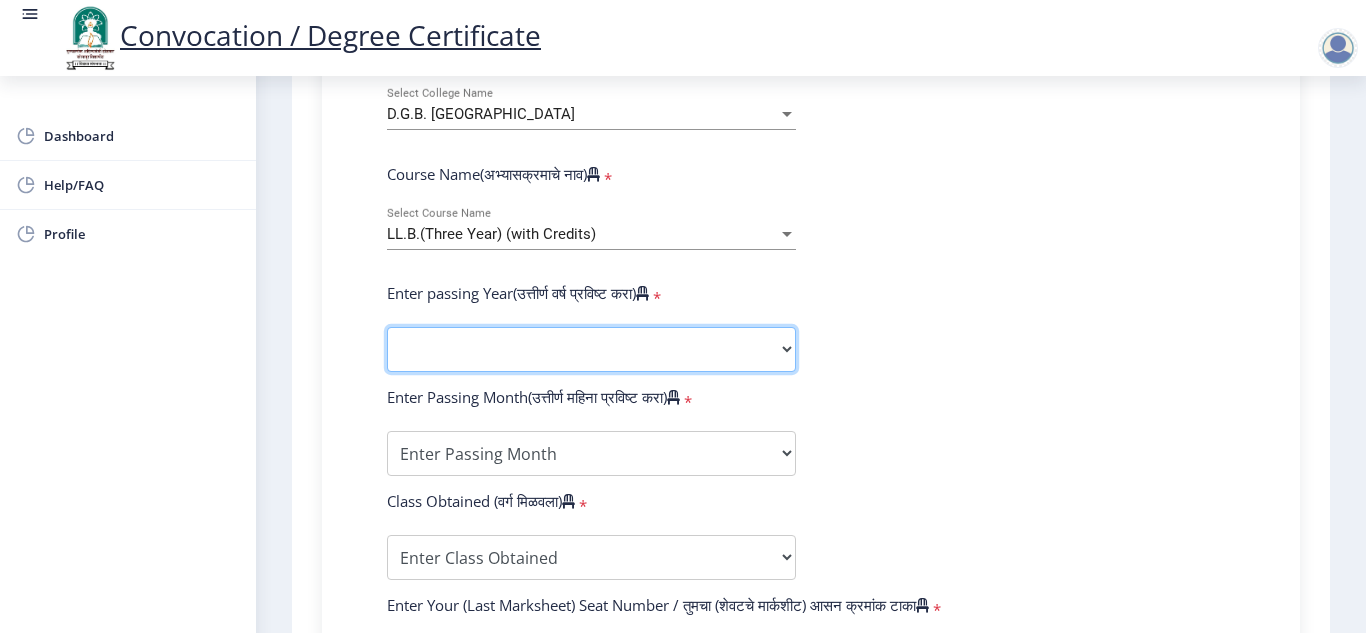 click on "2025   2024   2023   2022   2021   2020   2019   2018   2017   2016   2015   2014   2013   2012   2011   2010   2009   2008   2007   2006   2005   2004   2003   2002   2001   2000   1999   1998   1997   1996   1995   1994   1993   1992   1991   1990   1989   1988   1987   1986   1985   1984   1983   1982   1981   1980   1979   1978   1977   1976" 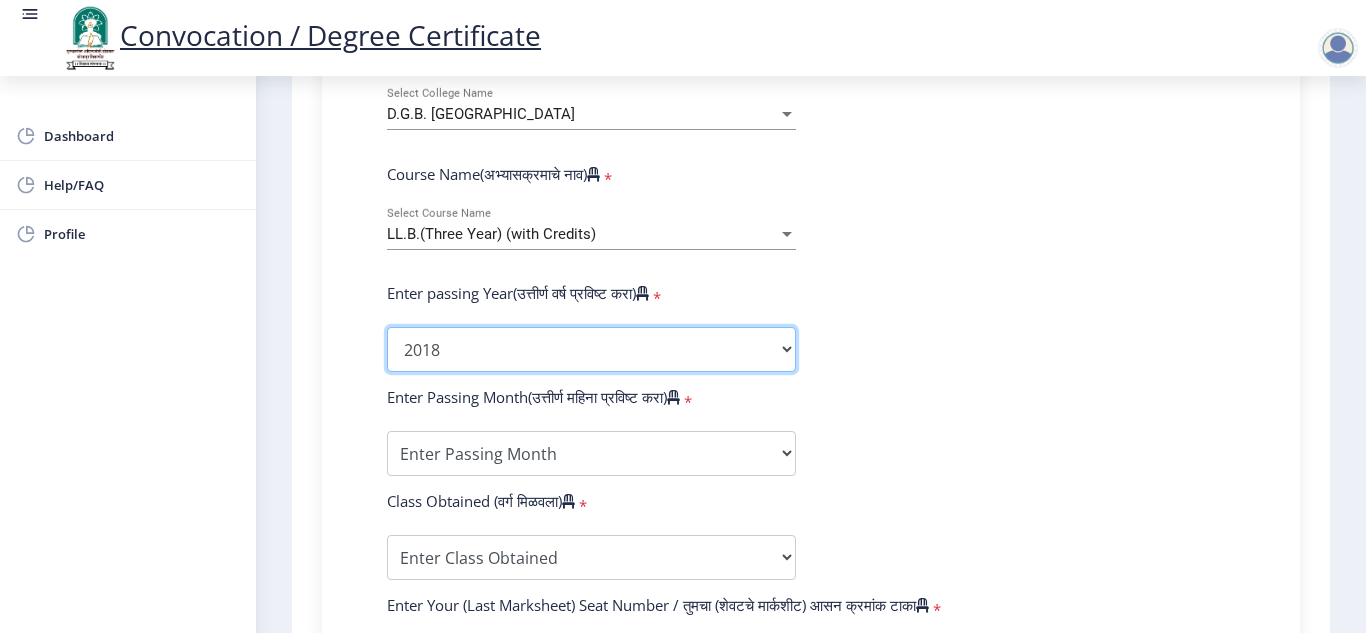 click on "2025   2024   2023   2022   2021   2020   2019   2018   2017   2016   2015   2014   2013   2012   2011   2010   2009   2008   2007   2006   2005   2004   2003   2002   2001   2000   1999   1998   1997   1996   1995   1994   1993   1992   1991   1990   1989   1988   1987   1986   1985   1984   1983   1982   1981   1980   1979   1978   1977   1976" 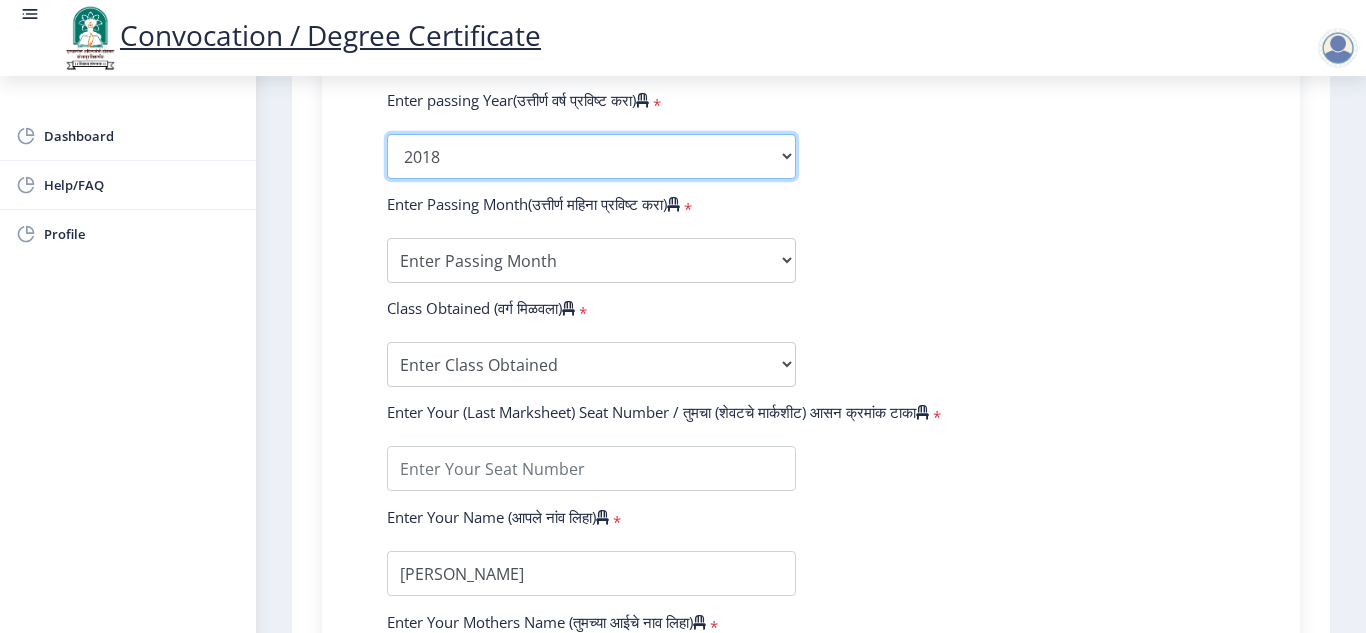 scroll, scrollTop: 1000, scrollLeft: 0, axis: vertical 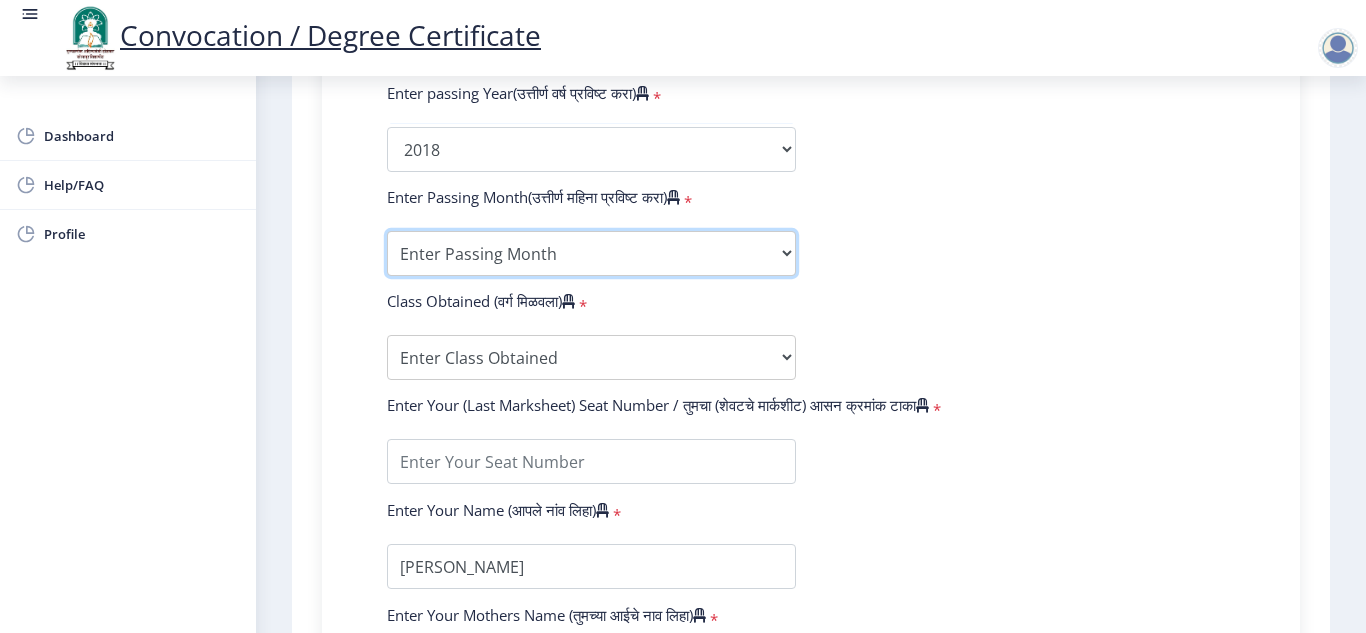click on "Enter Passing Month March April May October November December" at bounding box center (591, 253) 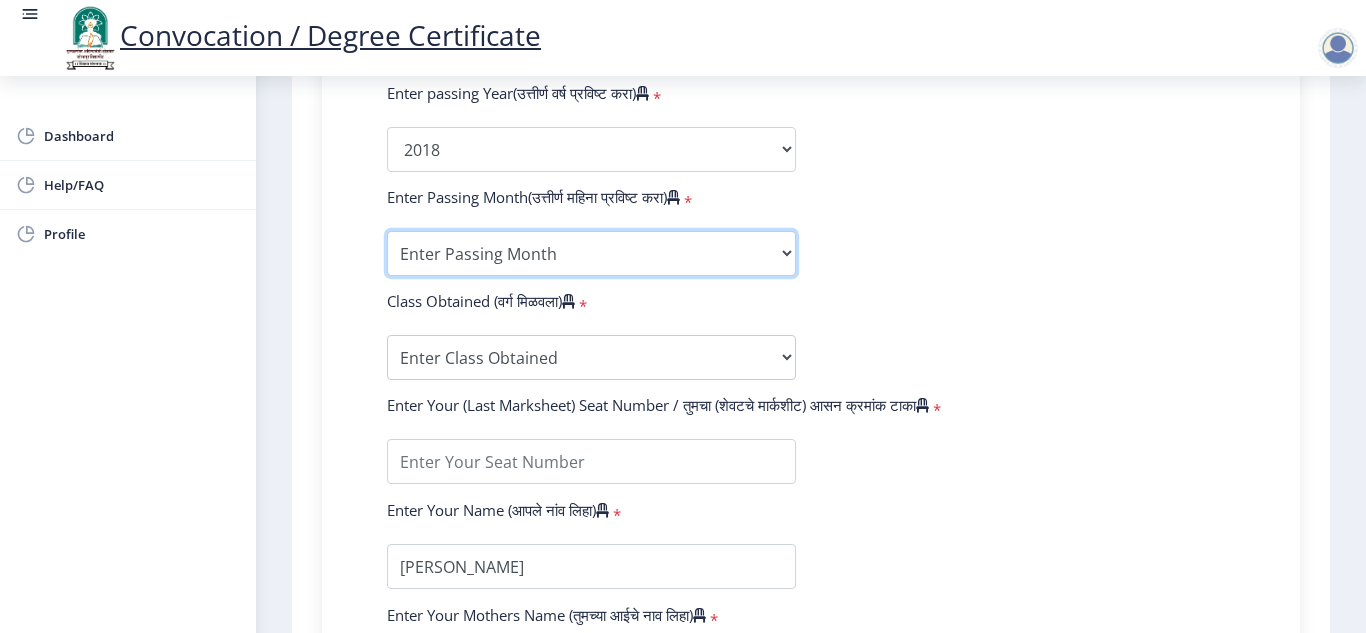 select on "May" 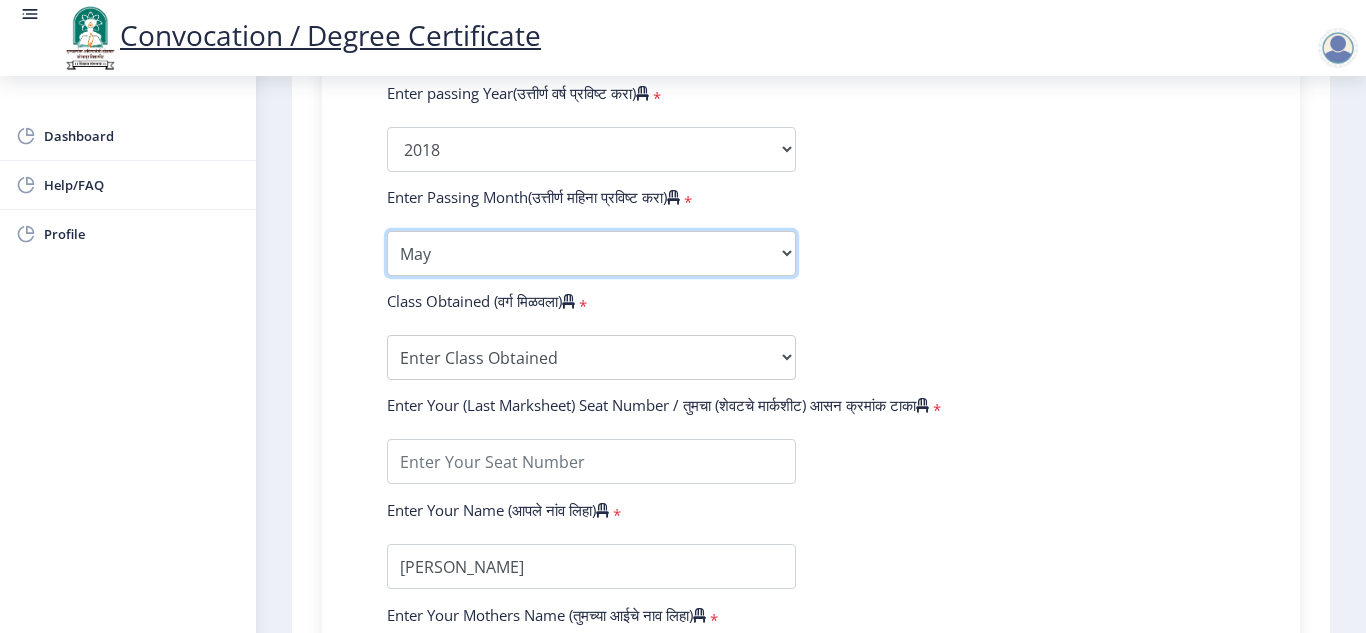 click on "Enter Passing Month March April May October November December" at bounding box center (591, 253) 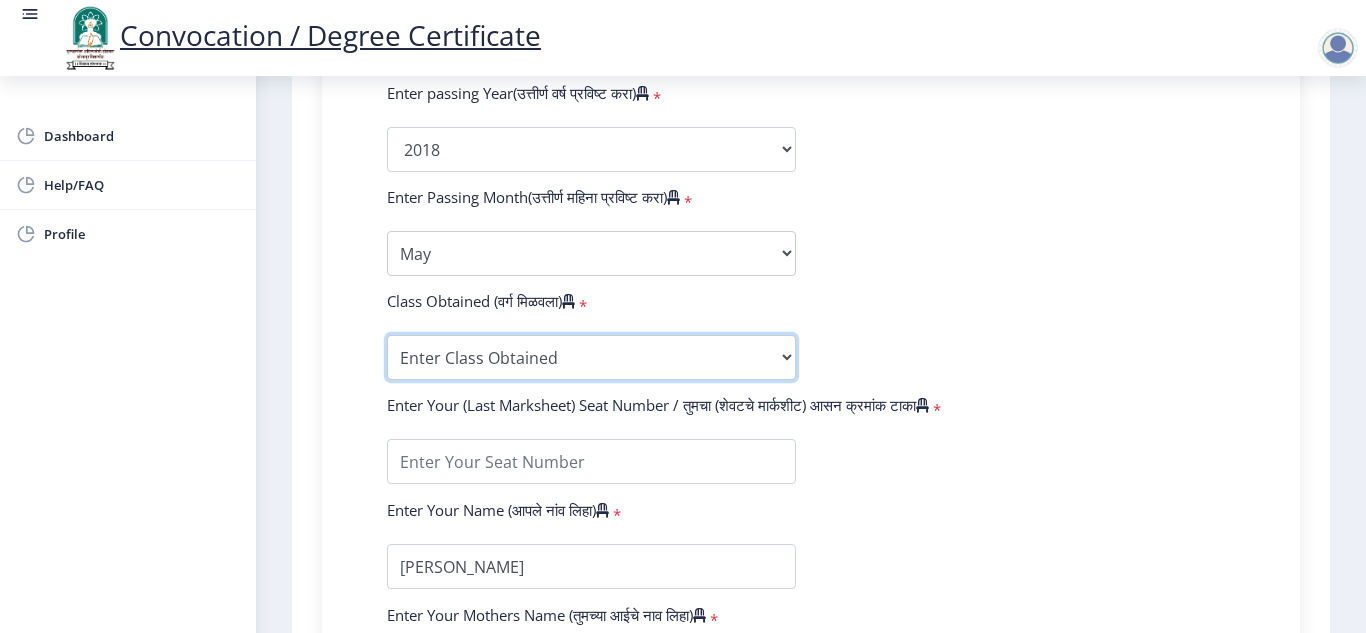 click on "Enter Class Obtained FIRST CLASS WITH DISTINCTION FIRST CLASS HIGHER SECOND CLASS SECOND CLASS PASS CLASS Grade O Grade A+ Grade A Grade B+ Grade B Grade C+ Grade C Grade D Grade E" at bounding box center (591, 357) 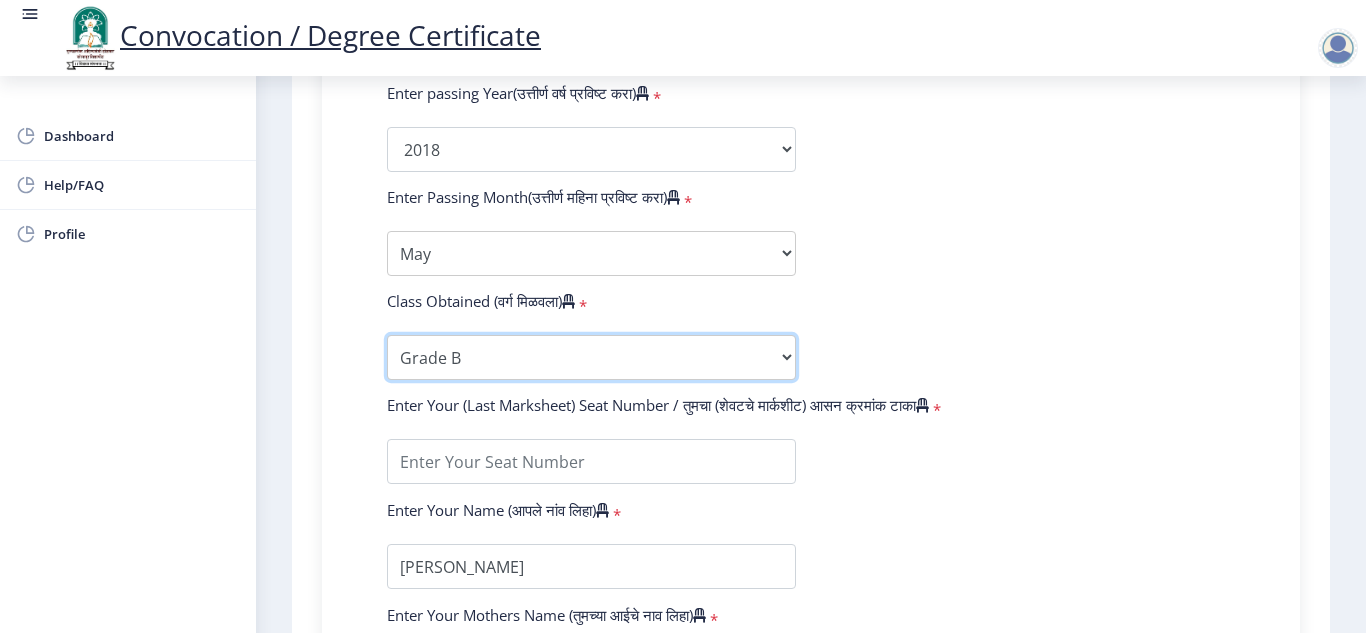 click on "Enter Class Obtained FIRST CLASS WITH DISTINCTION FIRST CLASS HIGHER SECOND CLASS SECOND CLASS PASS CLASS Grade O Grade A+ Grade A Grade B+ Grade B Grade C+ Grade C Grade D Grade E" at bounding box center [591, 357] 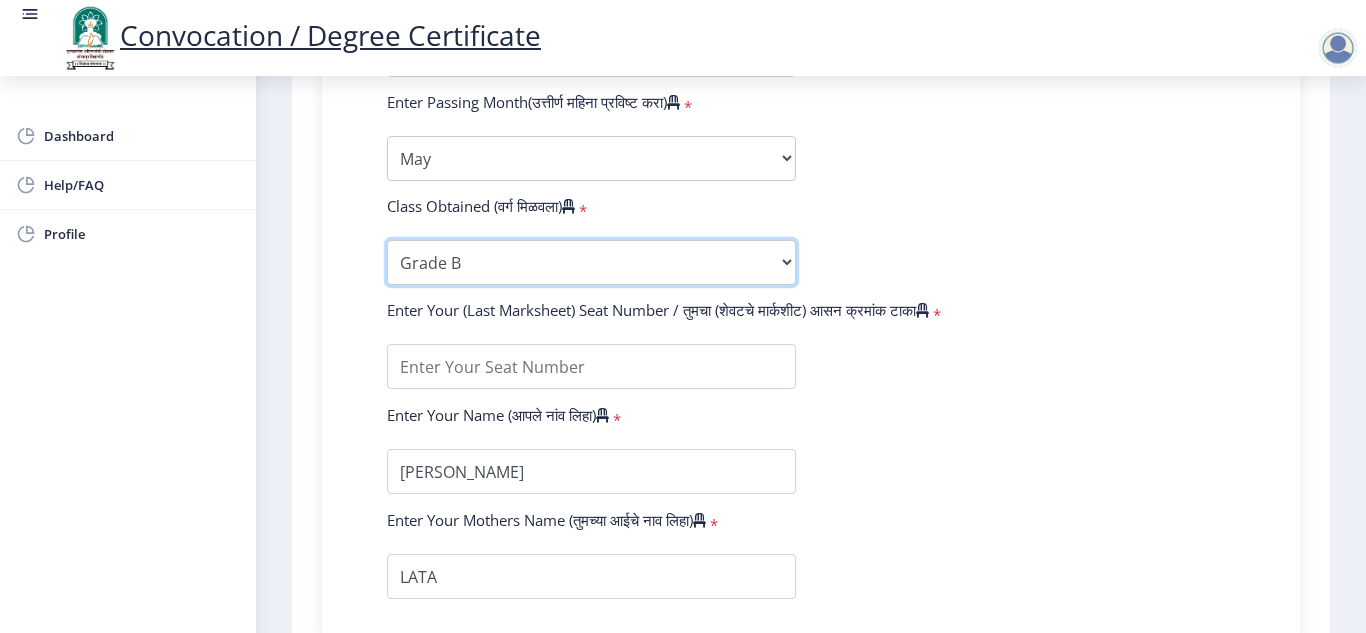 scroll, scrollTop: 1100, scrollLeft: 0, axis: vertical 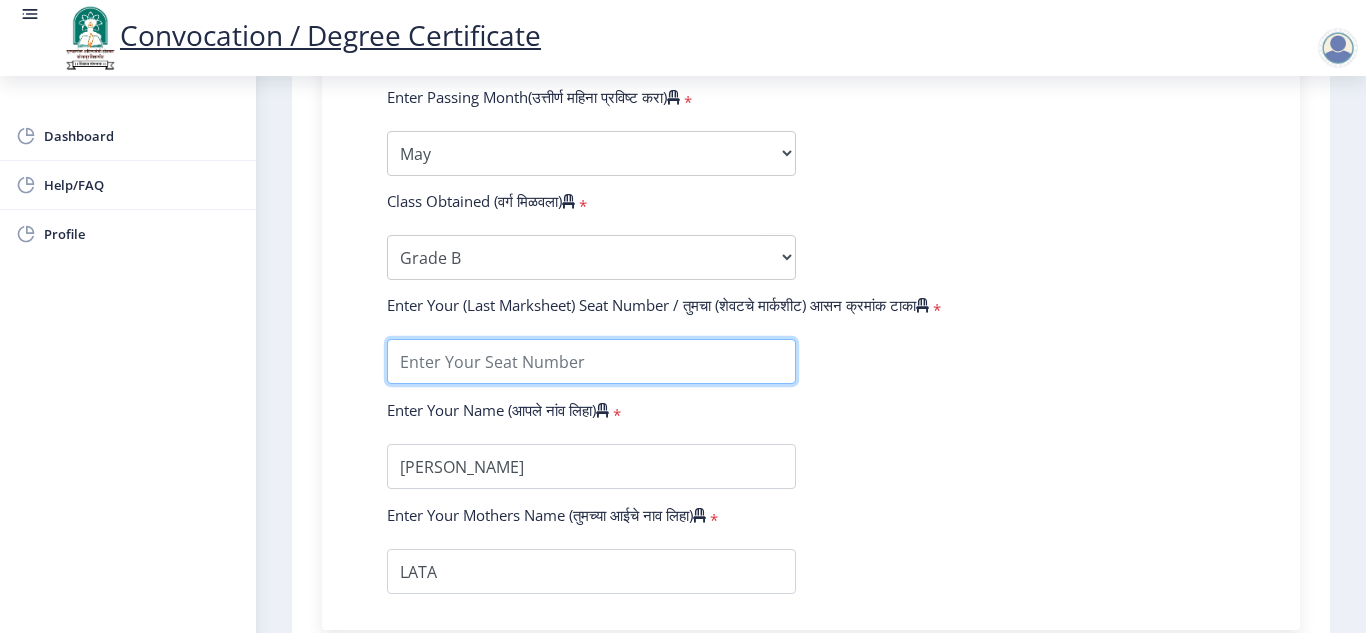 click at bounding box center [591, 361] 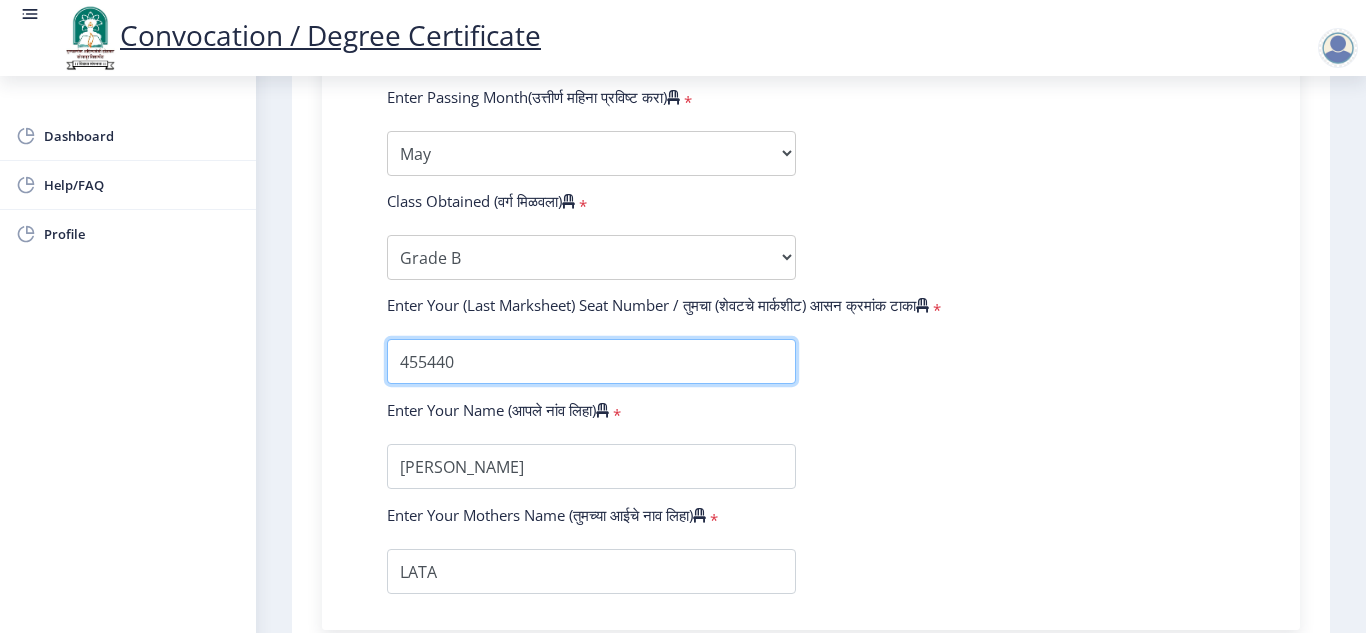 type on "455440" 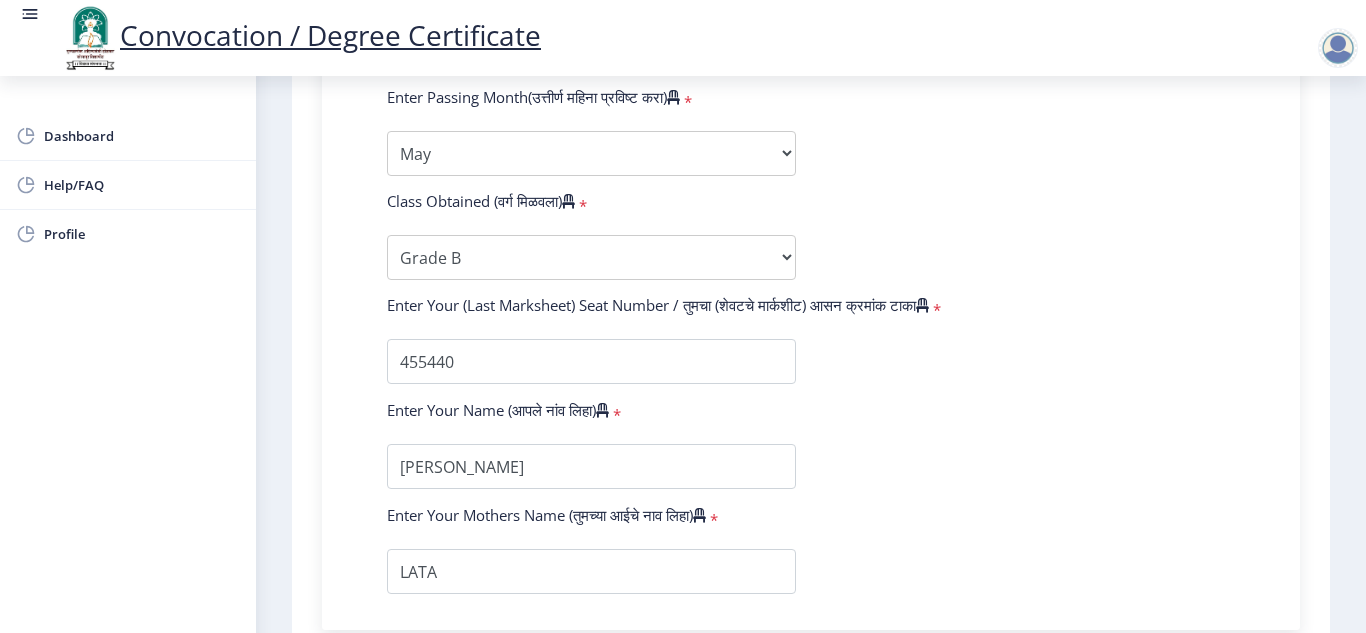 click on "Enter Your PRN Number (तुमचा पीआरएन (कायम नोंदणी क्रमांक) एंटर करा)   * Student Type (विद्यार्थी प्रकार)    * Select Student Type Regular External College Name(कॉलेजचे नाव)   * D.G.B. Dayanand Law College Select College Name Course Name(अभ्यासक्रमाचे नाव)   * LL.B.(Three Year)  (with Credits) Select Course Name Enter passing Year(उत्तीर्ण वर्ष प्रविष्ट करा)   *  2025   2024   2023   2022   2021   2020   2019   2018   2017   2016   2015   2014   2013   2012   2011   2010   2009   2008   2007   2006   2005   2004   2003   2002   2001   2000   1999   1998   1997   1996   1995   1994   1993   1992   1991   1990   1989   1988   1987   1986   1985   1984   1983   1982   1981   1980   1979   1978   1977   1976  * Enter Passing Month March April May October November December * Enter Class Obtained FIRST CLASS" 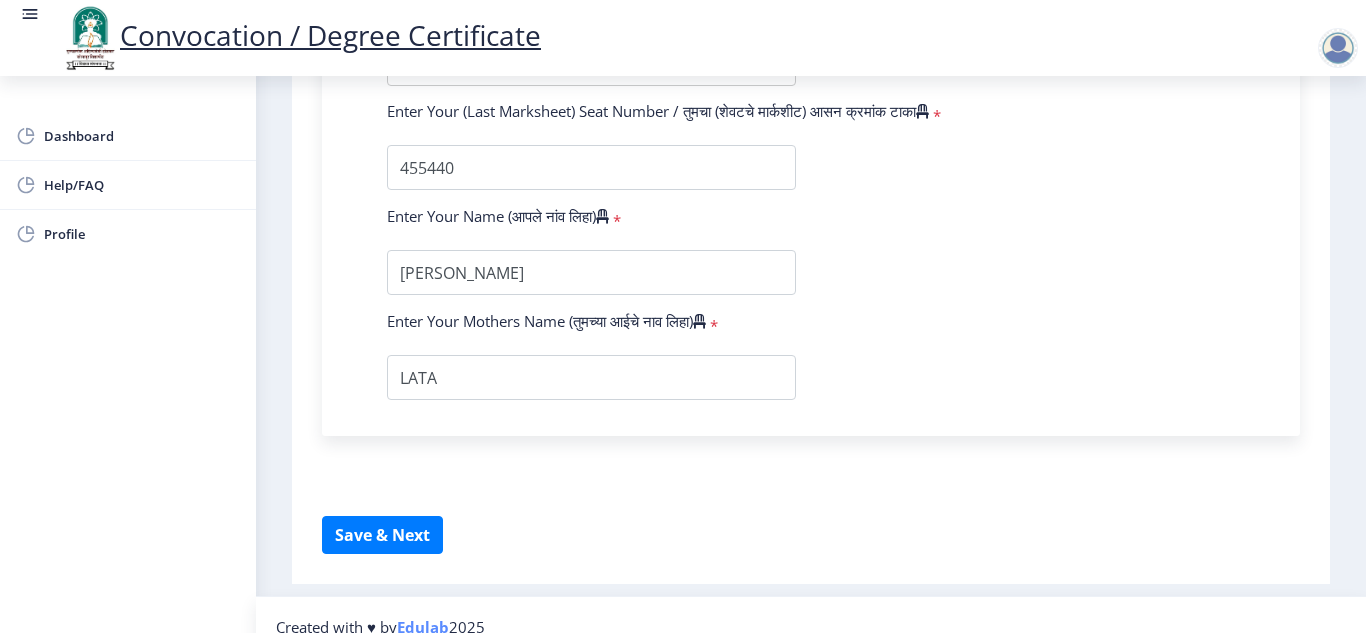 scroll, scrollTop: 1318, scrollLeft: 0, axis: vertical 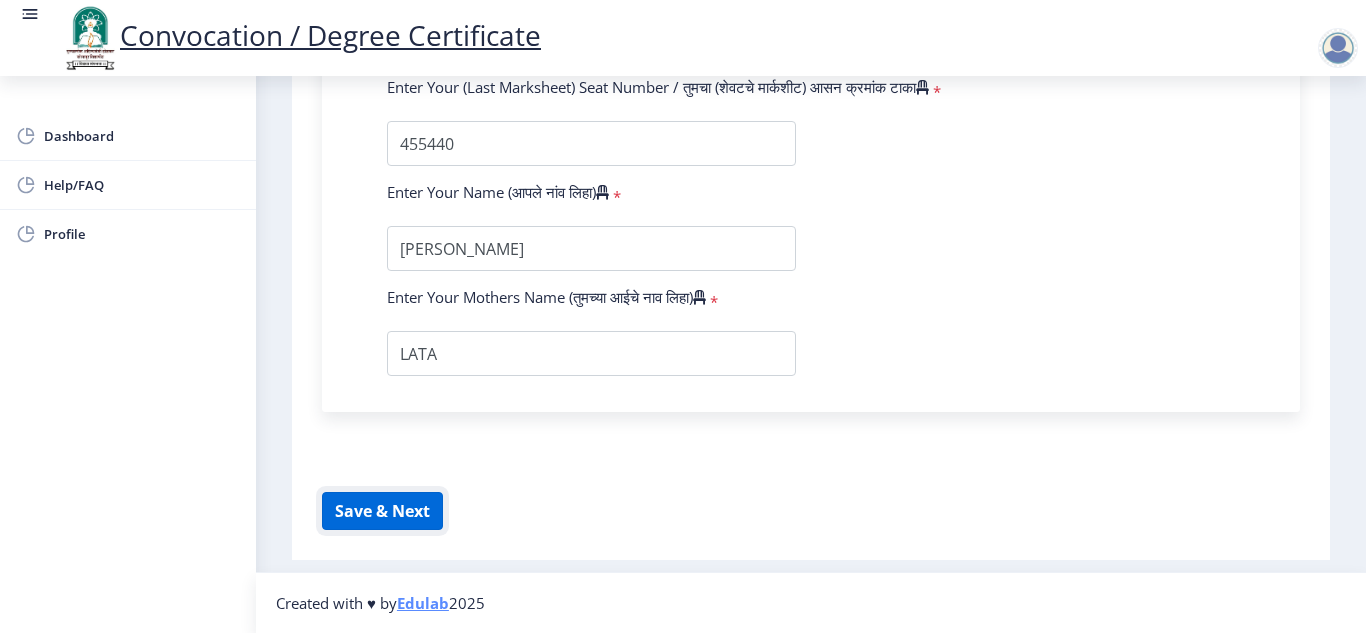 click on "Save & Next" 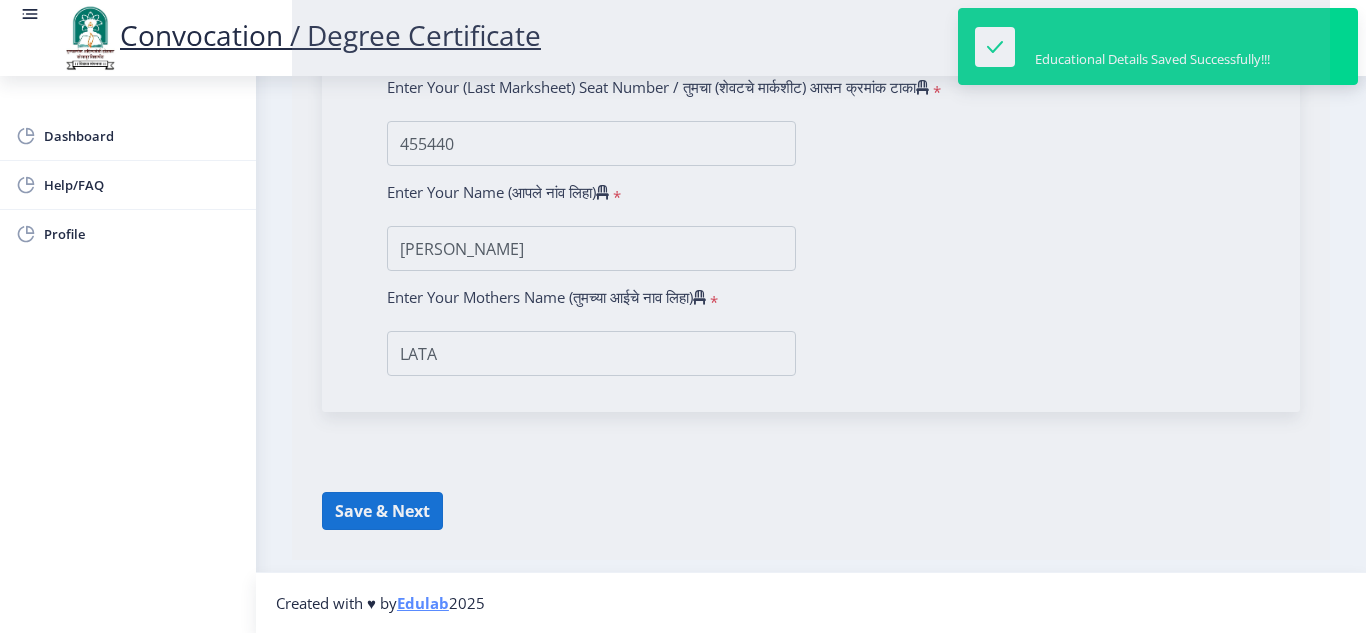 select 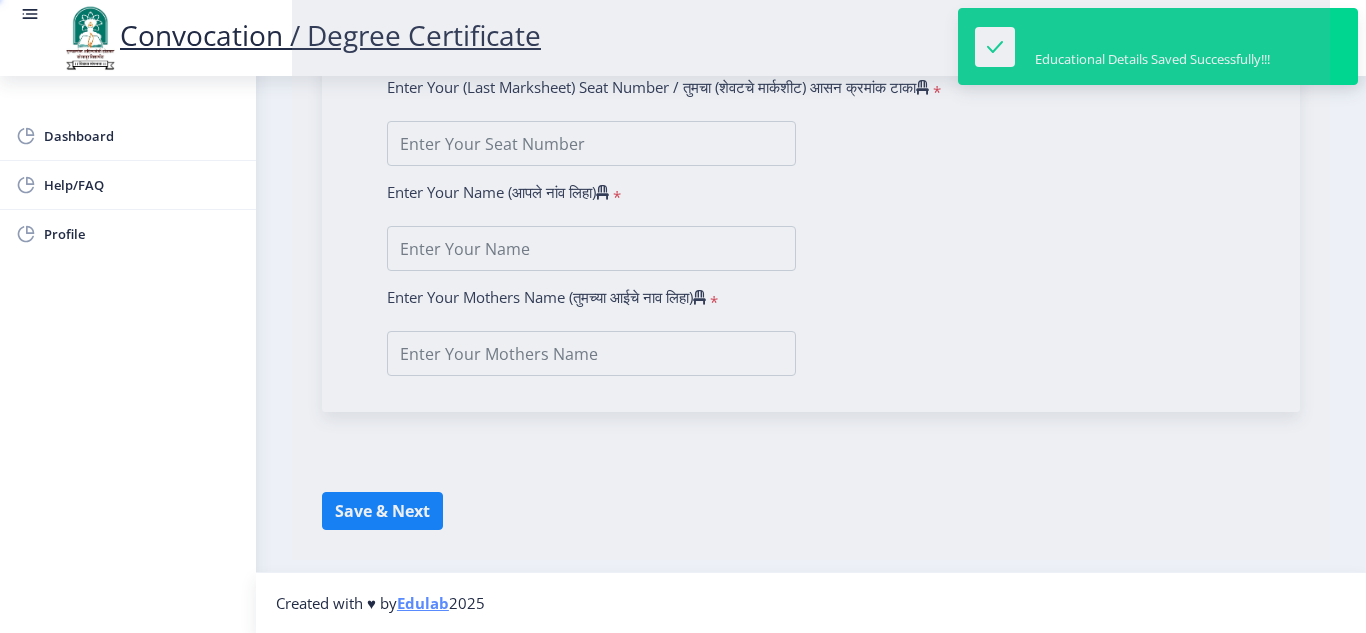scroll, scrollTop: 0, scrollLeft: 0, axis: both 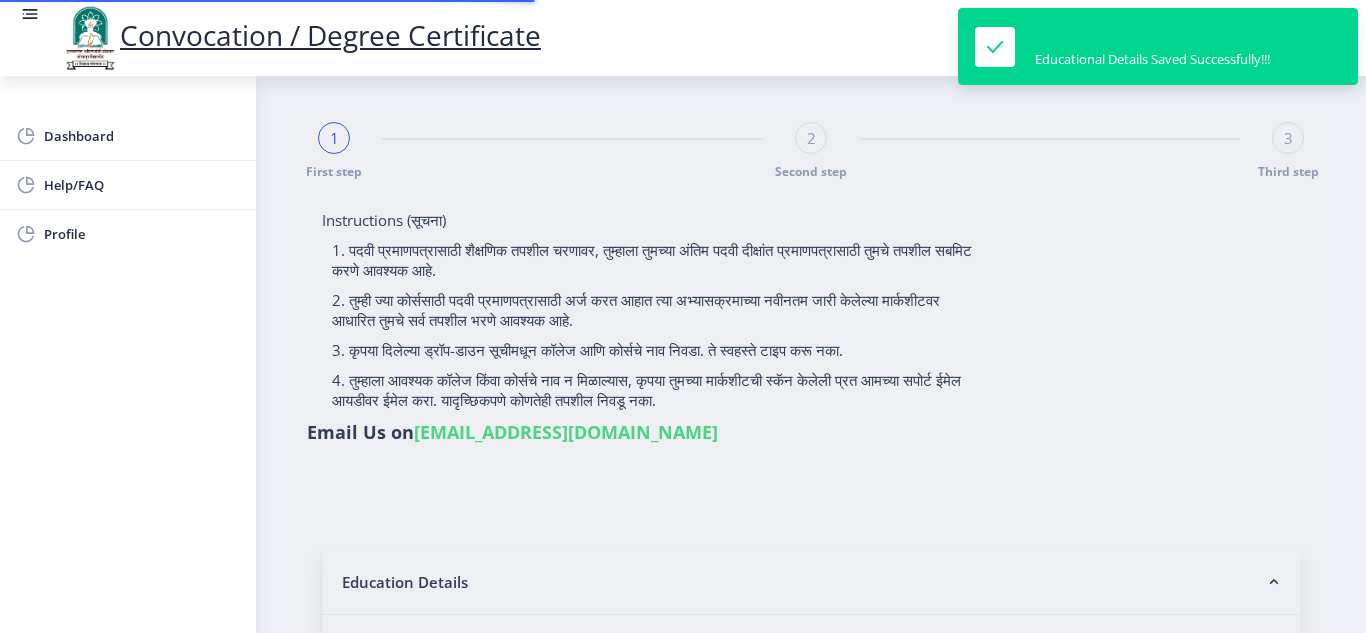 type on "[PERSON_NAME]" 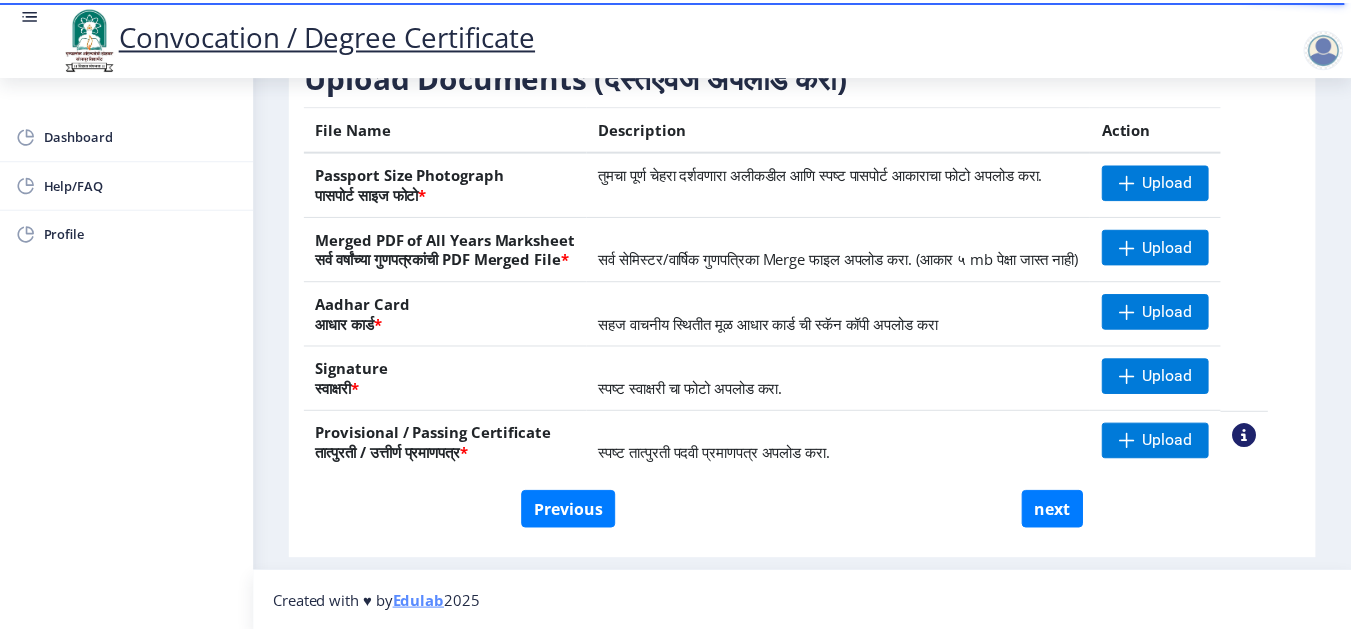 scroll, scrollTop: 377, scrollLeft: 0, axis: vertical 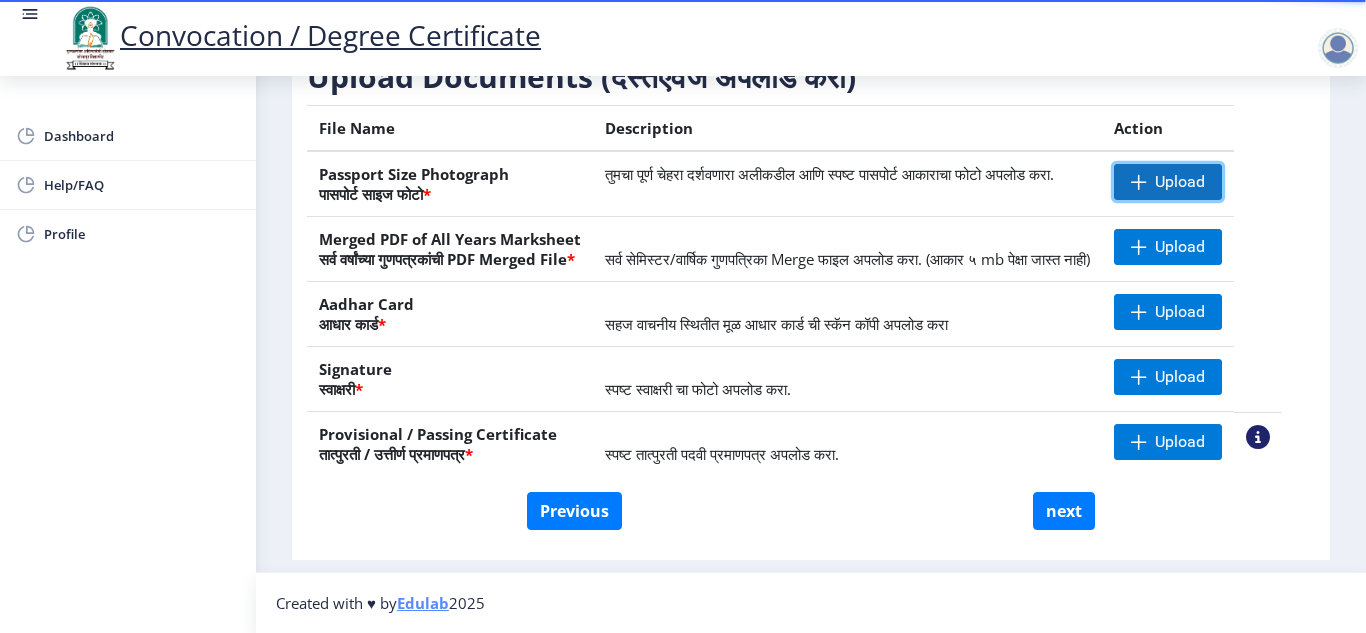 click 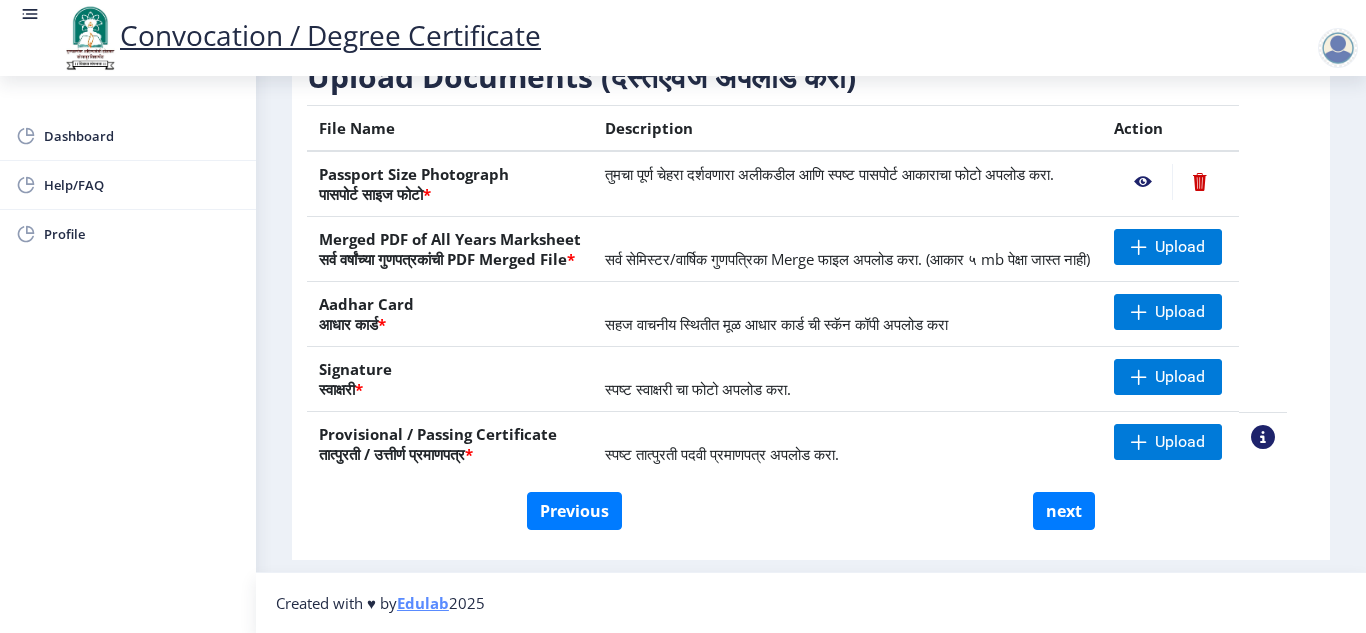 click 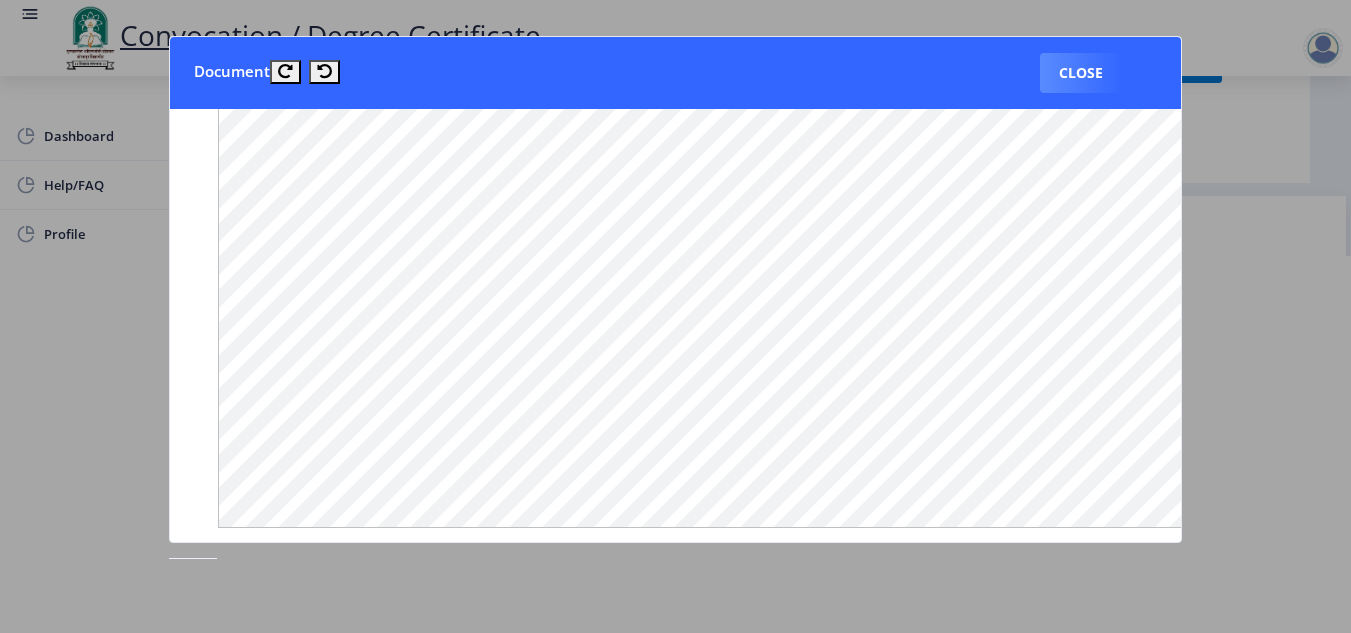 scroll, scrollTop: 1555, scrollLeft: 0, axis: vertical 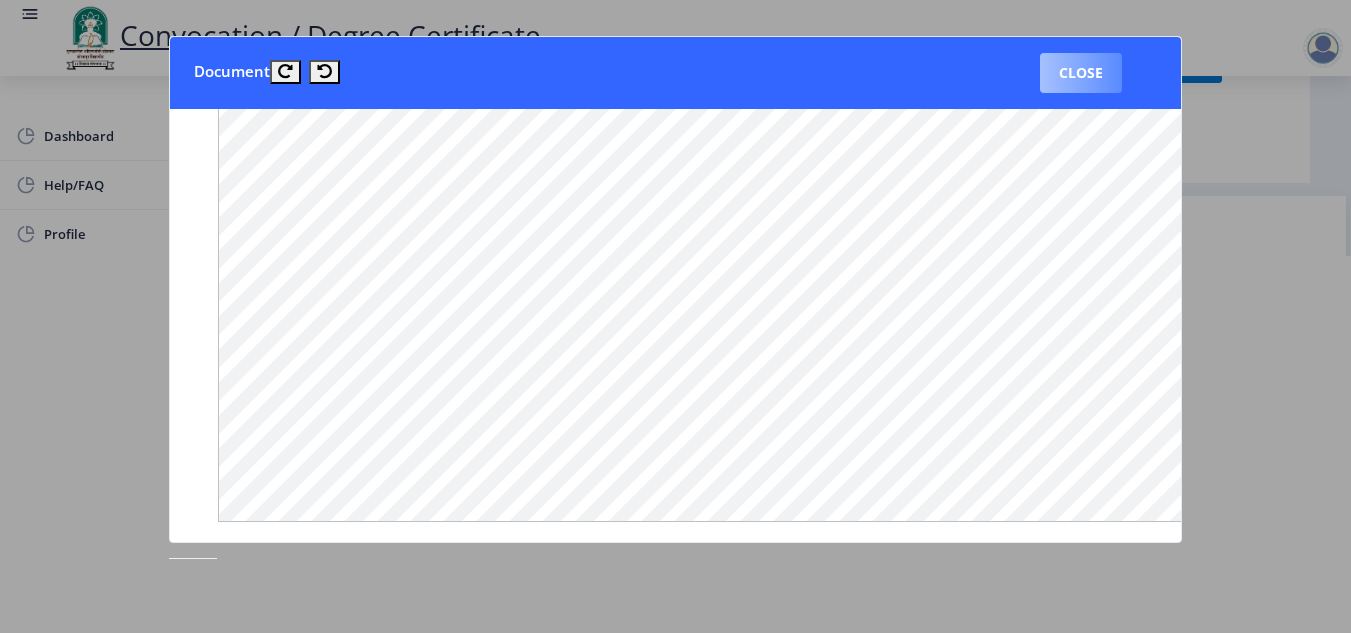 click on "Close" at bounding box center (1081, 73) 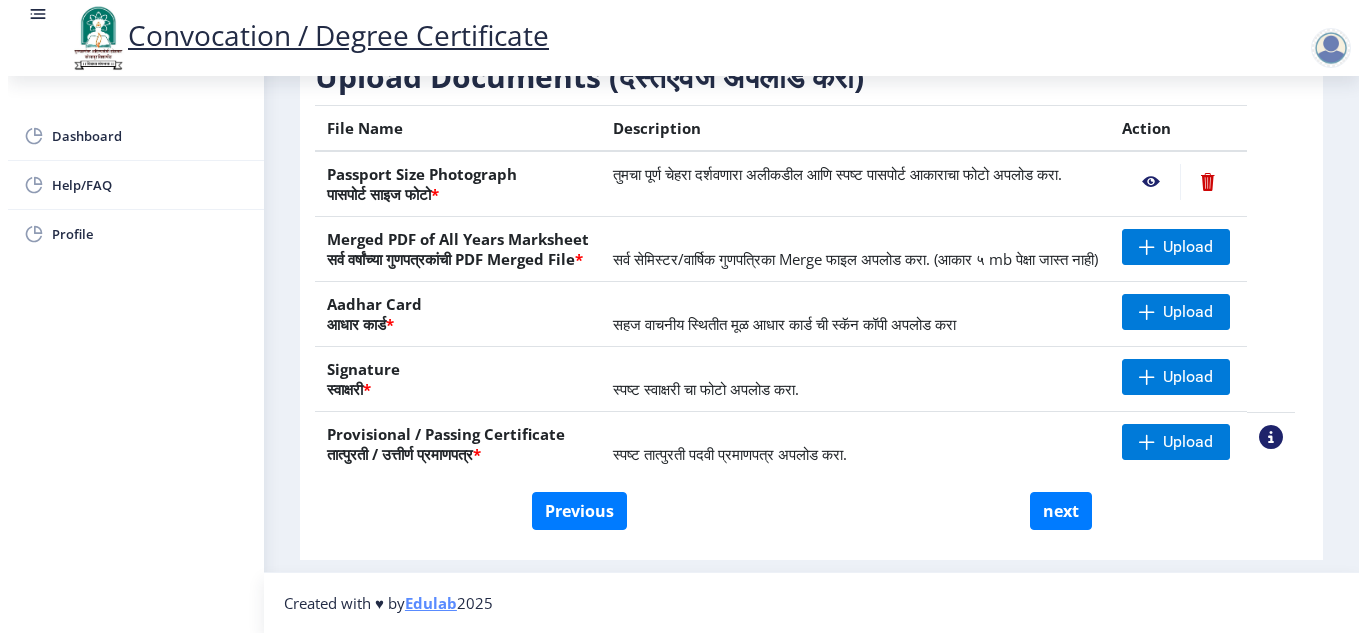 scroll, scrollTop: 181, scrollLeft: 0, axis: vertical 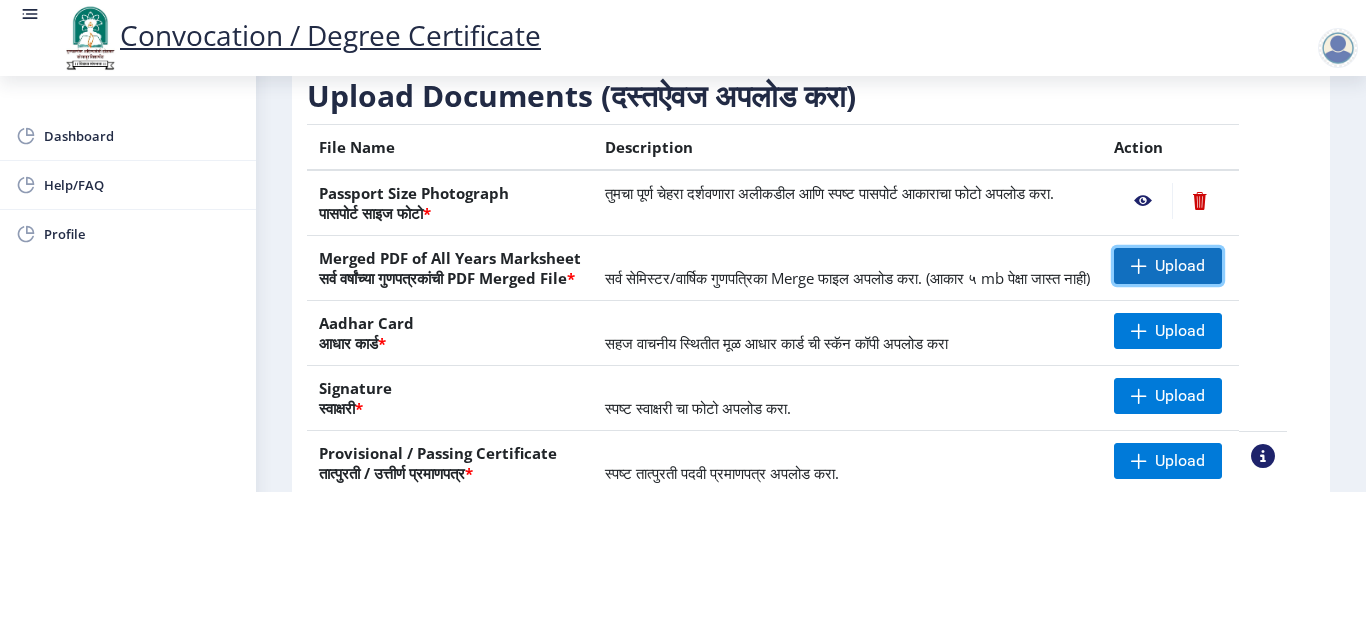 click on "Upload" 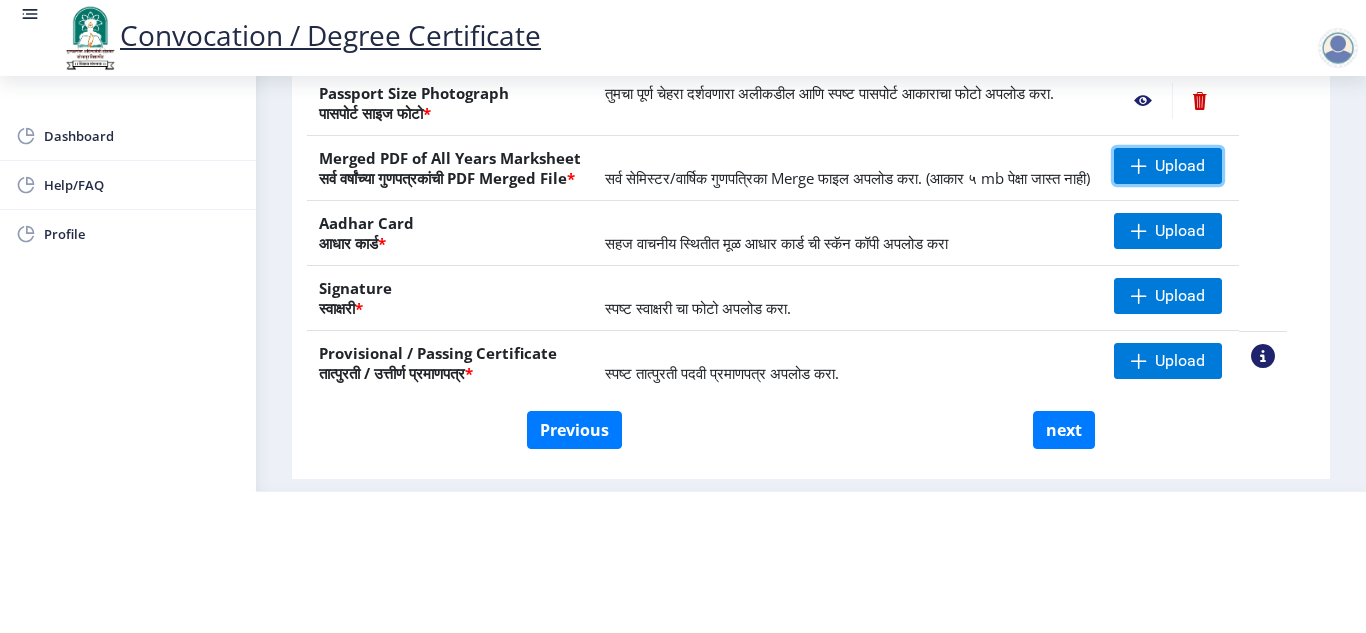 scroll, scrollTop: 177, scrollLeft: 0, axis: vertical 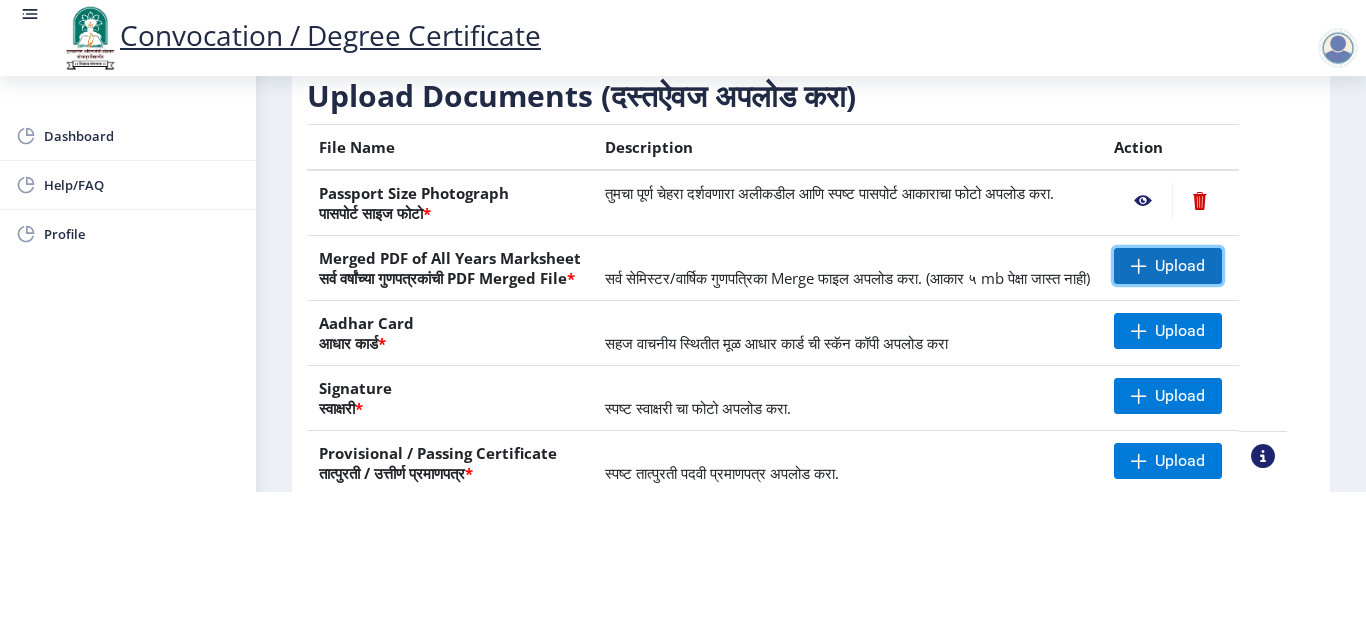 click on "Upload" 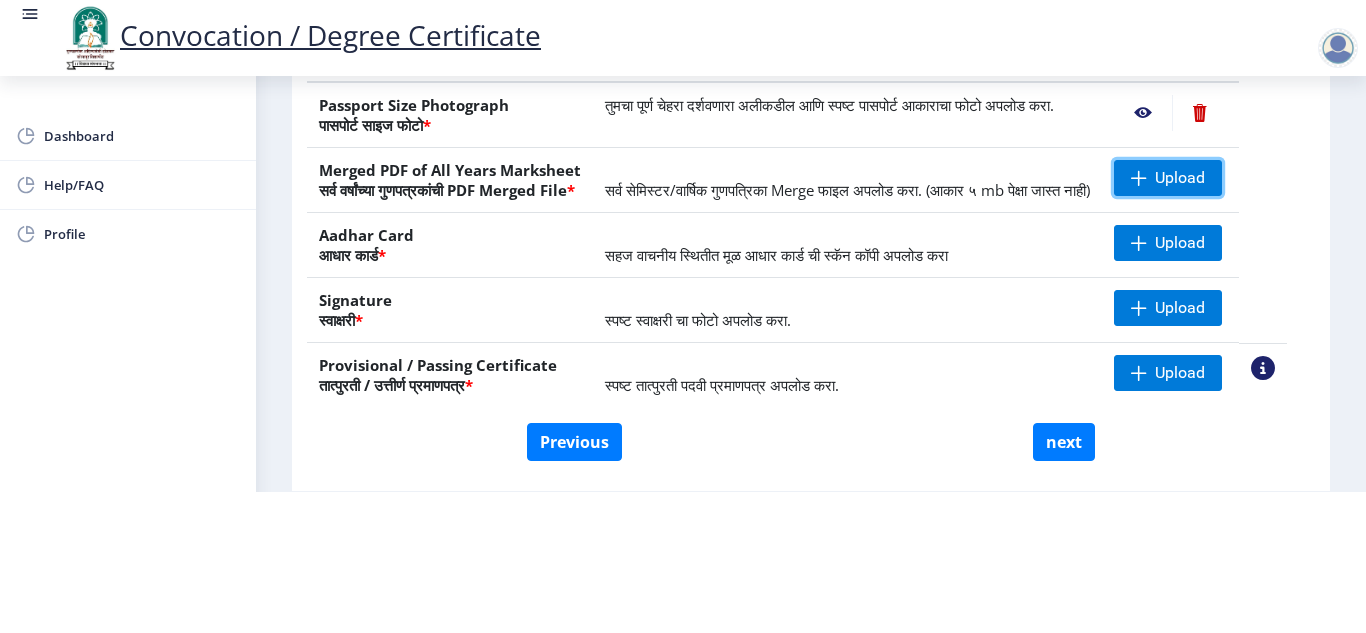 scroll, scrollTop: 277, scrollLeft: 0, axis: vertical 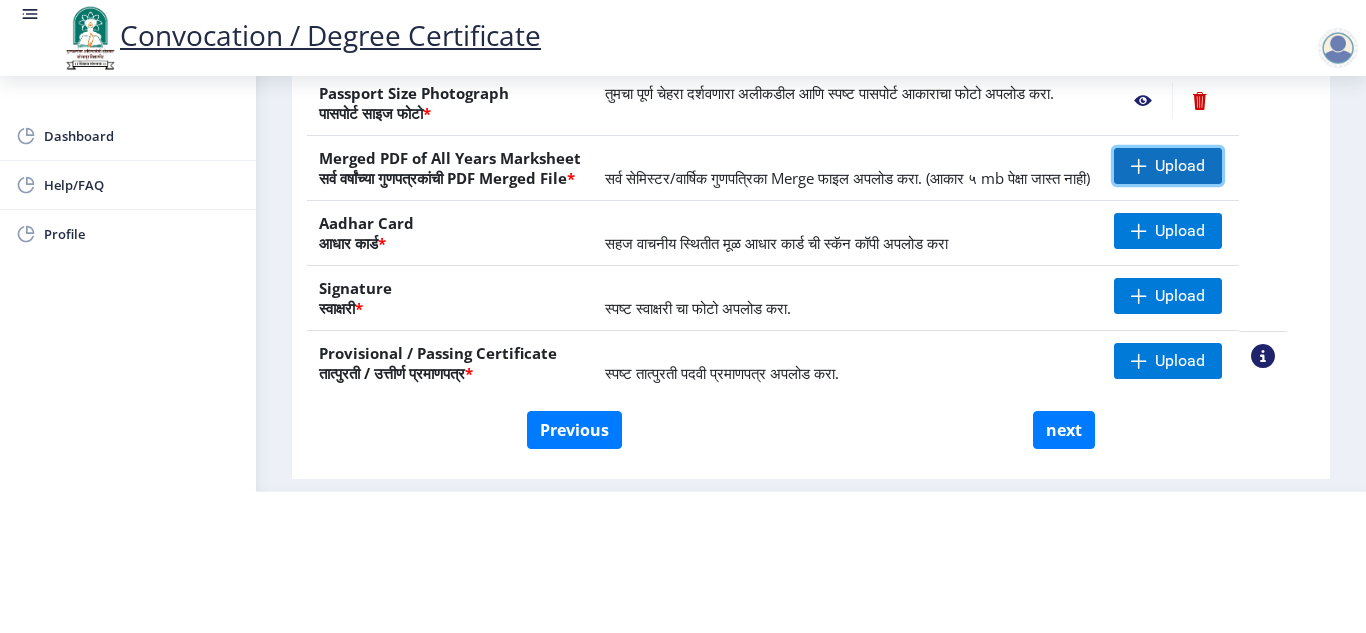 click 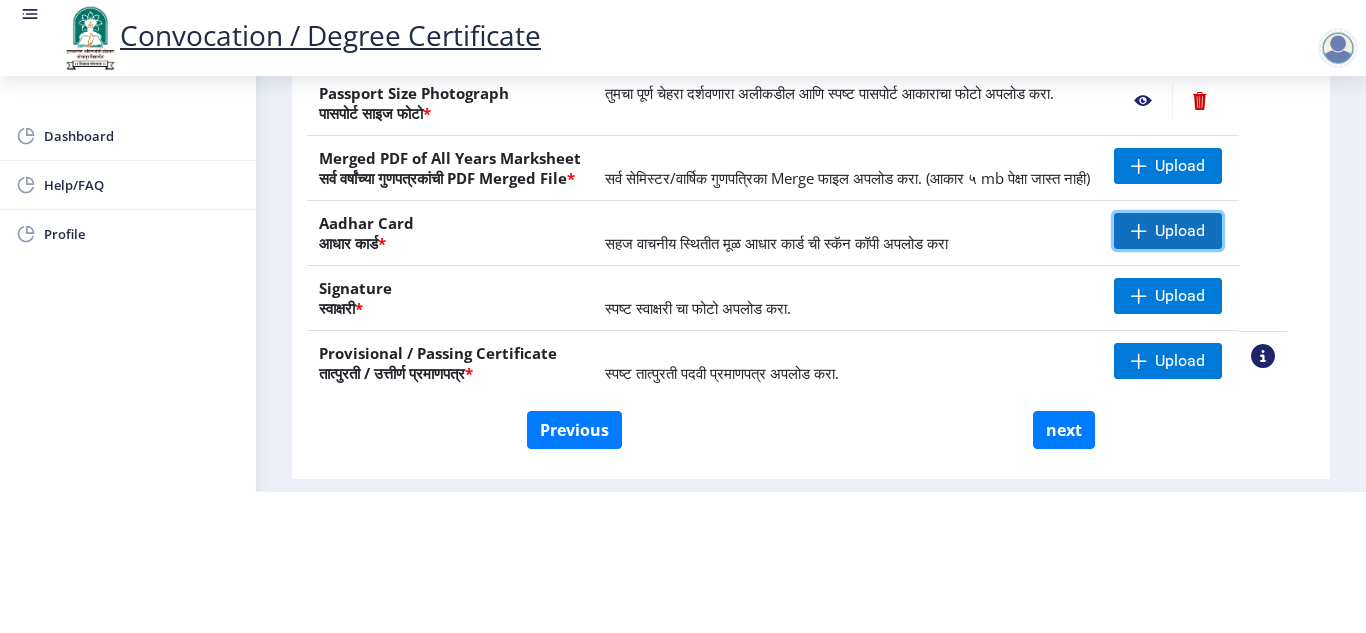 click 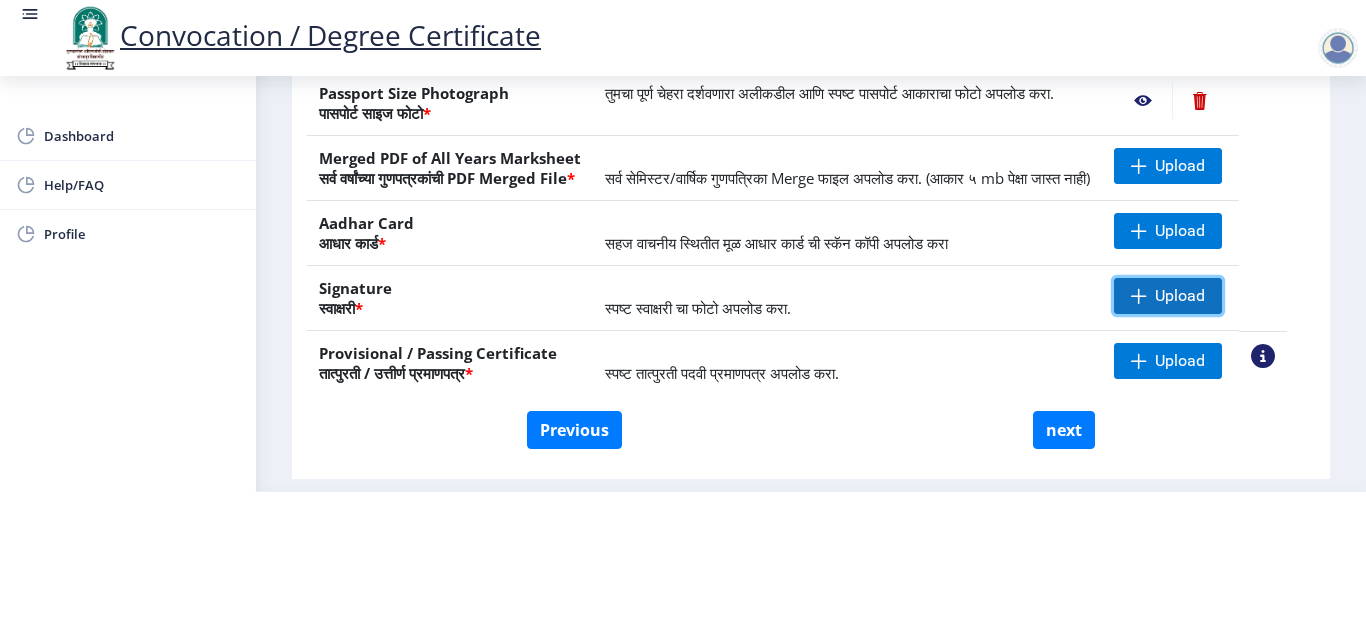click on "Upload" 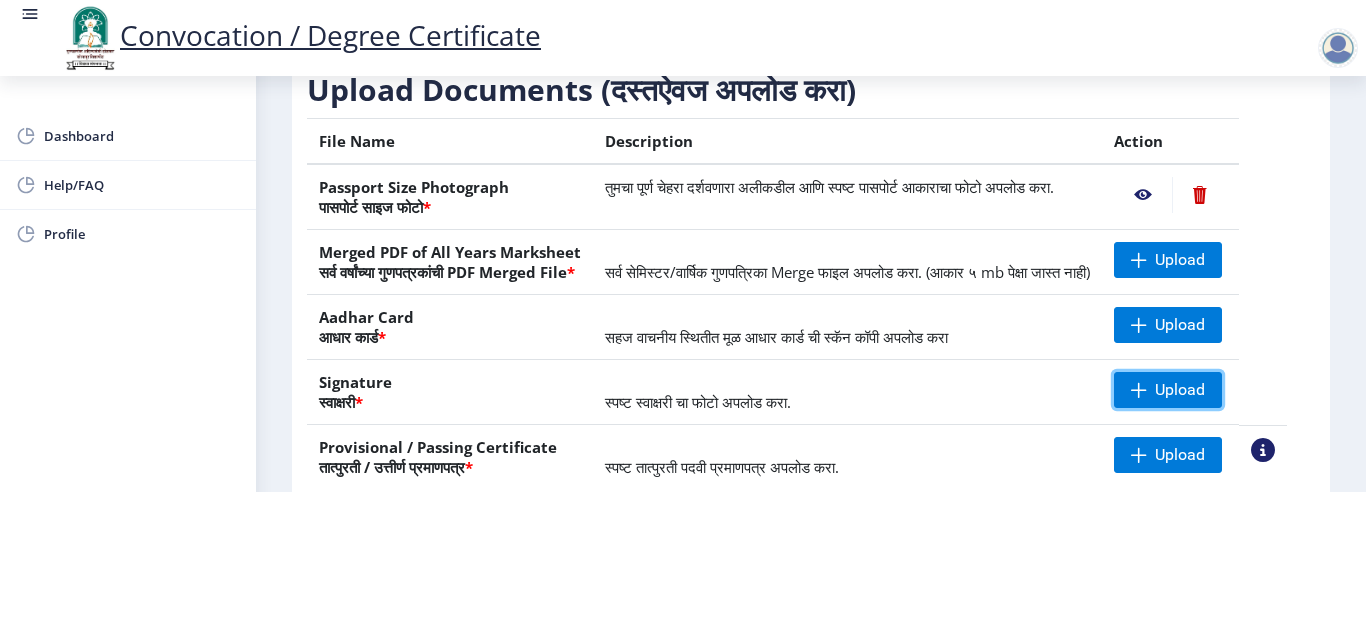scroll, scrollTop: 200, scrollLeft: 0, axis: vertical 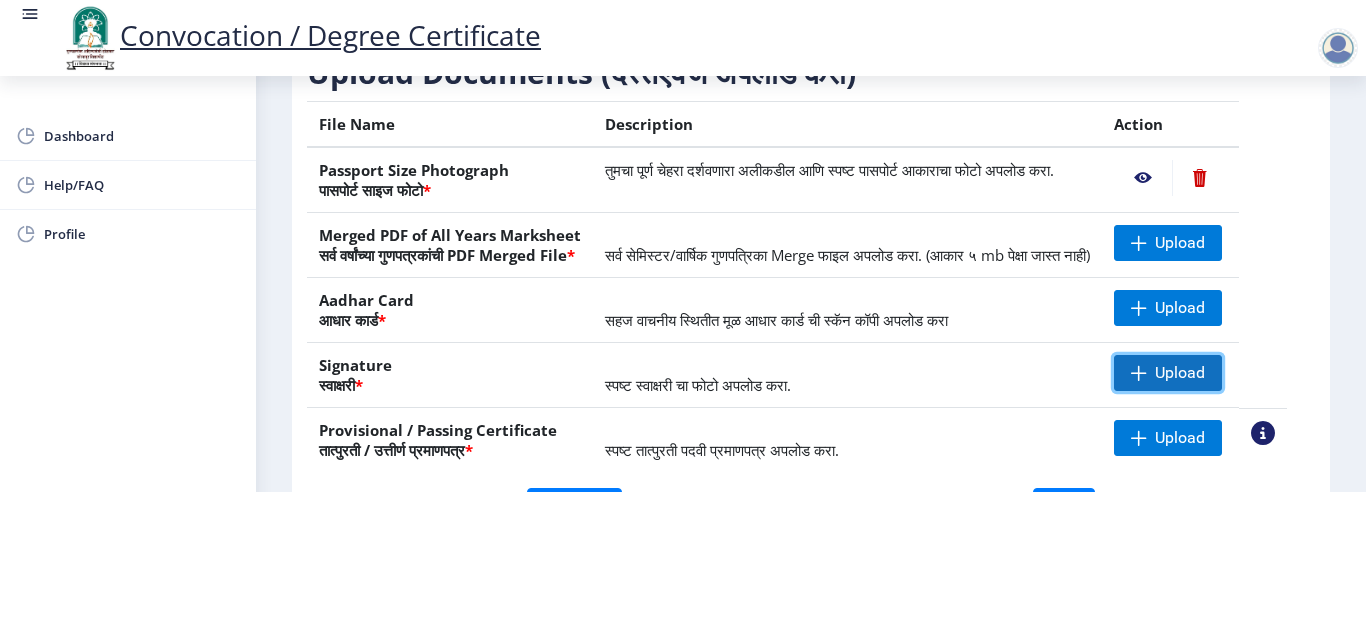 click 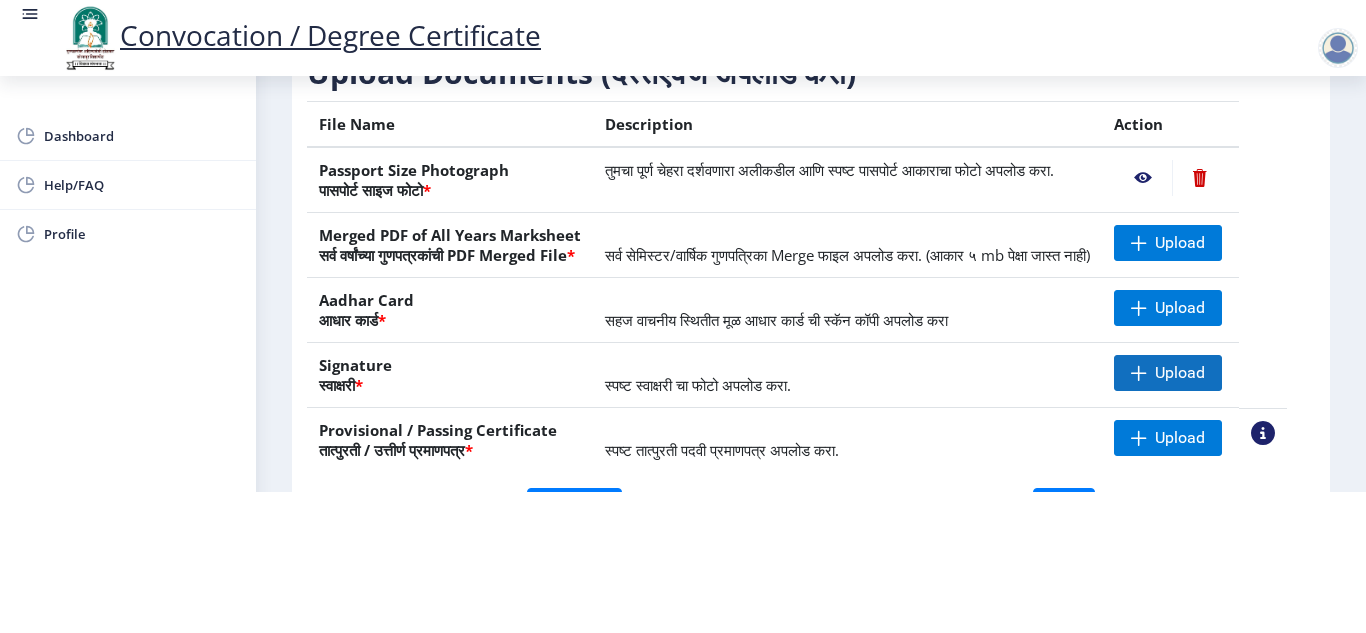 scroll, scrollTop: 377, scrollLeft: 0, axis: vertical 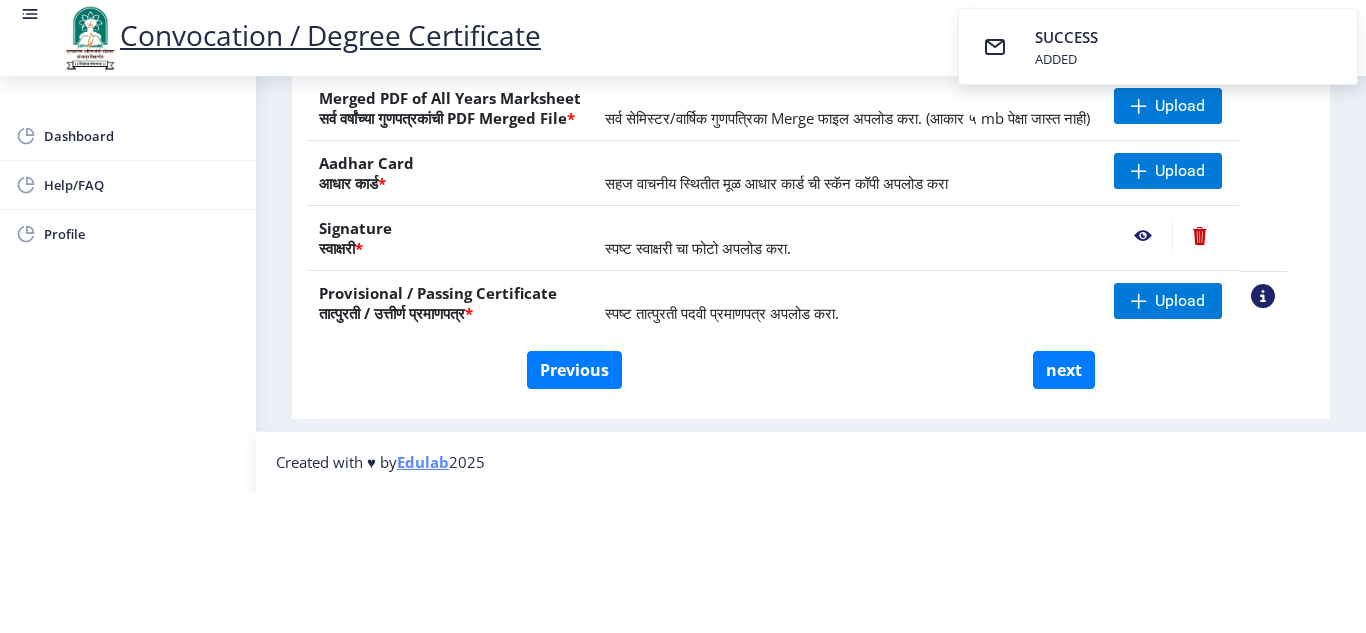 click on "Created with ♥ by  Edulab  2025" 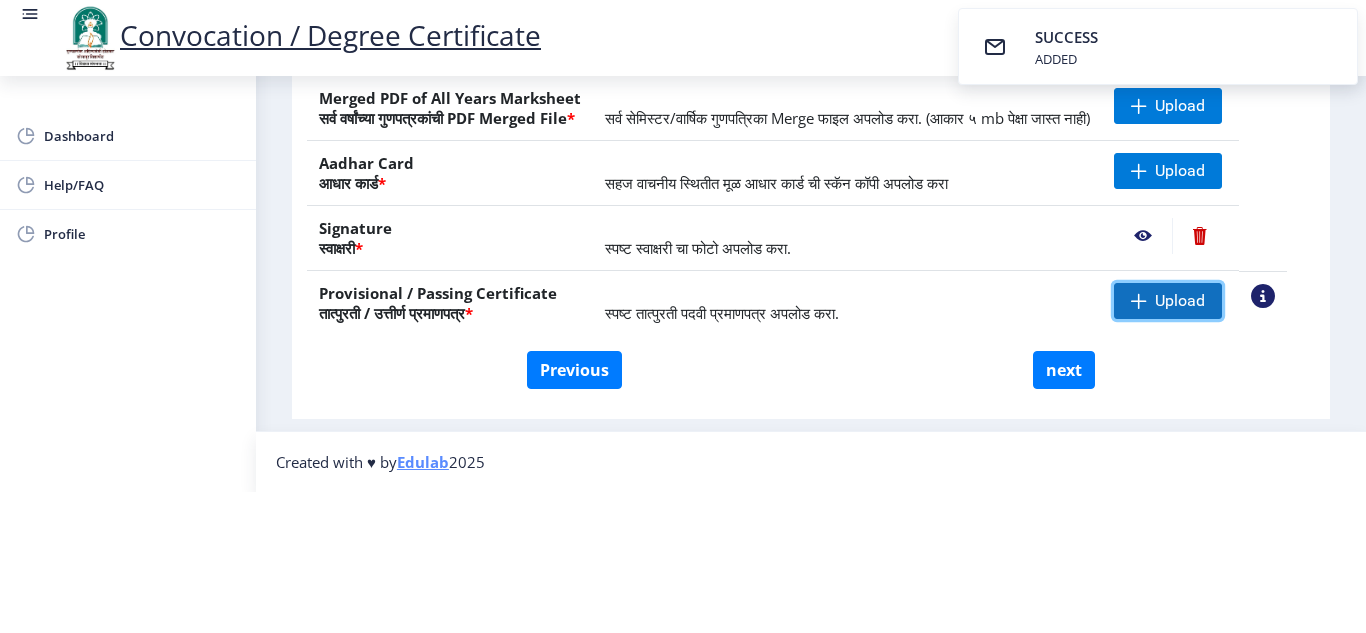 click on "Upload" 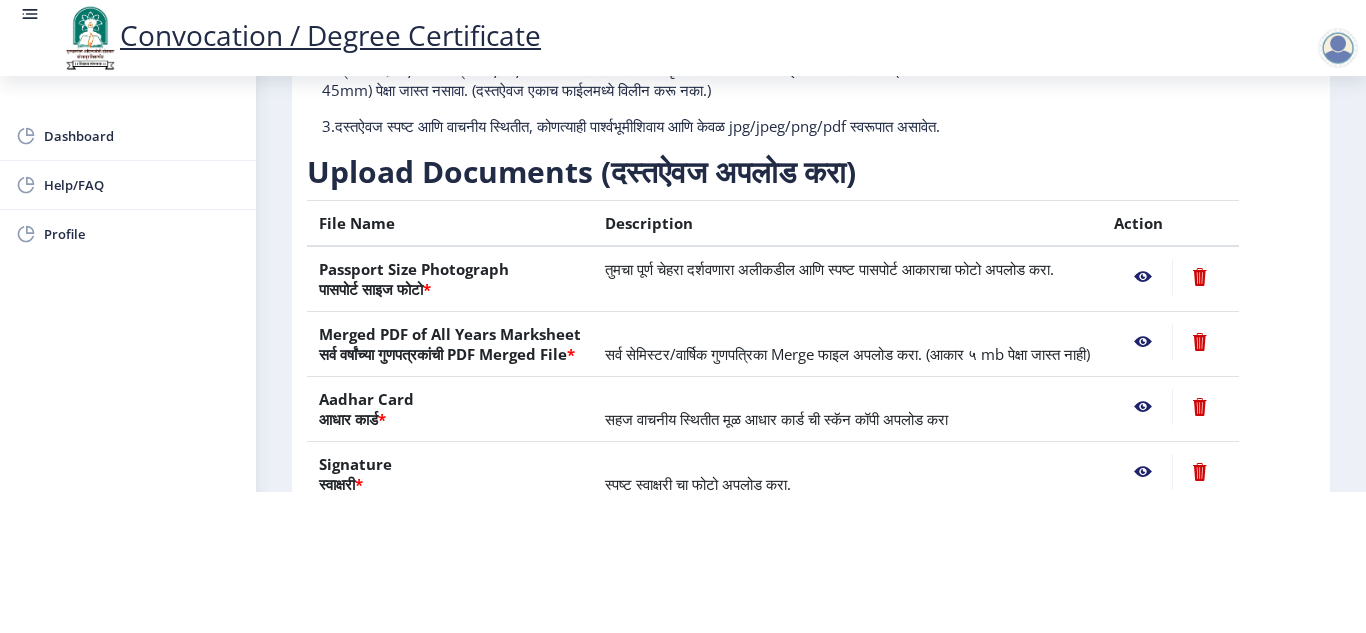 scroll, scrollTop: 100, scrollLeft: 0, axis: vertical 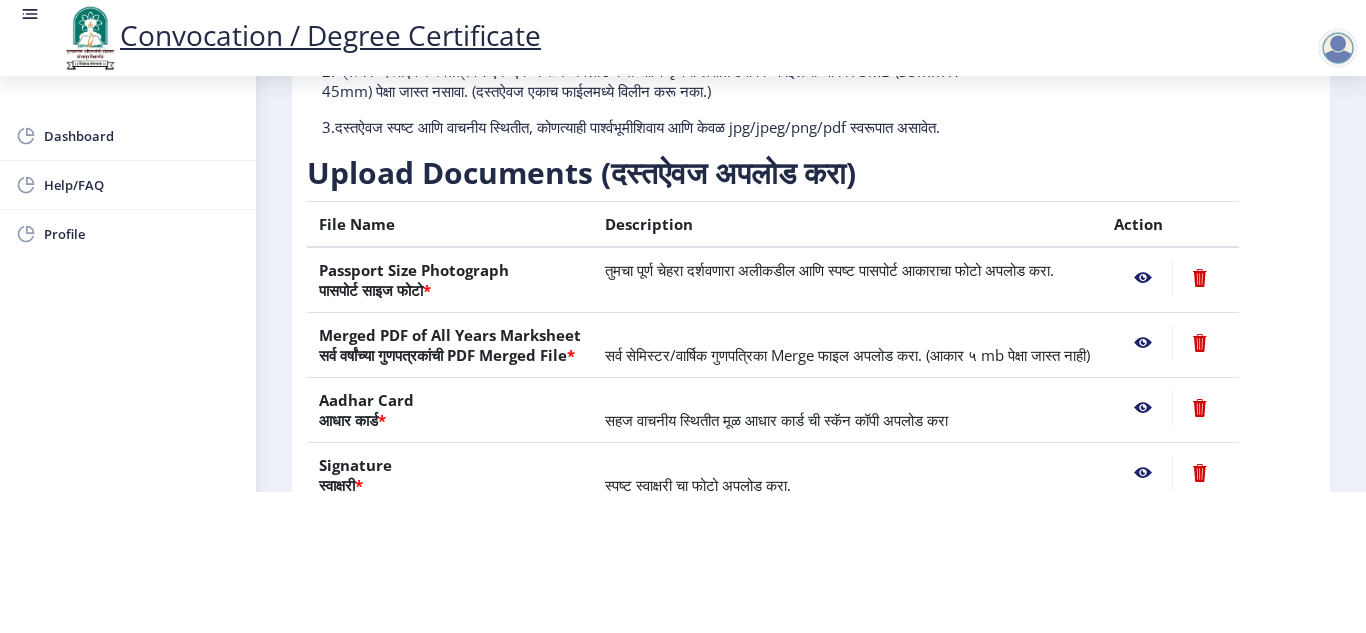 click 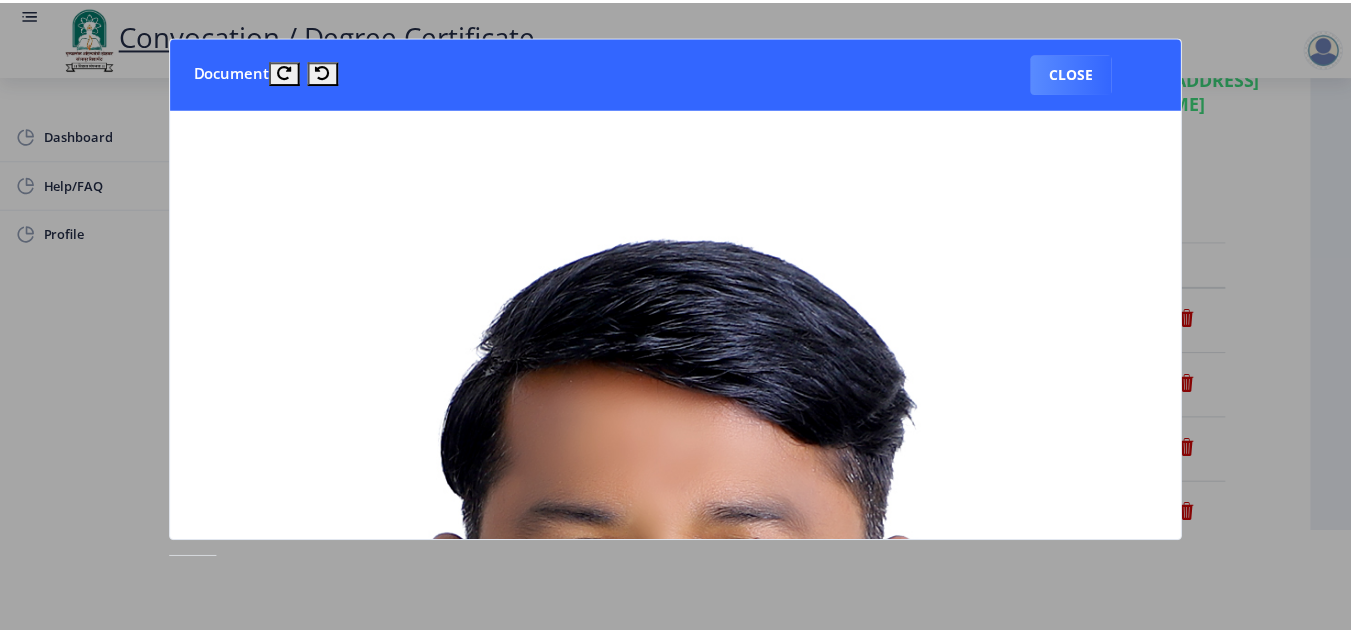 scroll, scrollTop: 0, scrollLeft: 0, axis: both 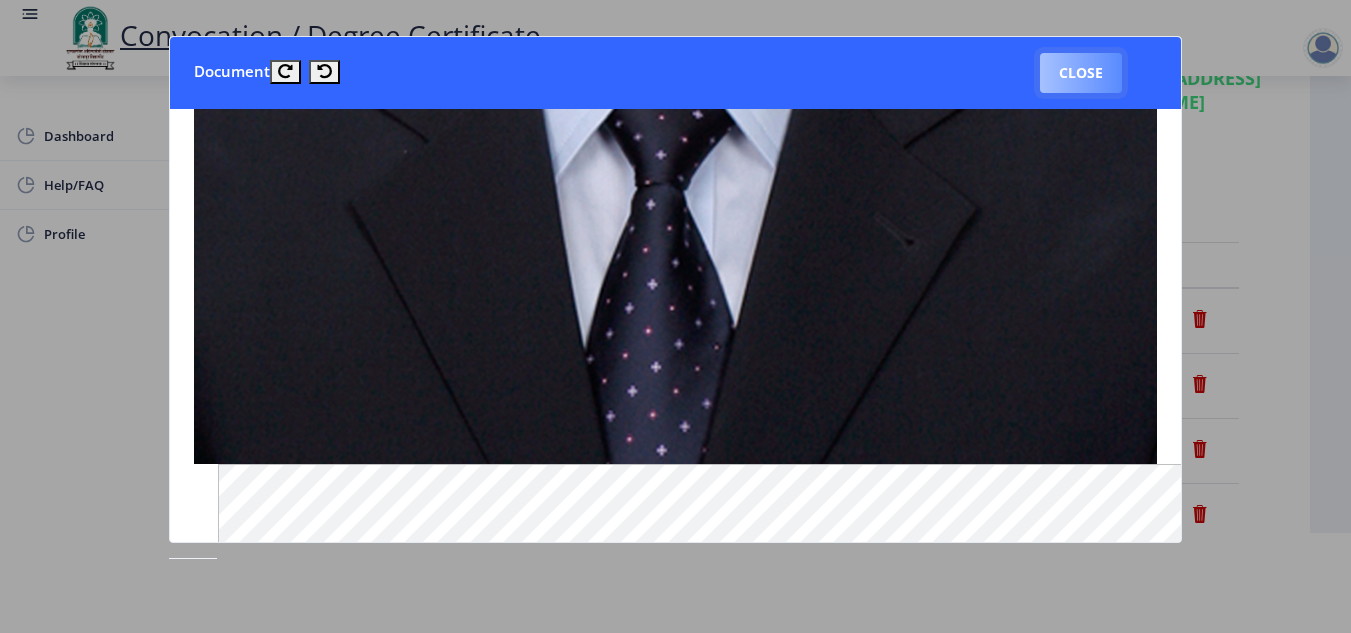 click on "Close" at bounding box center (1081, 73) 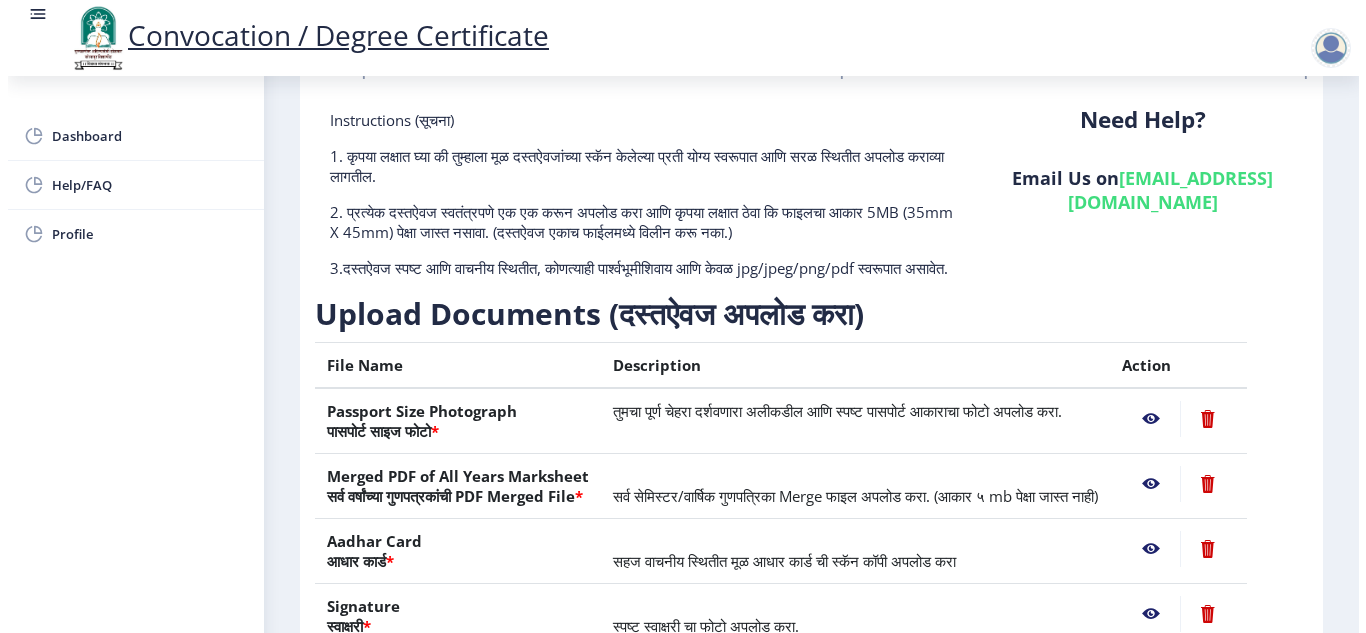 scroll, scrollTop: 100, scrollLeft: 0, axis: vertical 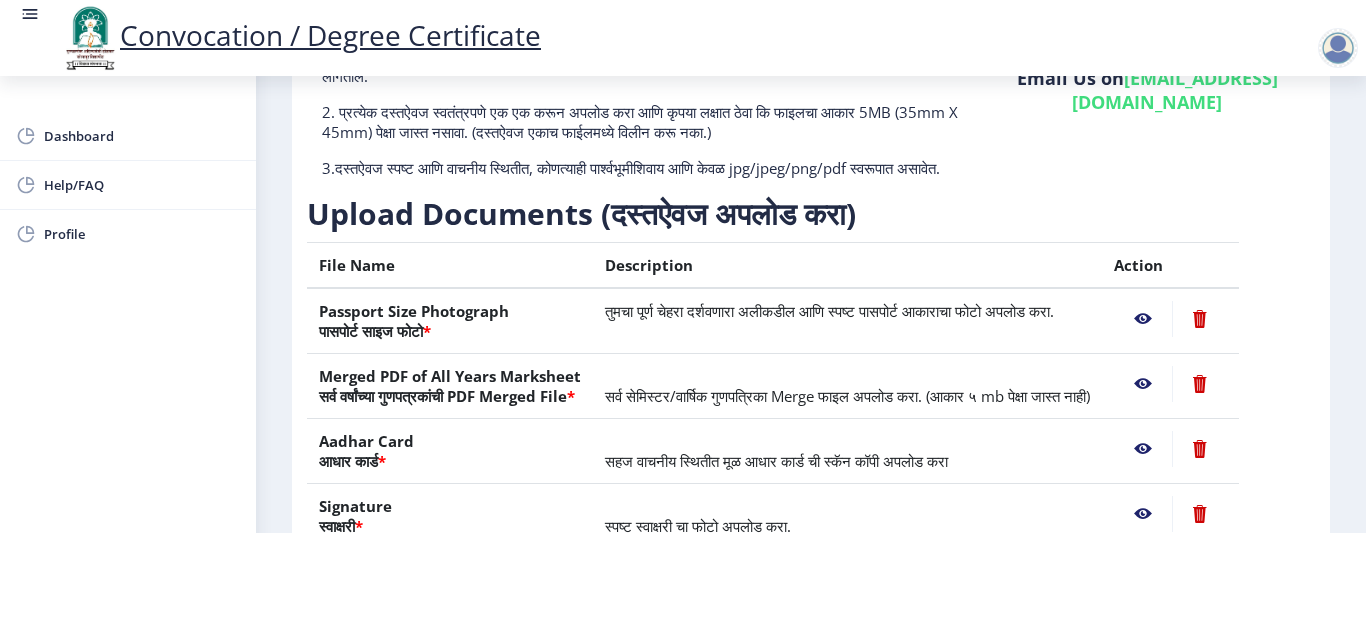 click 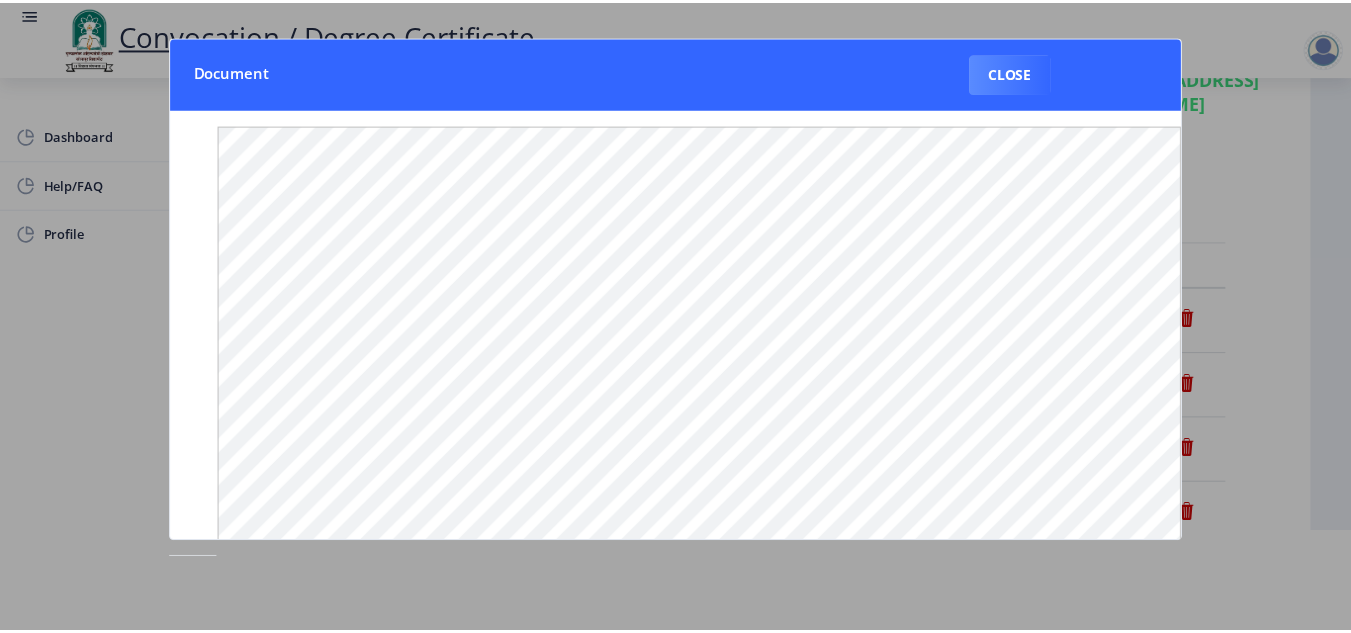 scroll, scrollTop: 0, scrollLeft: 0, axis: both 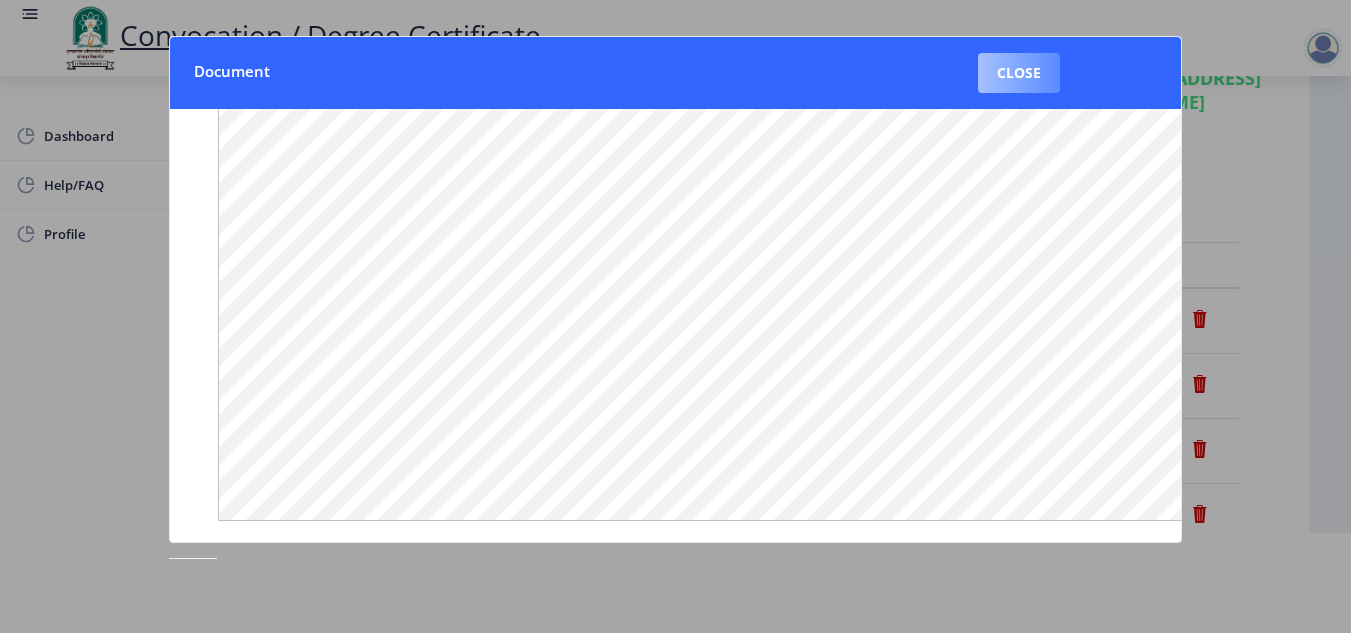 click on "Close" at bounding box center [1019, 73] 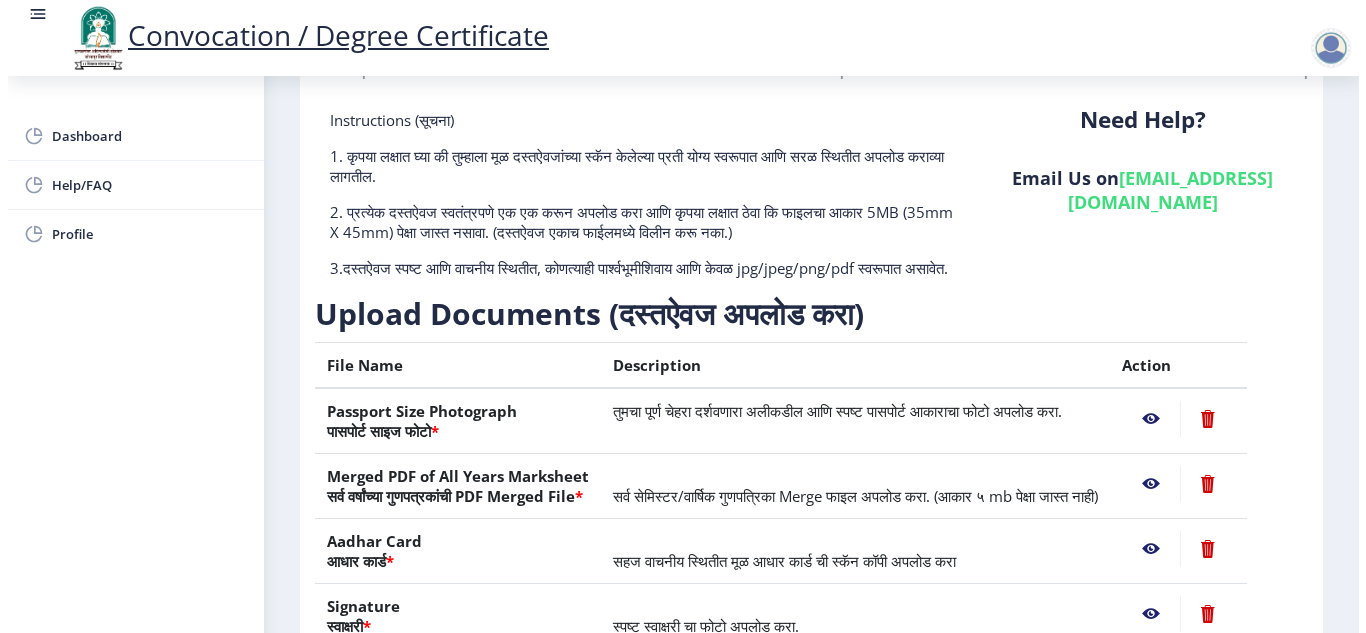 scroll, scrollTop: 100, scrollLeft: 0, axis: vertical 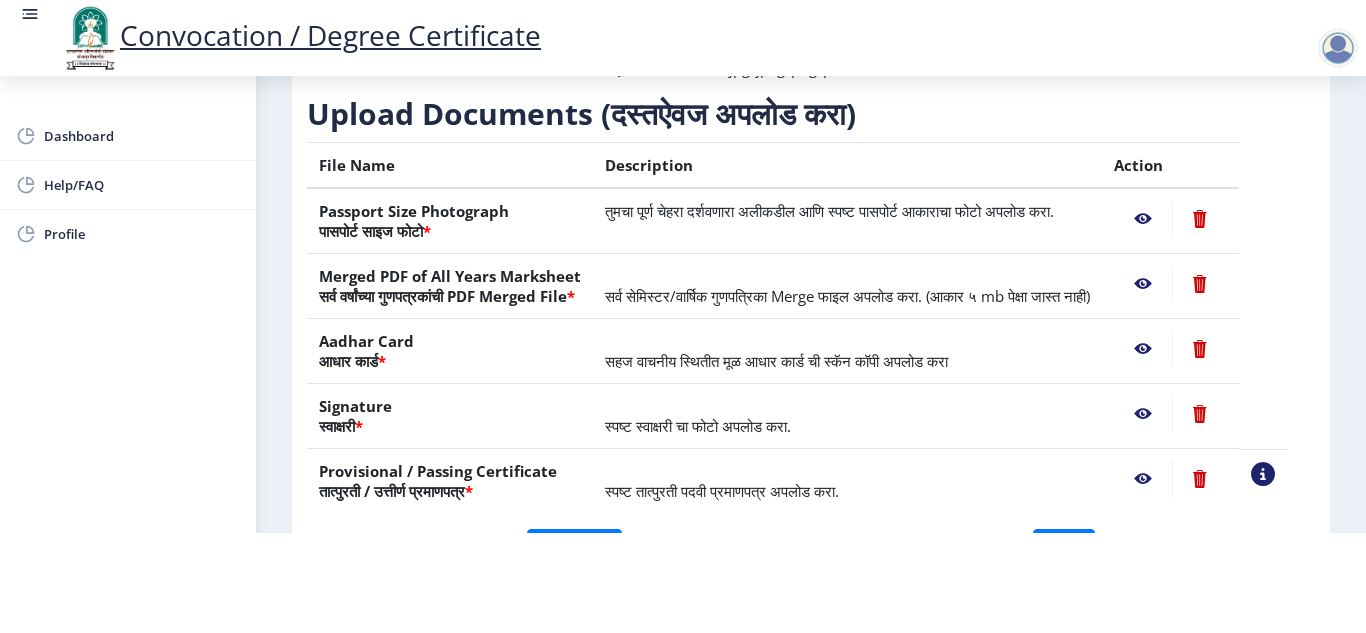 click 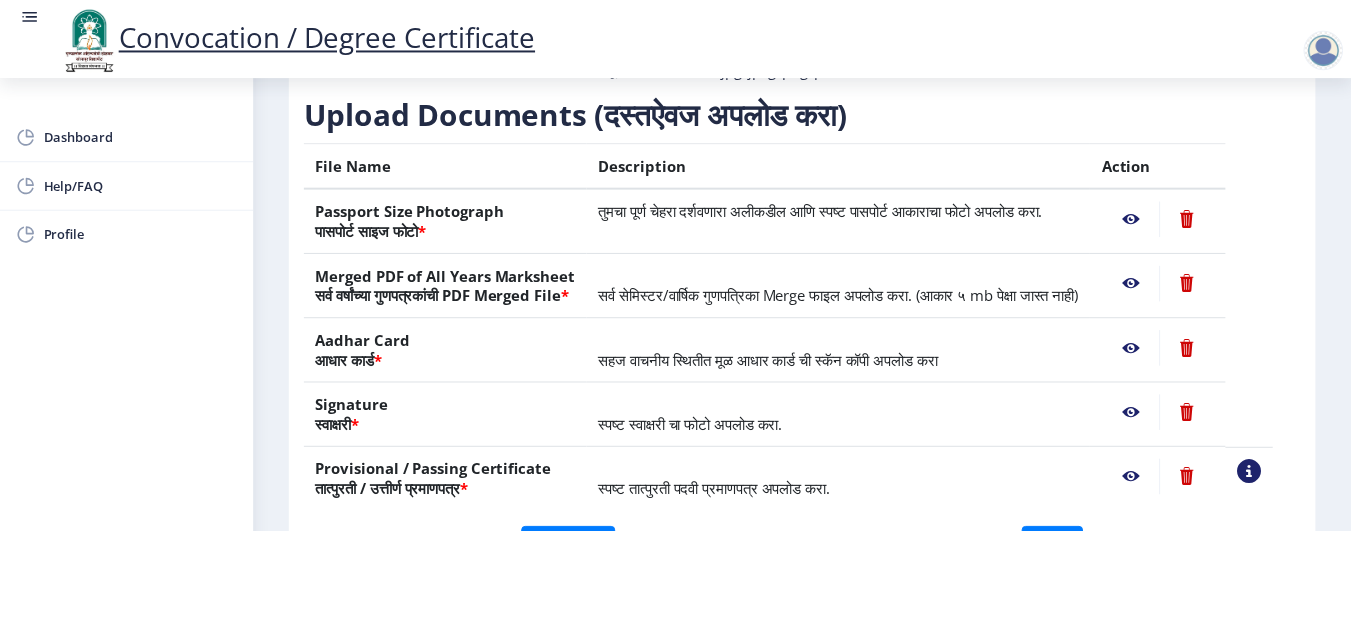scroll, scrollTop: 0, scrollLeft: 0, axis: both 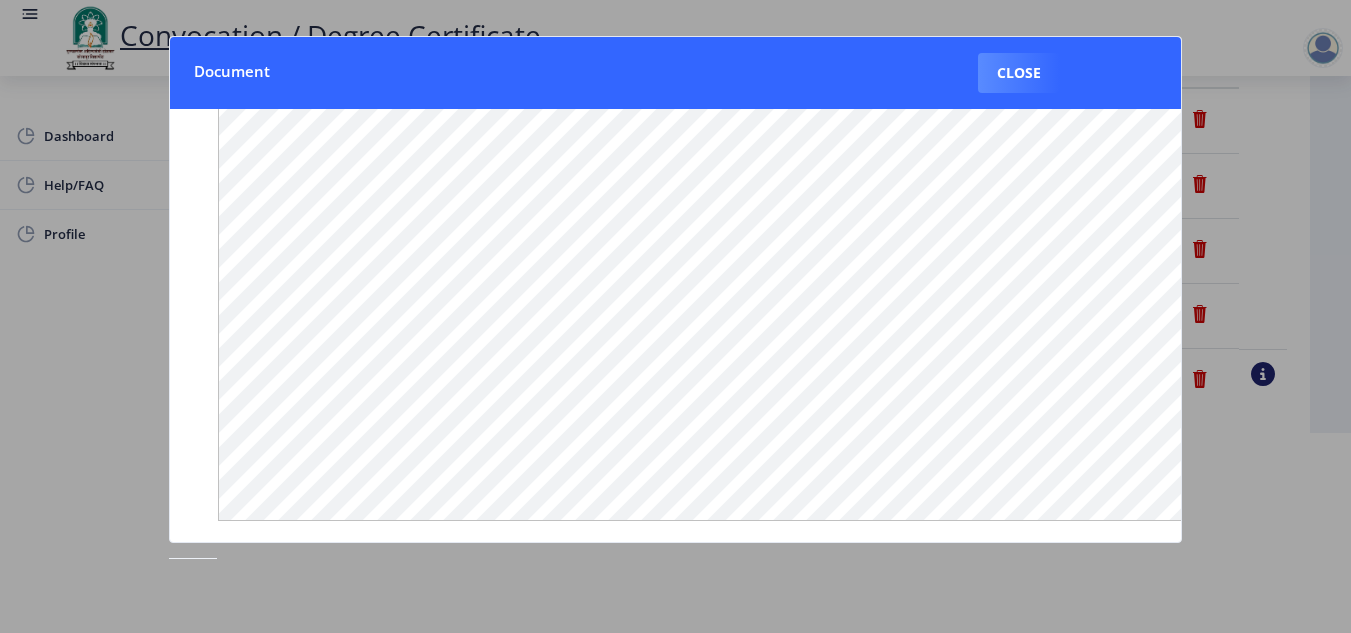 type 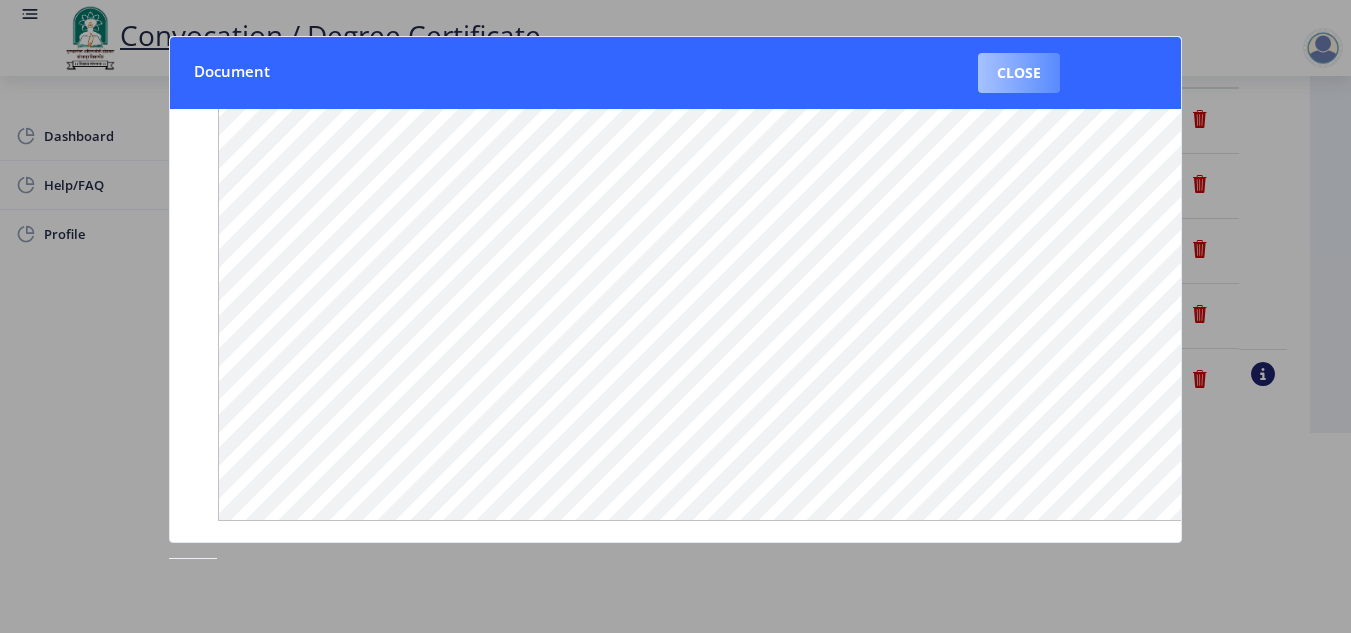click on "Close" at bounding box center (1019, 73) 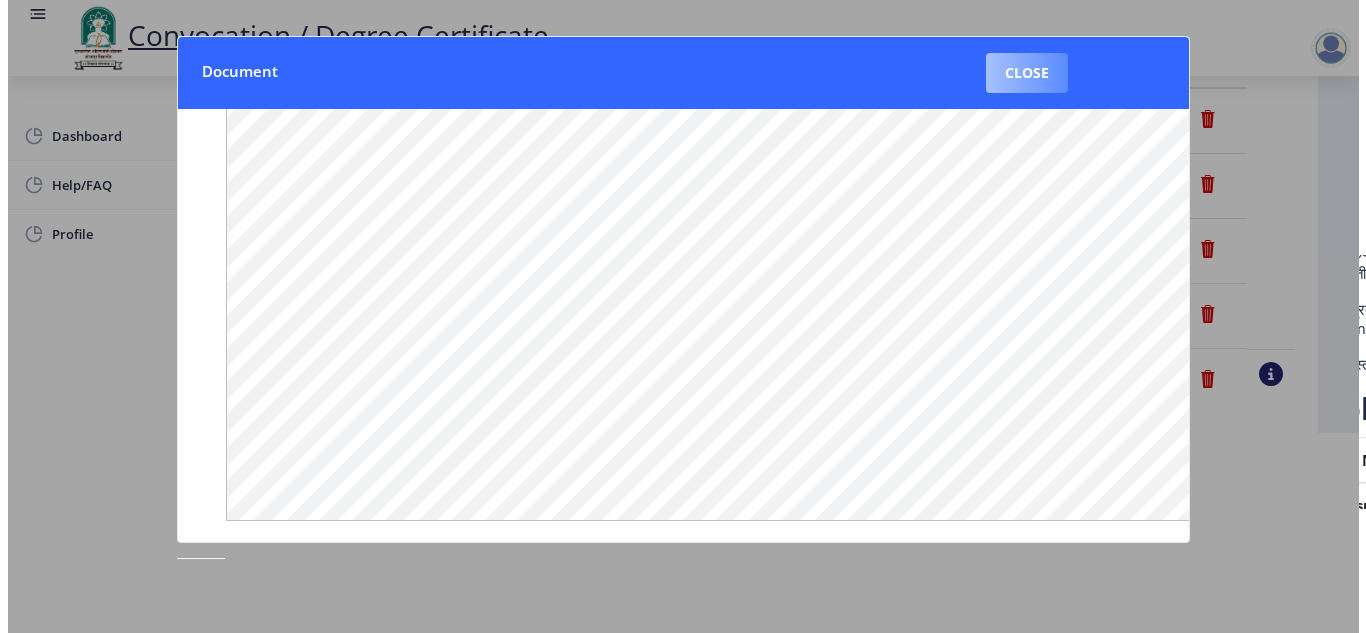 scroll, scrollTop: 181, scrollLeft: 0, axis: vertical 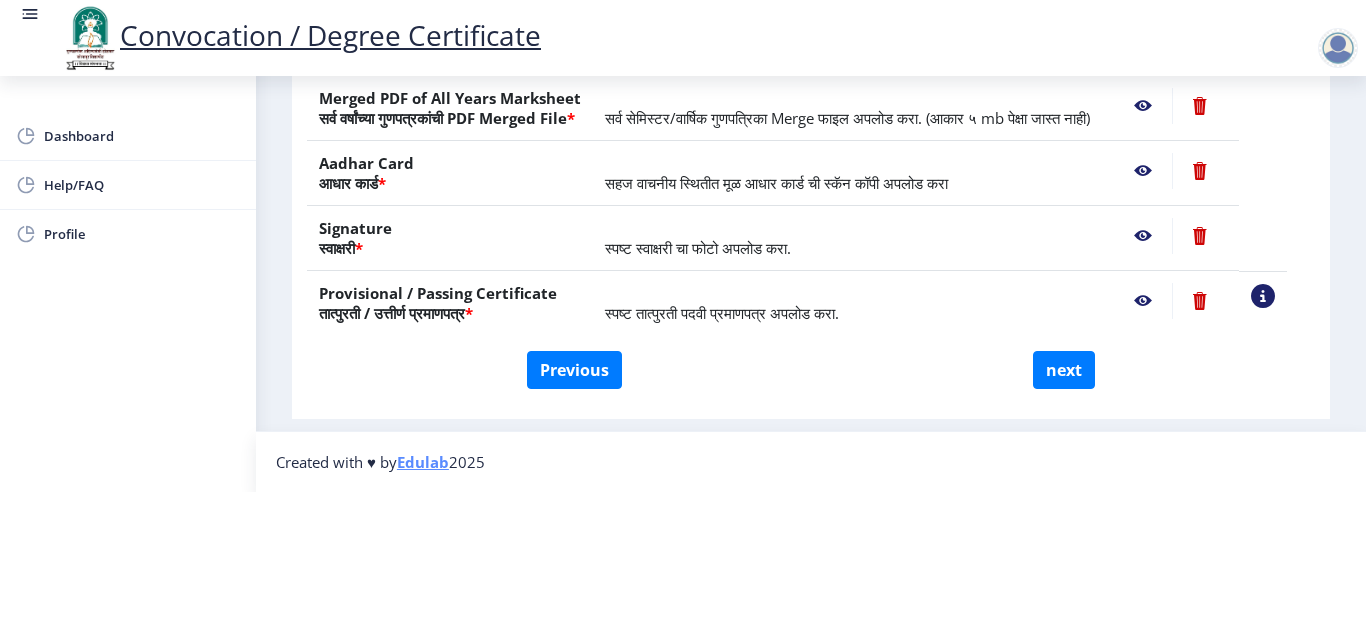click 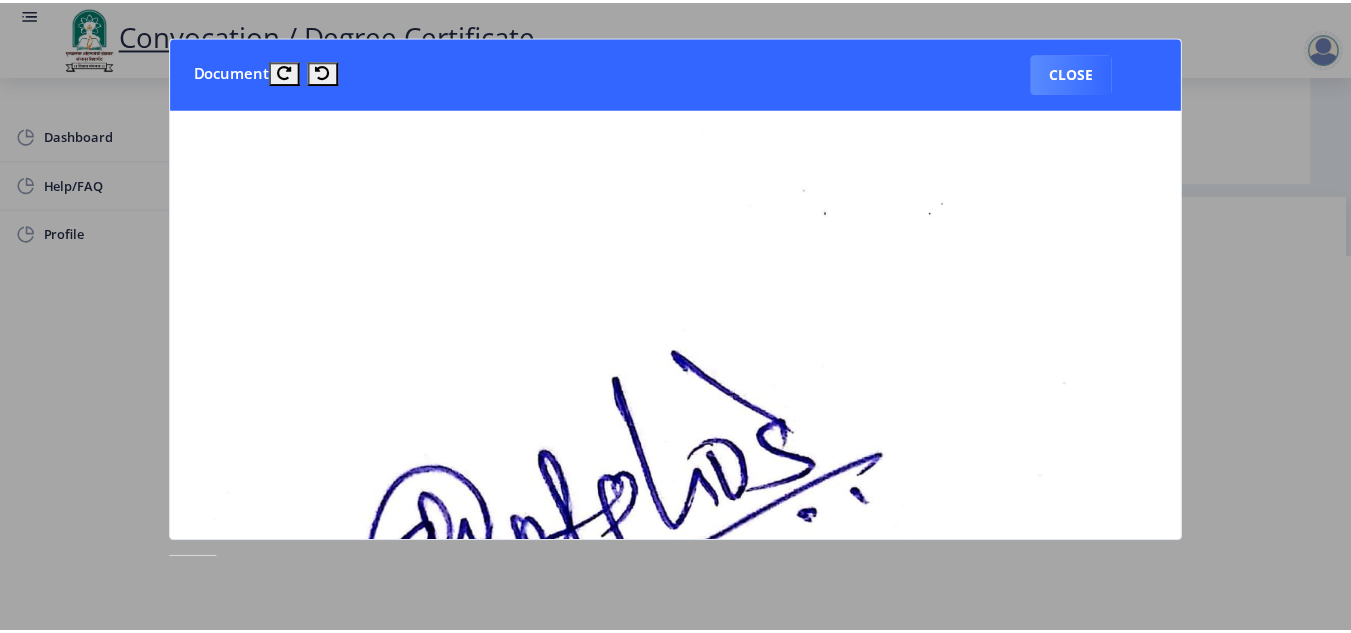 scroll, scrollTop: 0, scrollLeft: 0, axis: both 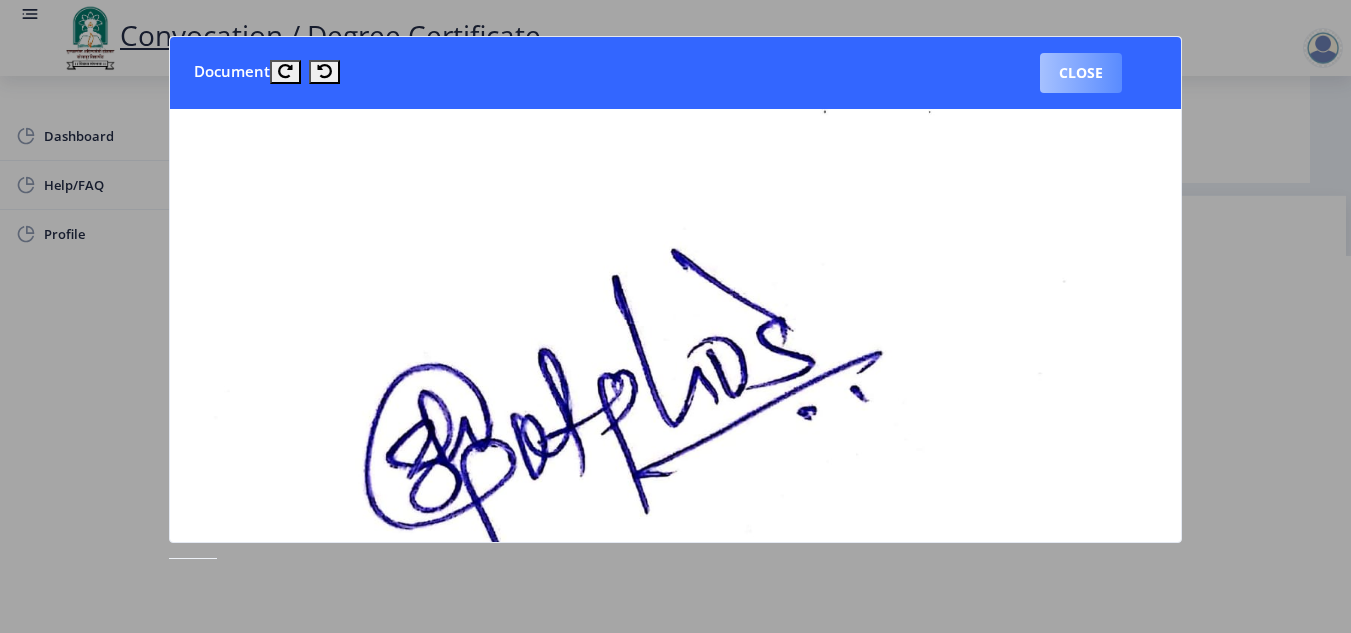click on "Close" at bounding box center (1081, 73) 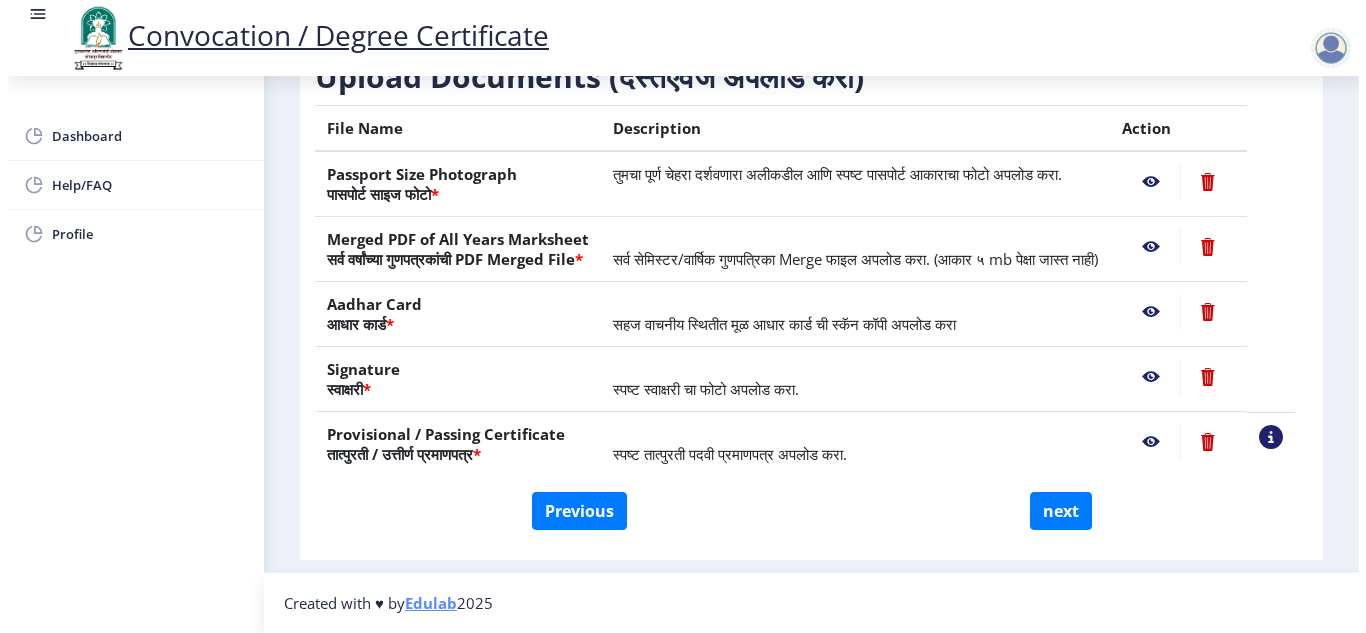 scroll, scrollTop: 181, scrollLeft: 0, axis: vertical 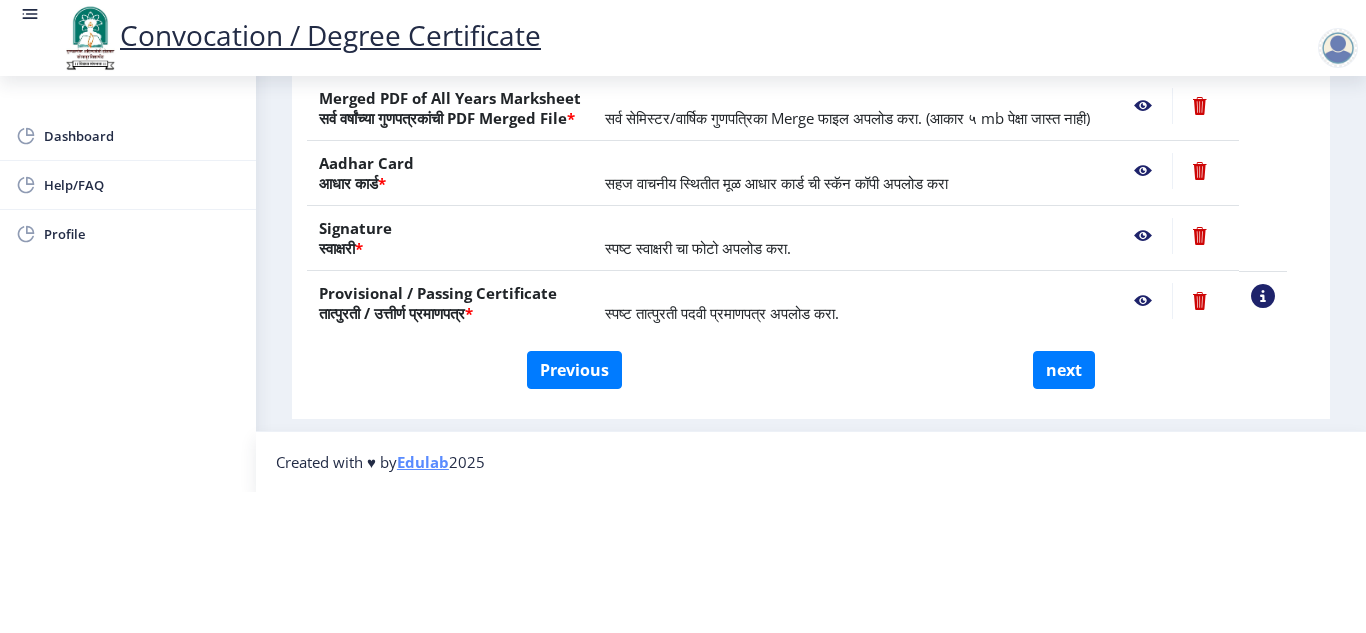 click 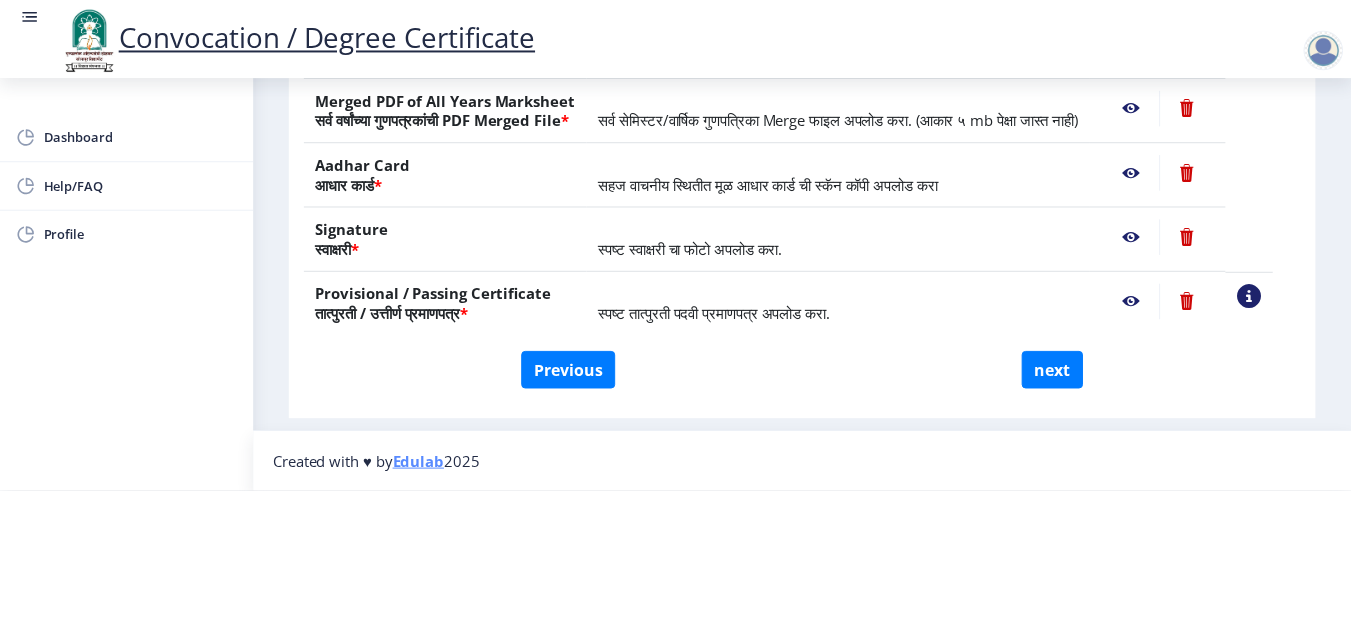 scroll, scrollTop: 0, scrollLeft: 0, axis: both 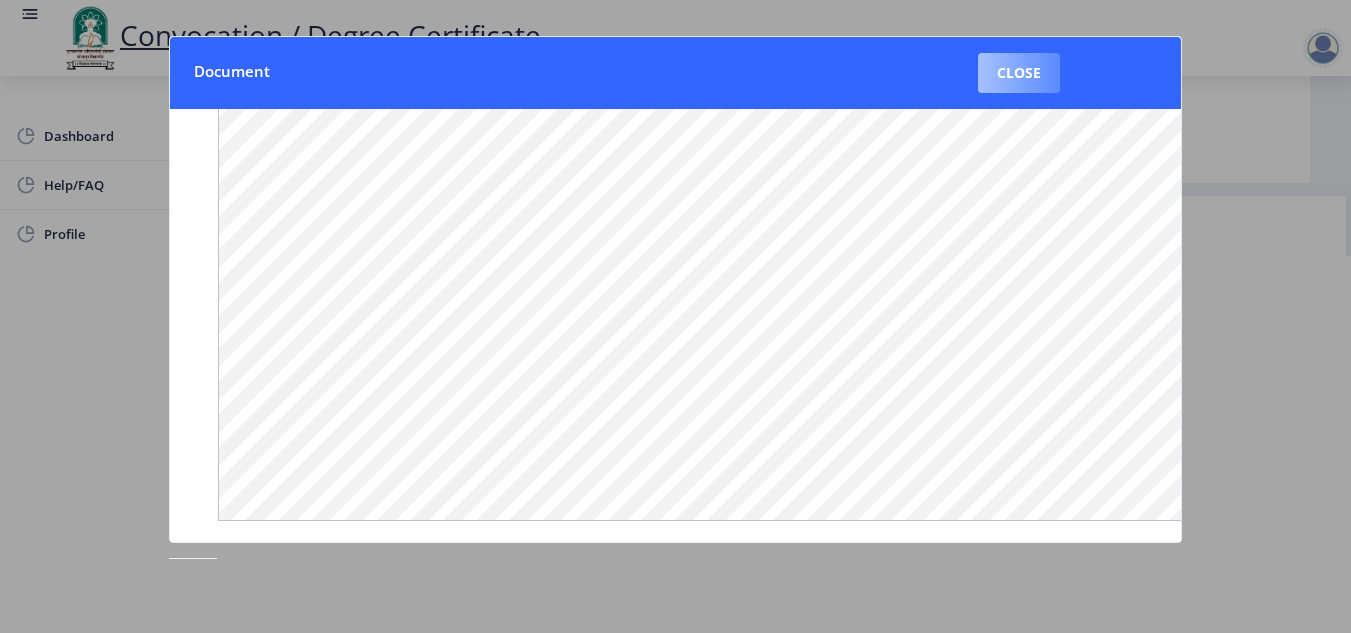 click on "Close" at bounding box center [1019, 73] 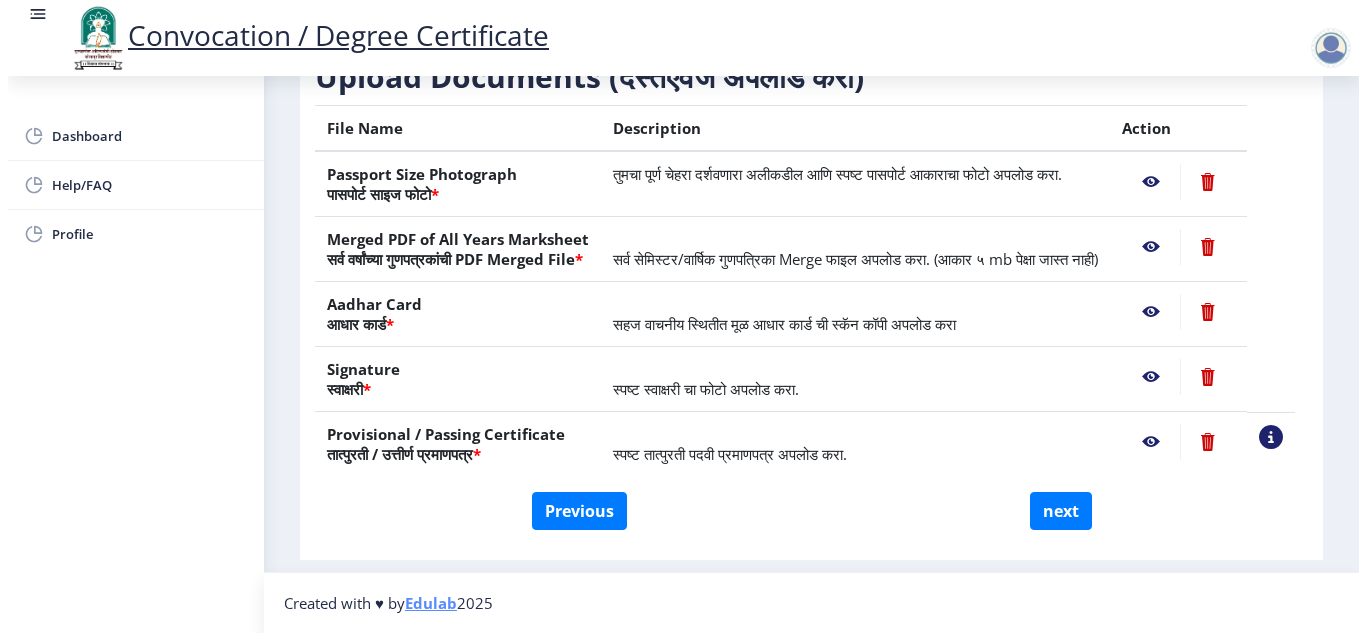 scroll, scrollTop: 181, scrollLeft: 0, axis: vertical 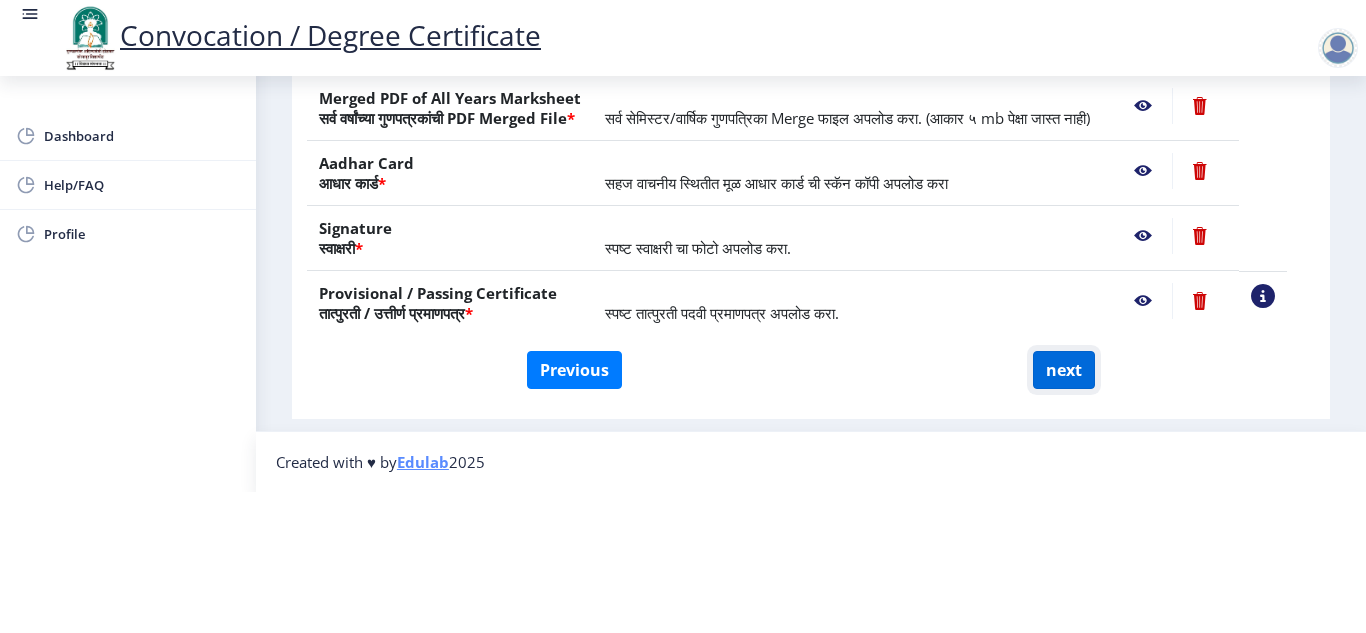 click on "next" 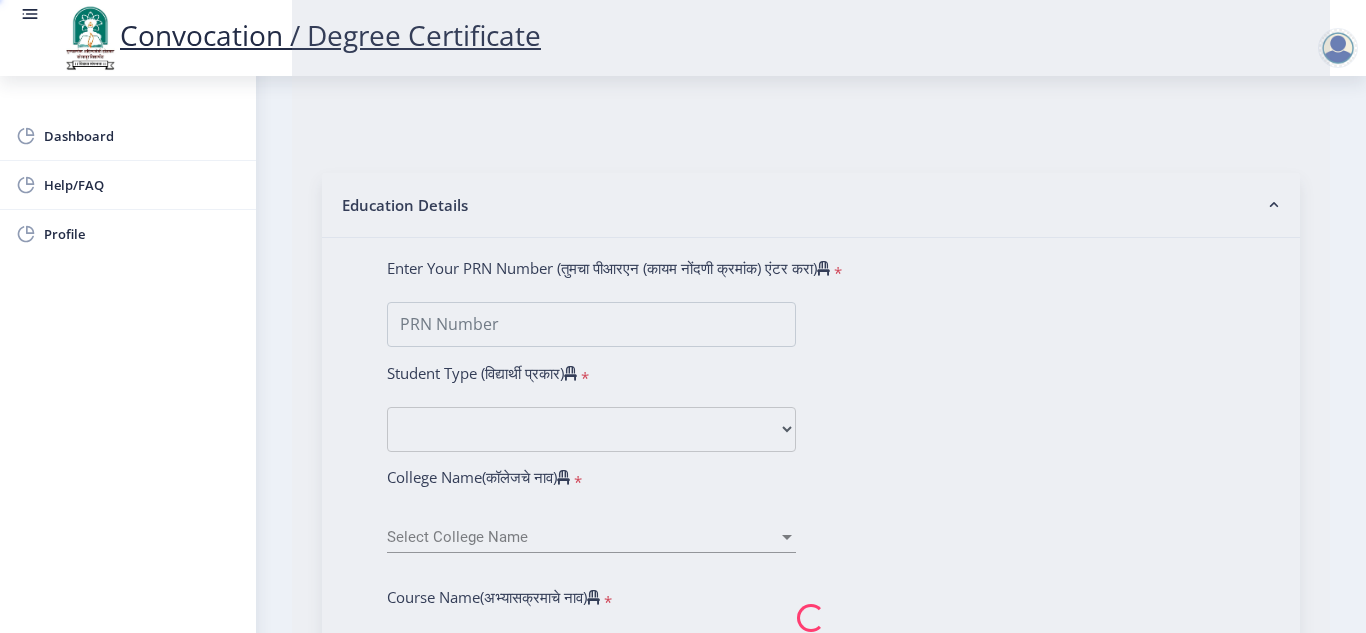 scroll, scrollTop: 0, scrollLeft: 0, axis: both 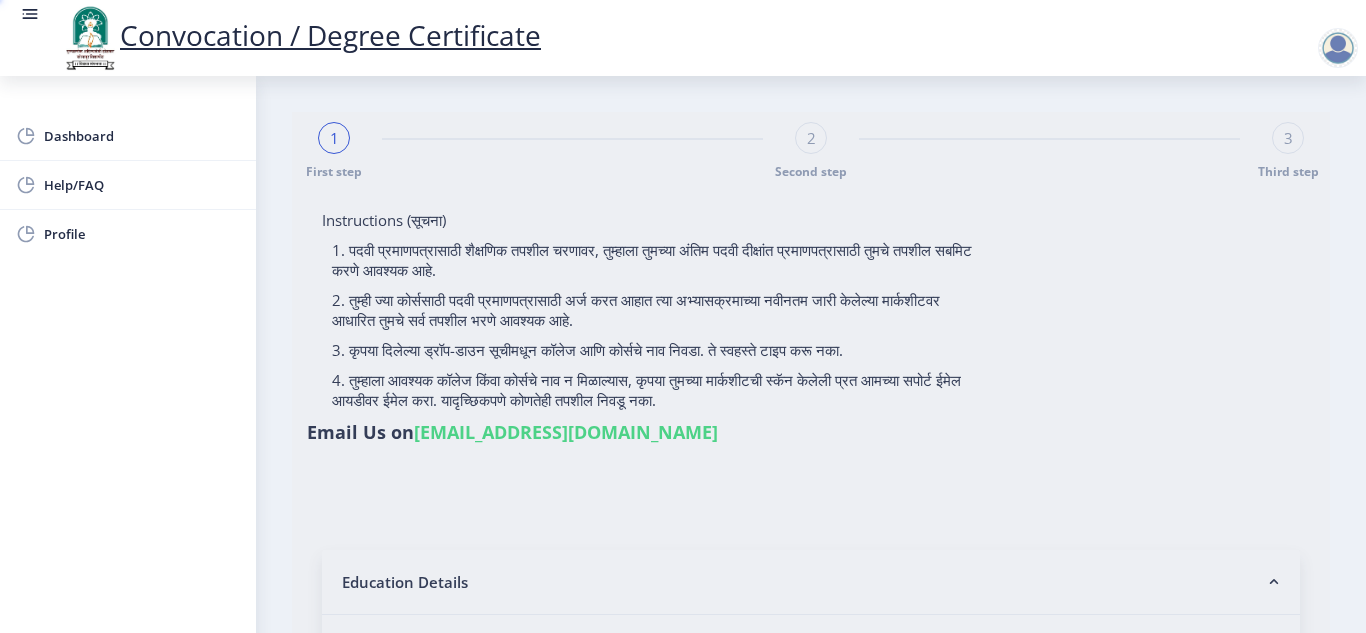 select 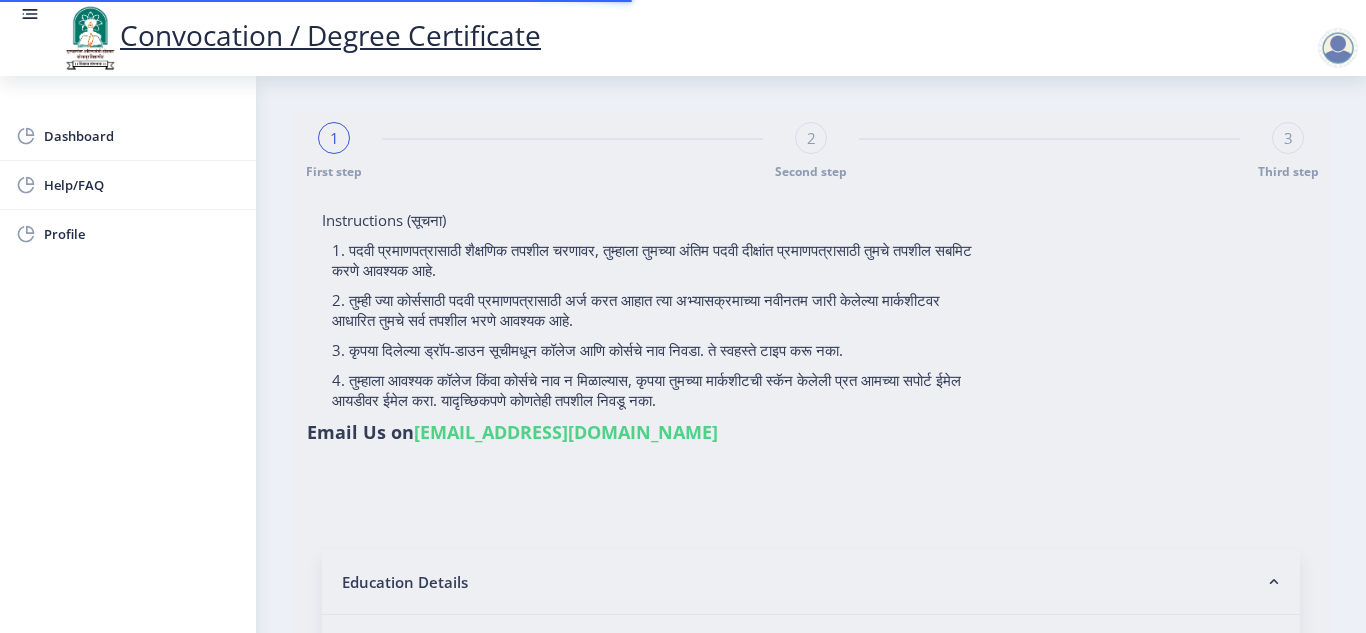 type on "[PERSON_NAME]" 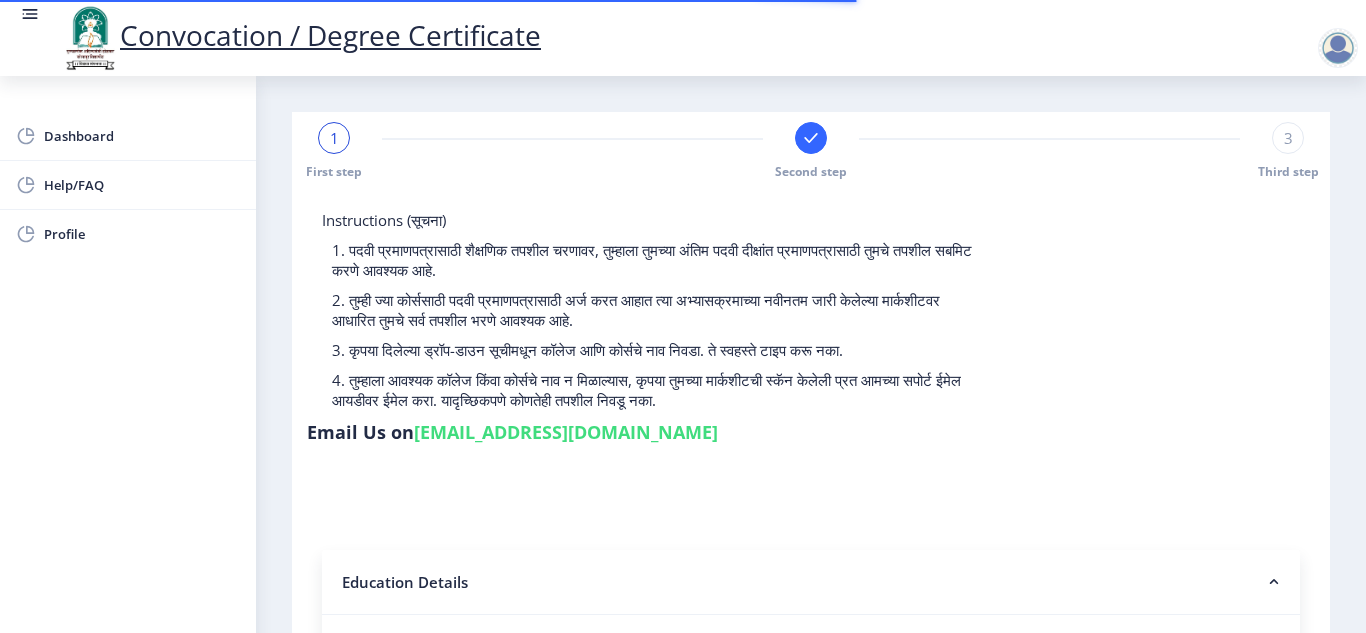 type on "2015032500026257" 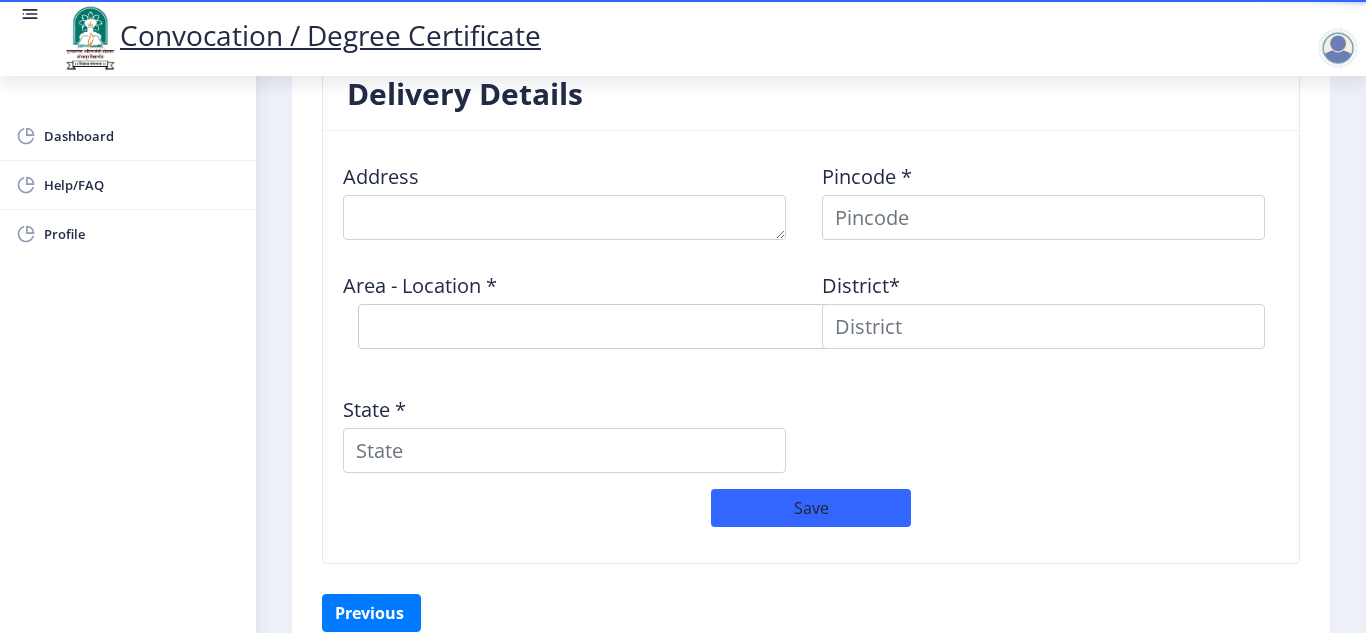scroll, scrollTop: 1727, scrollLeft: 0, axis: vertical 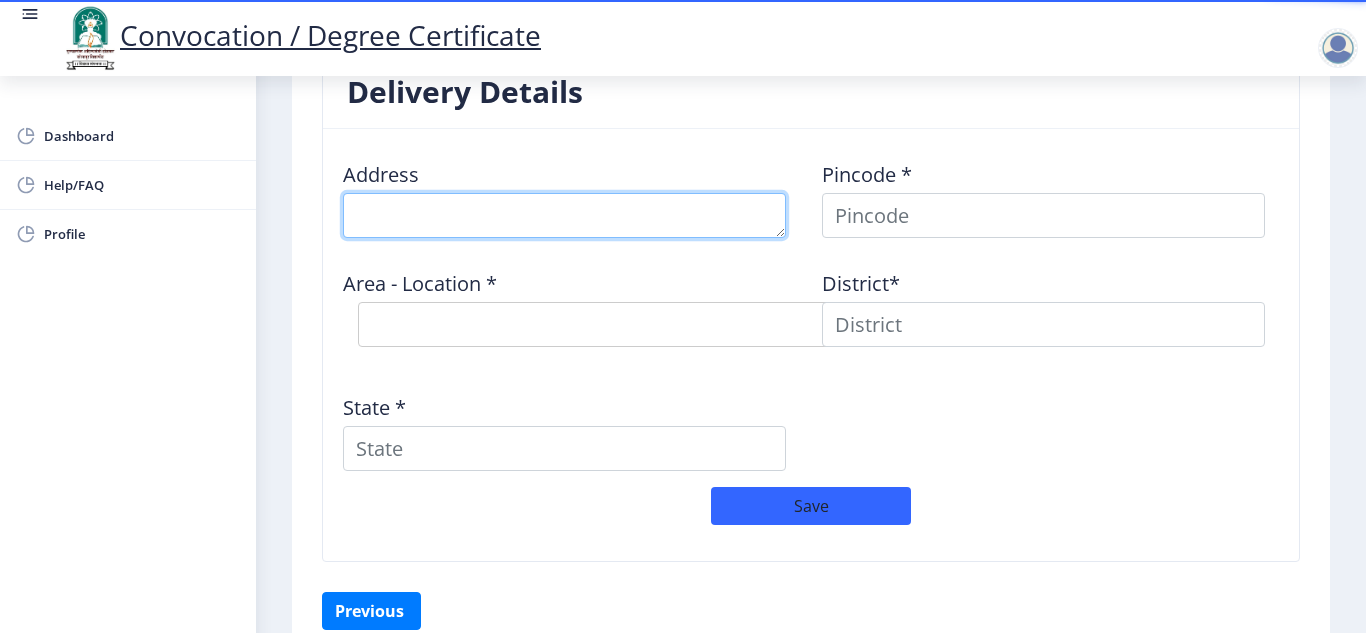 click at bounding box center [564, 215] 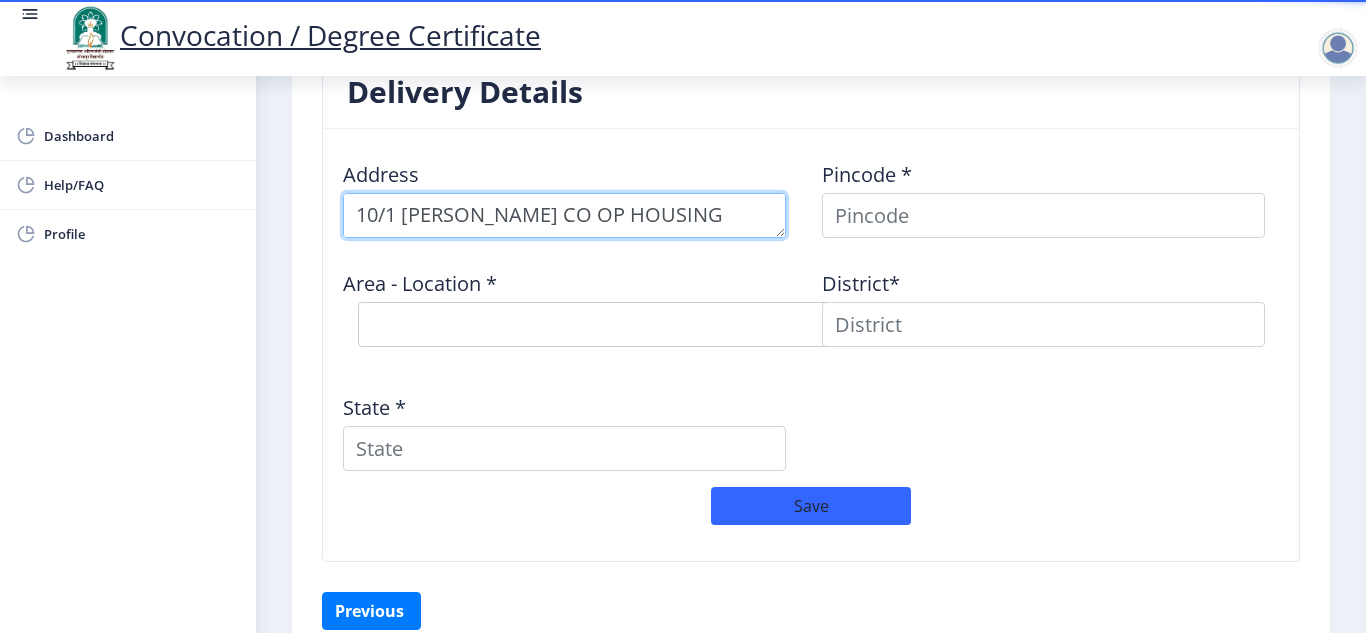 scroll, scrollTop: 21, scrollLeft: 0, axis: vertical 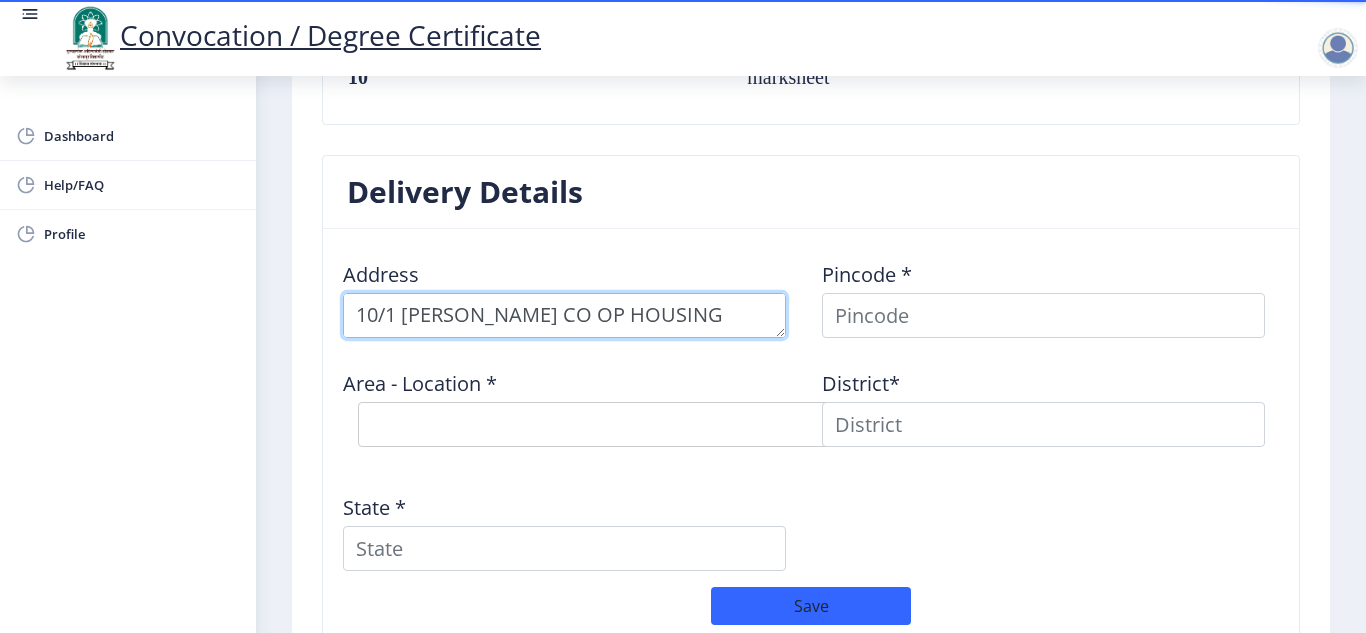 click at bounding box center [564, 315] 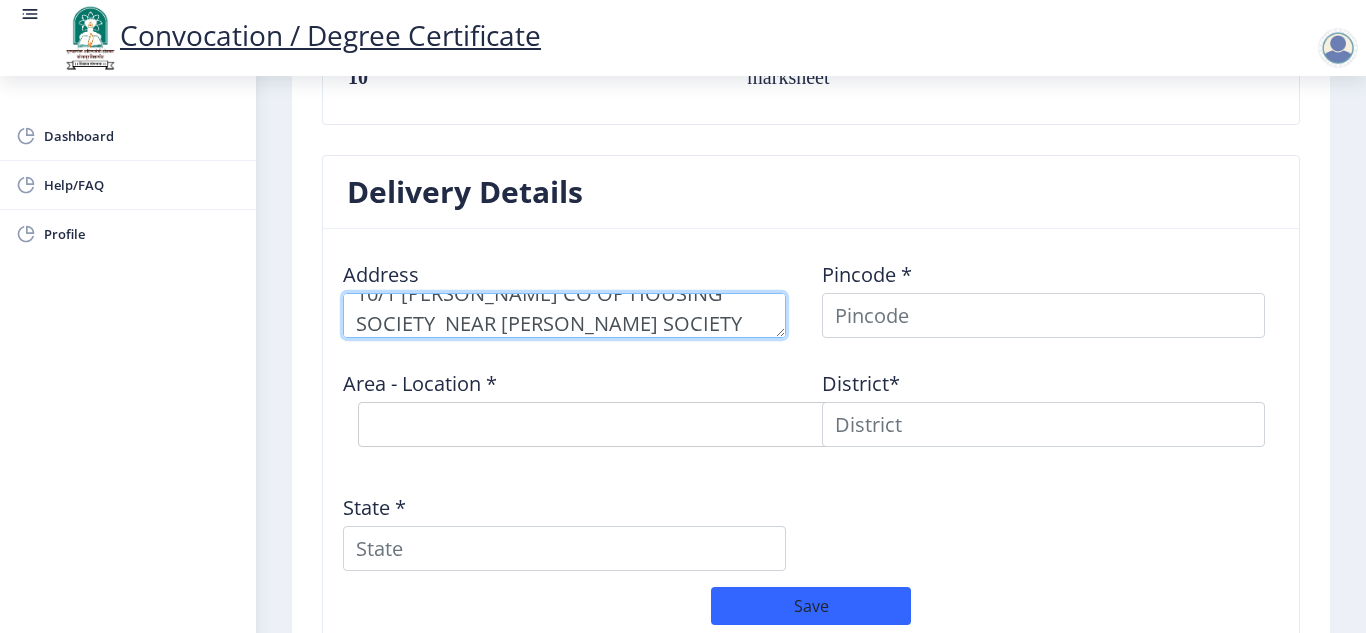 scroll, scrollTop: 51, scrollLeft: 0, axis: vertical 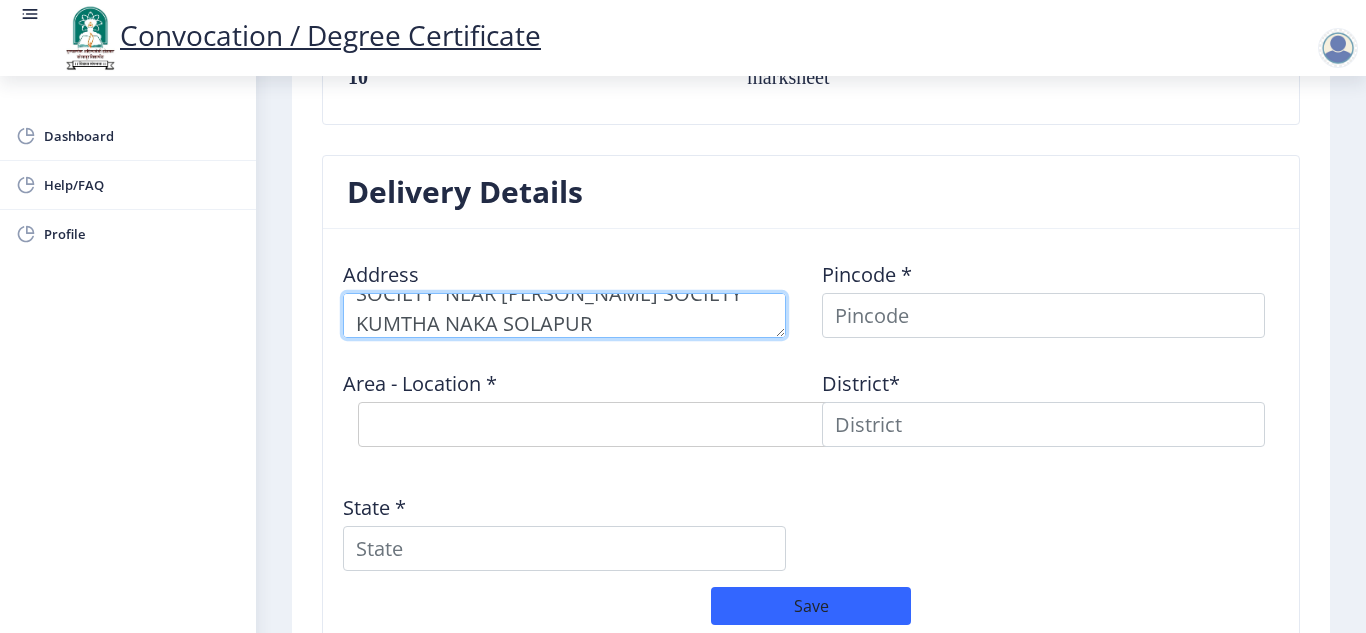 type on "10/1 [PERSON_NAME] CO OP HOUSING SOCIETY  NEAR [PERSON_NAME] SOCIETY KUMTHA NAKA SOLAPUR" 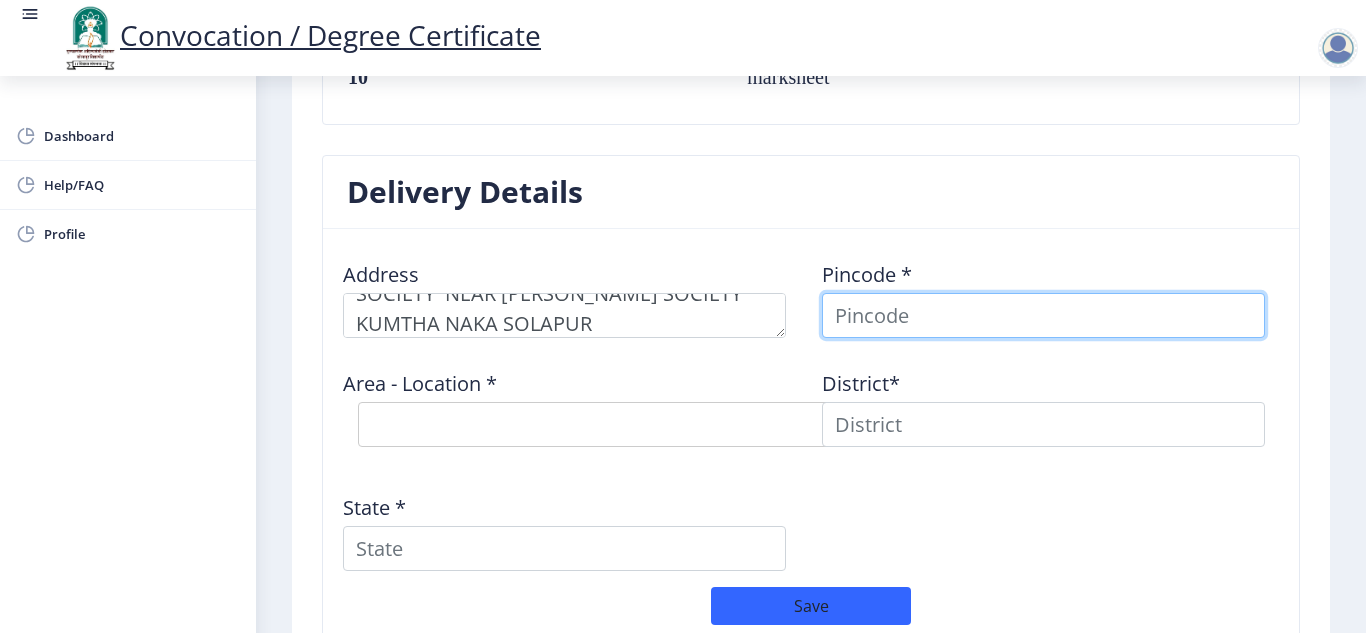 click at bounding box center (1043, 315) 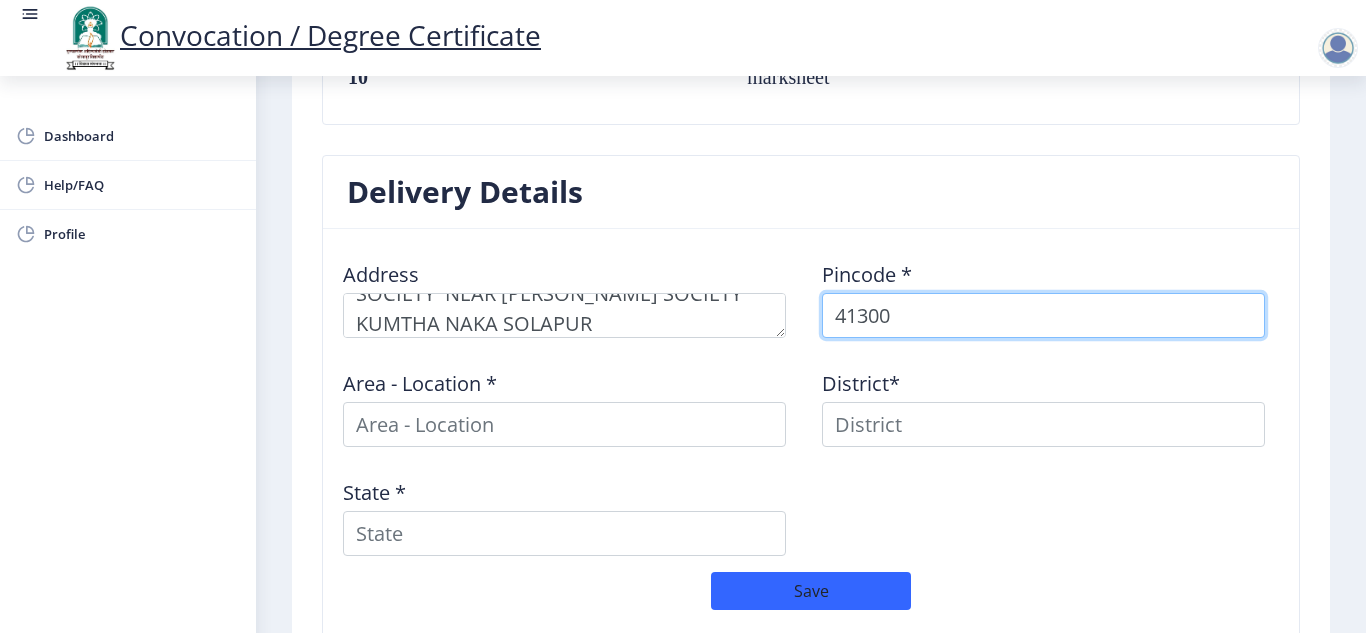 type on "413003" 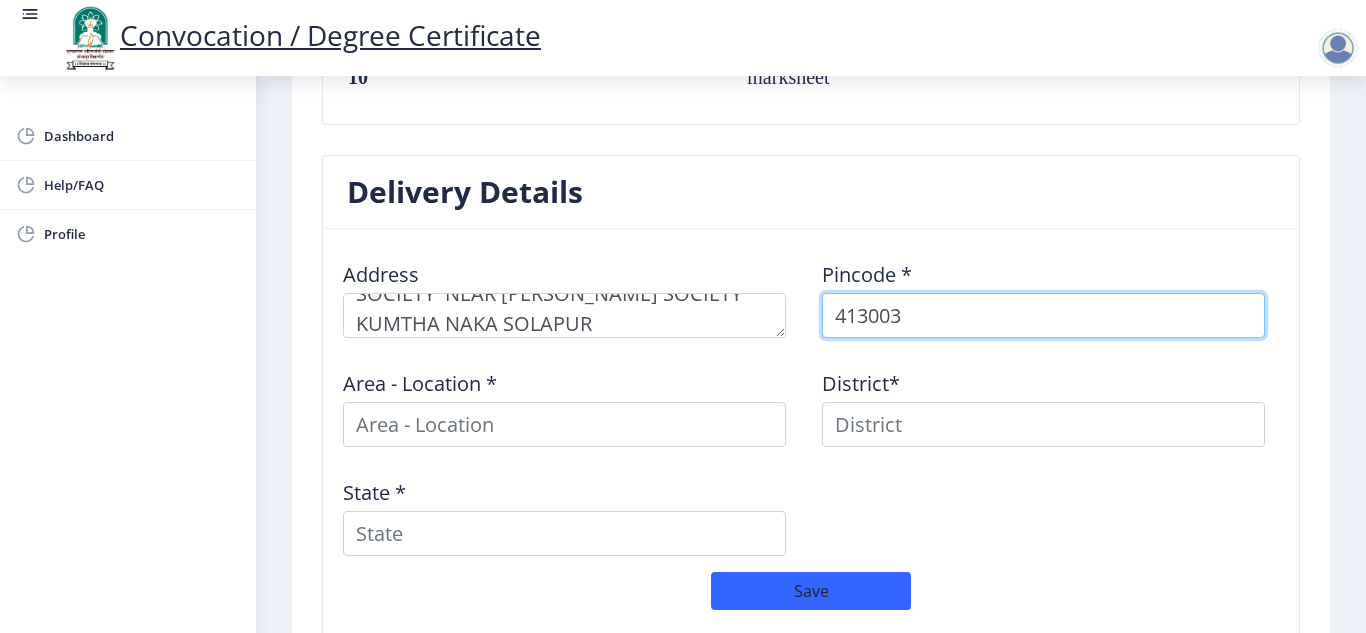 select 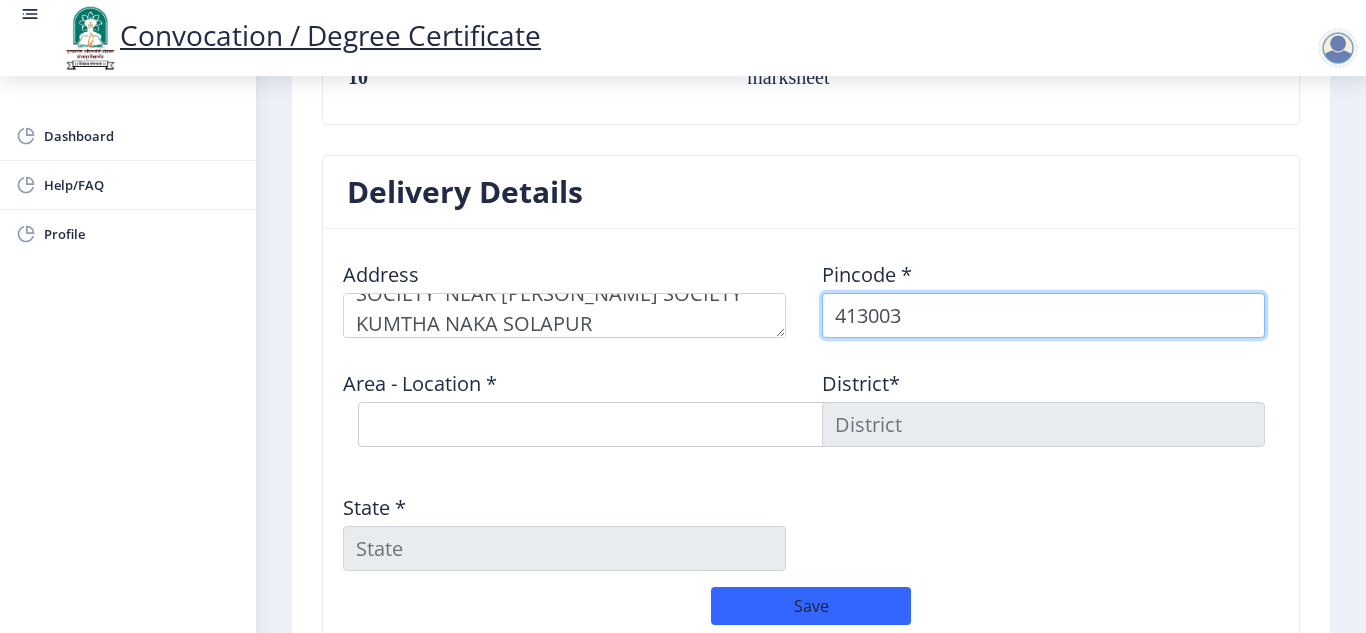 type on "413003" 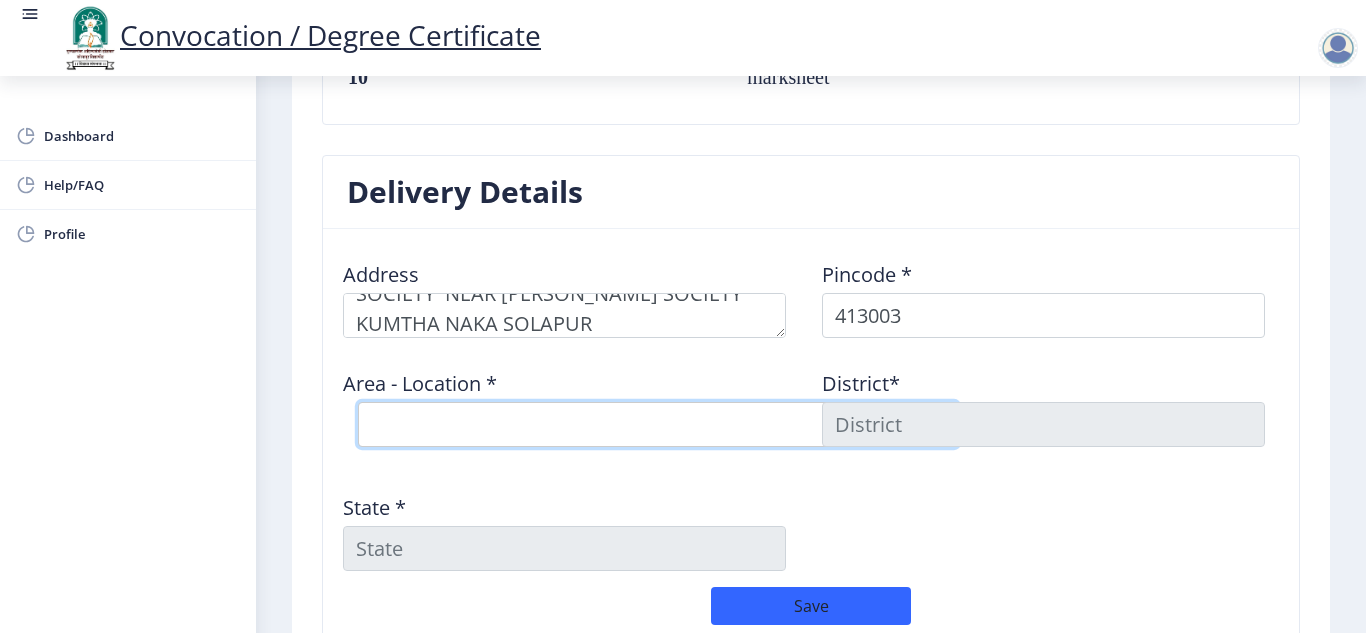 click on "Select Area Location [PERSON_NAME][GEOGRAPHIC_DATA] [GEOGRAPHIC_DATA] S.O ([GEOGRAPHIC_DATA]) [GEOGRAPHIC_DATA] S.O ([GEOGRAPHIC_DATA])" at bounding box center (658, 424) 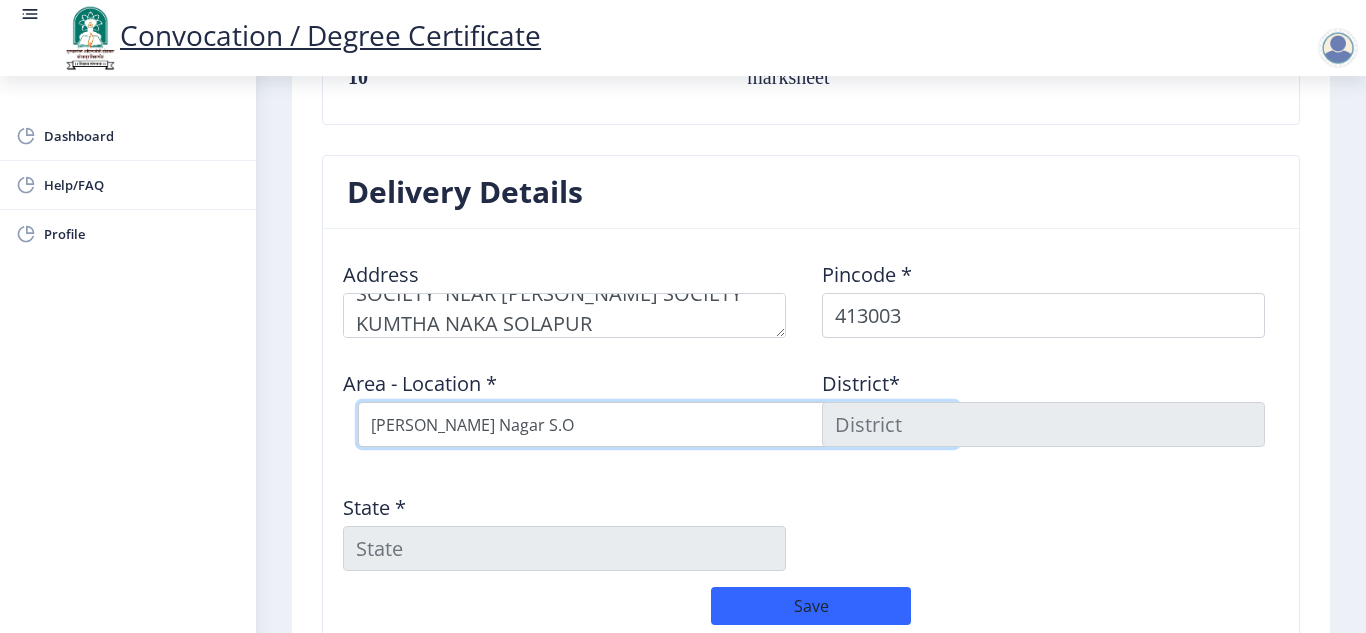 click on "Select Area Location [PERSON_NAME][GEOGRAPHIC_DATA] [GEOGRAPHIC_DATA] S.O ([GEOGRAPHIC_DATA]) [GEOGRAPHIC_DATA] S.O ([GEOGRAPHIC_DATA])" at bounding box center (658, 424) 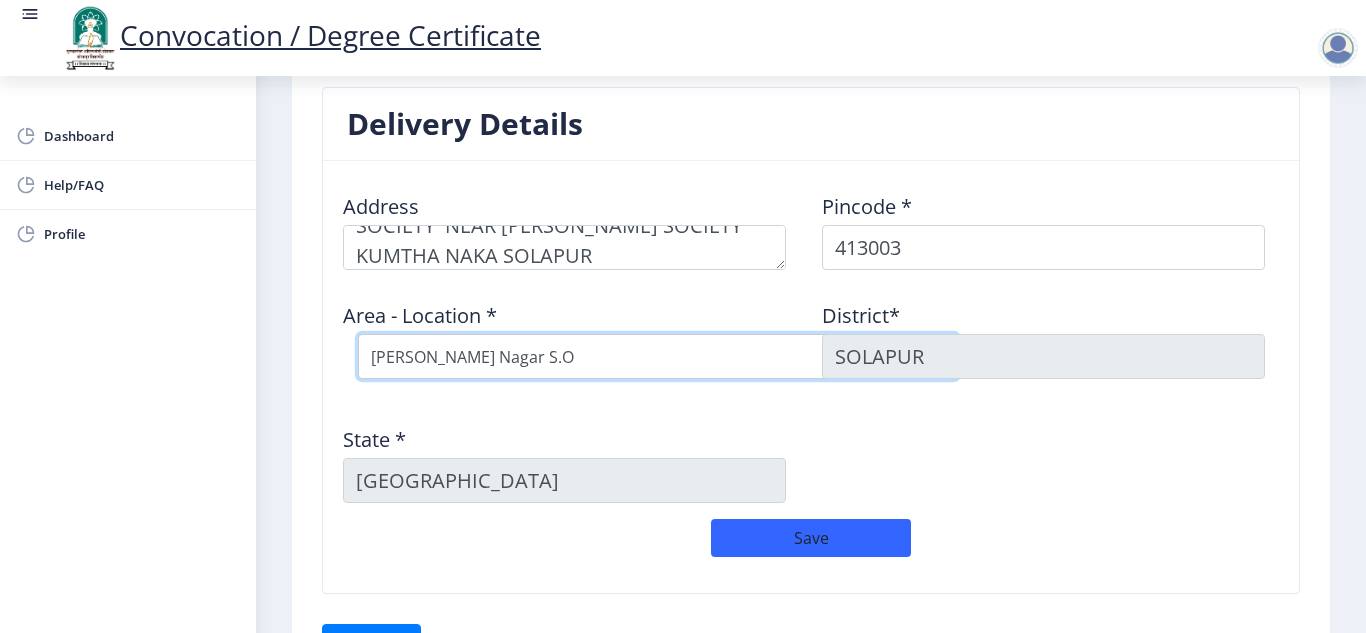 scroll, scrollTop: 1827, scrollLeft: 0, axis: vertical 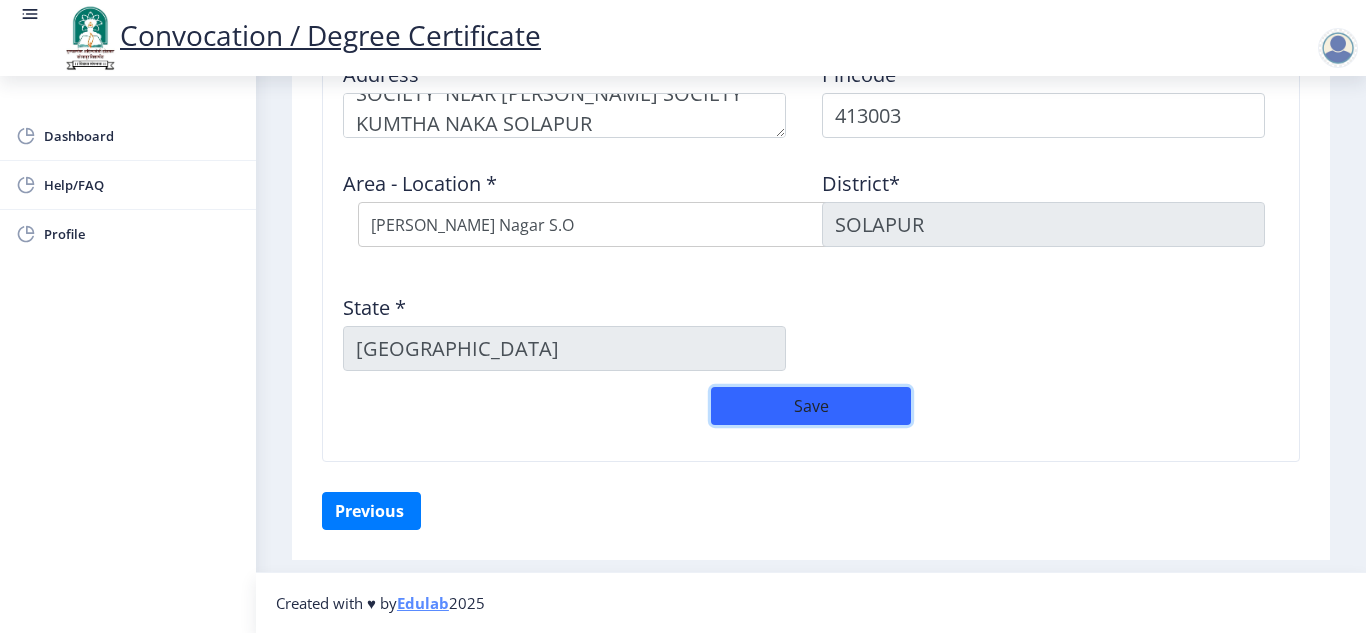 click on "Save" 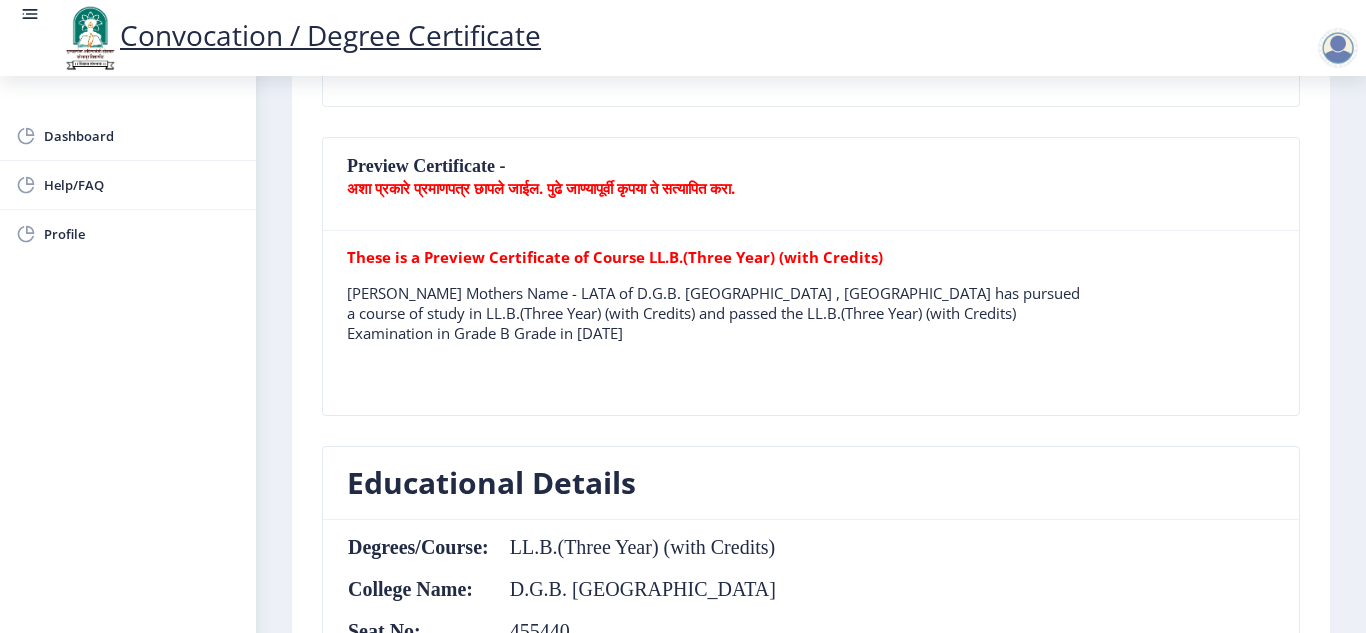 scroll, scrollTop: 527, scrollLeft: 0, axis: vertical 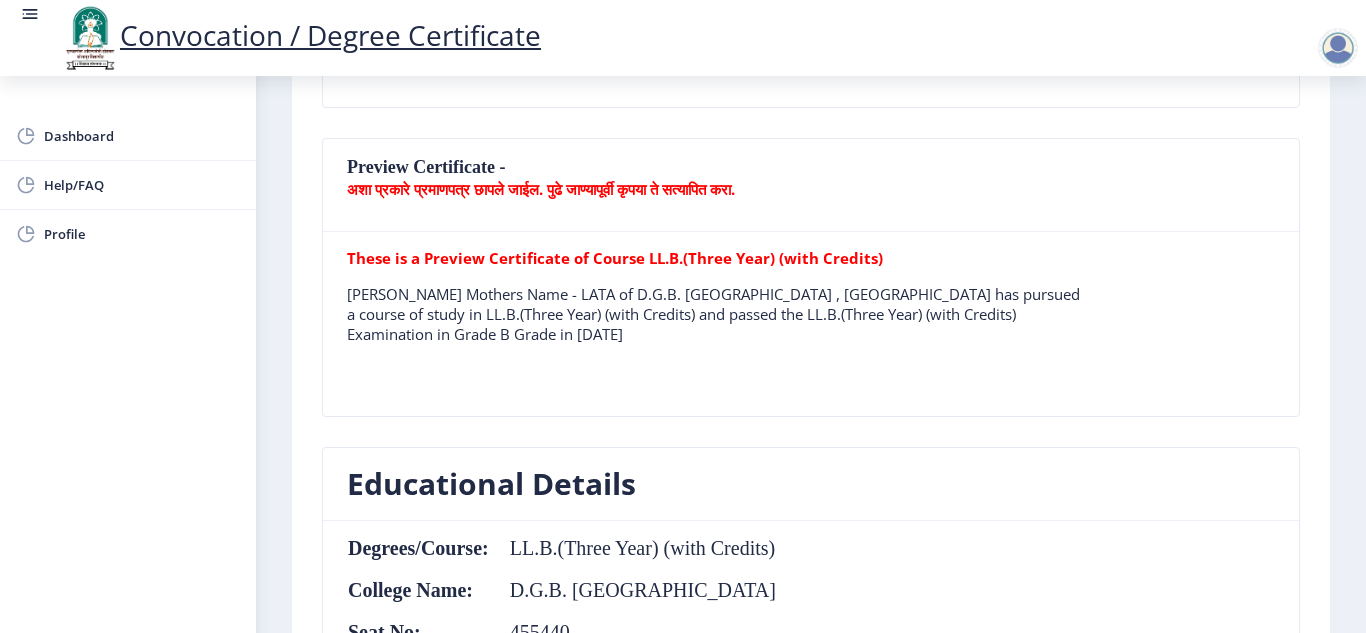 click on "Preview Certificate -  अशा प्रकारे प्रमाणपत्र छापले जाईल. पुढे जाण्यापूर्वी कृपया ते सत्यापित करा." 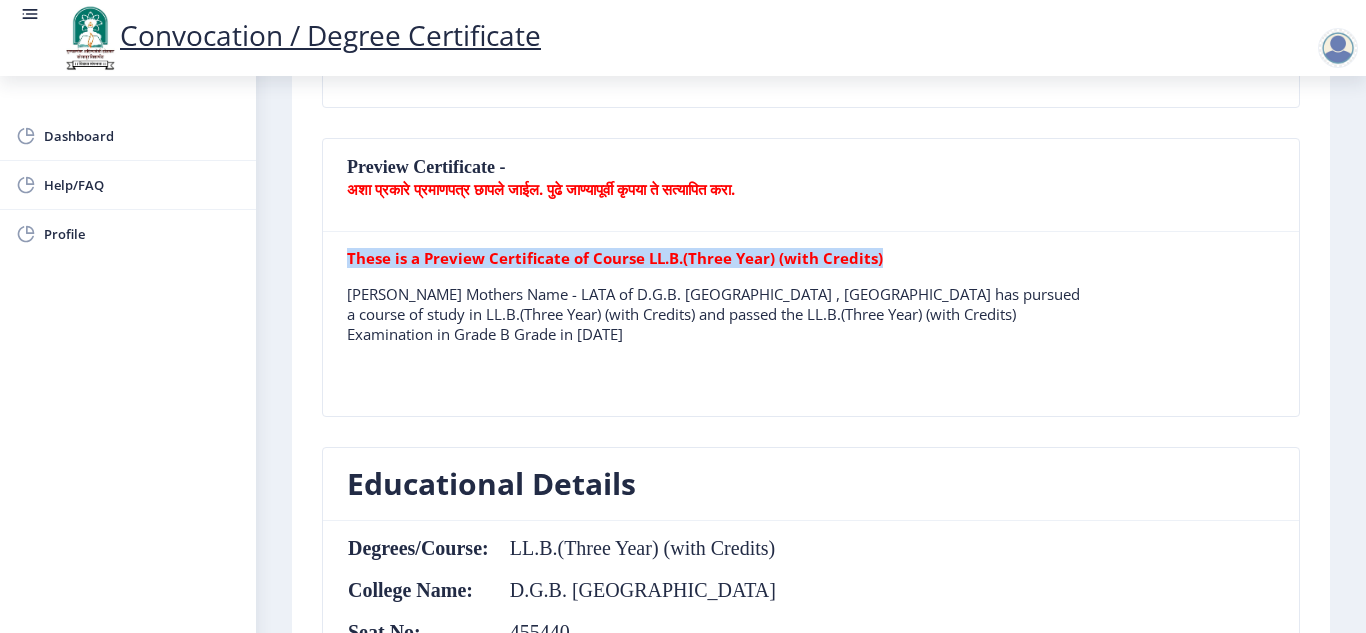 drag, startPoint x: 351, startPoint y: 256, endPoint x: 924, endPoint y: 252, distance: 573.014 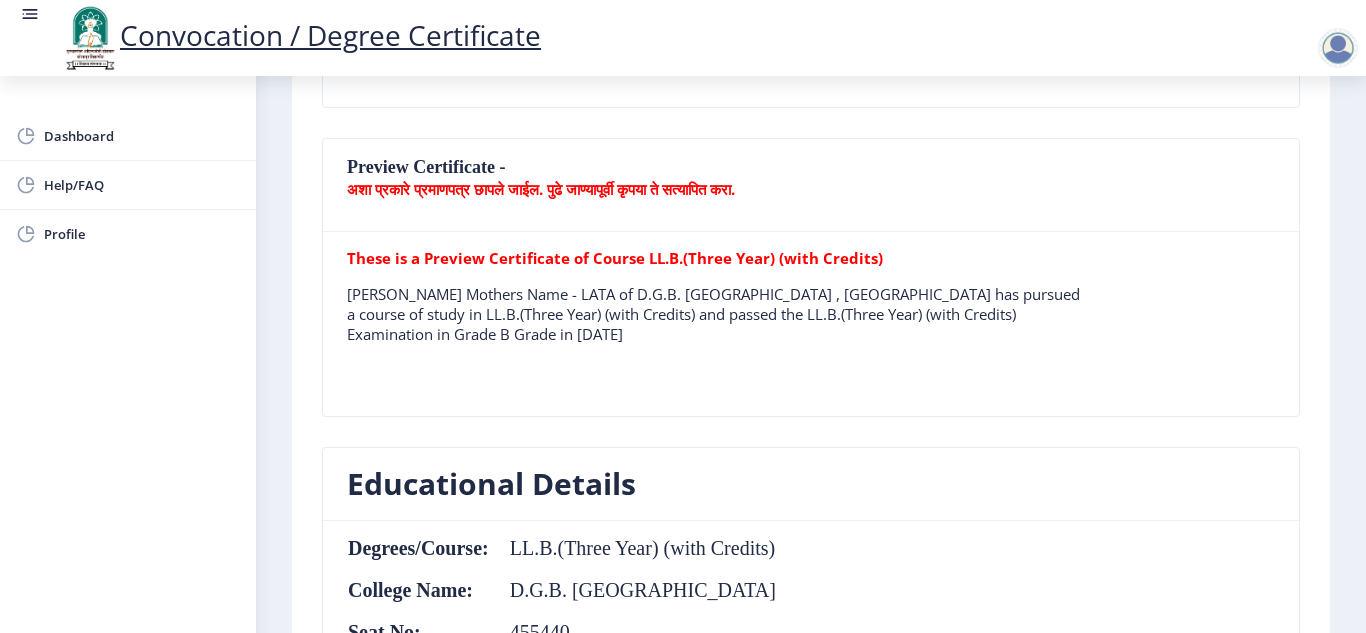click on "These is a Preview Certificate of Course LL.B.(Three Year)  (with Credits)  [PERSON_NAME] Mothers Name - LATA of D.G.B. [GEOGRAPHIC_DATA] , [GEOGRAPHIC_DATA] has pursued a course of study in LL.B.(Three Year)  (with Credits) and passed the LL.B.(Three Year)  (with Credits) Examination in Grade B Grade in [DATE]" 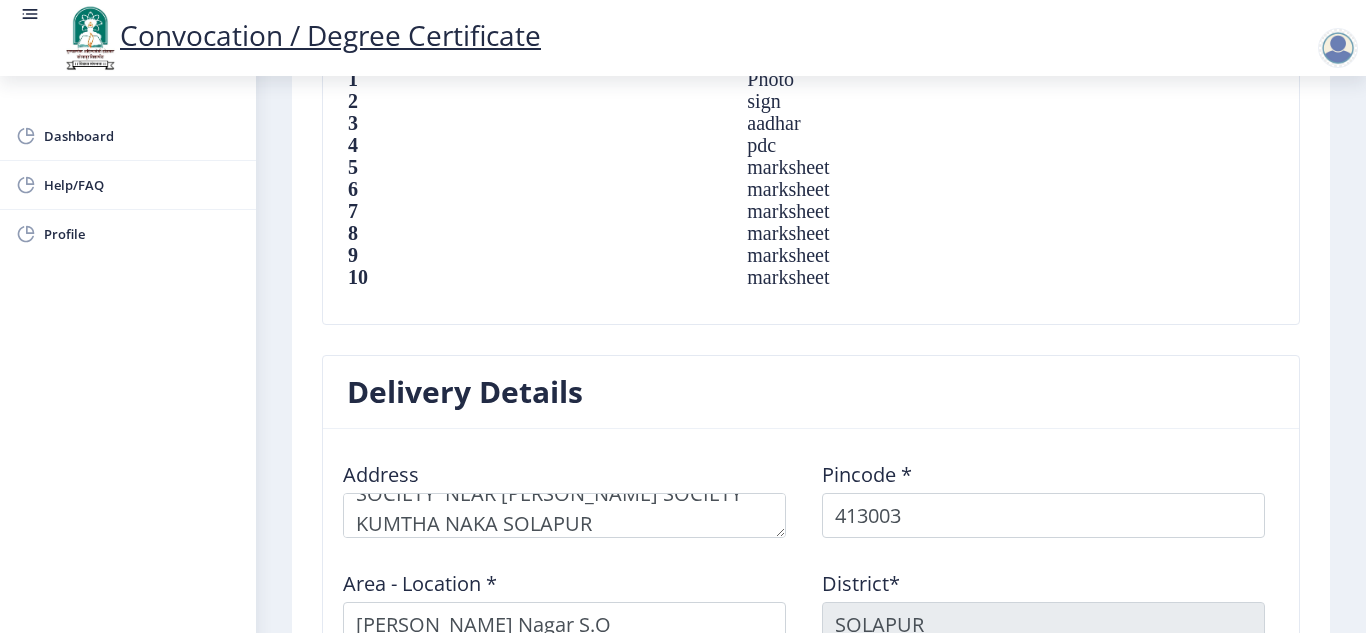 scroll, scrollTop: 1870, scrollLeft: 0, axis: vertical 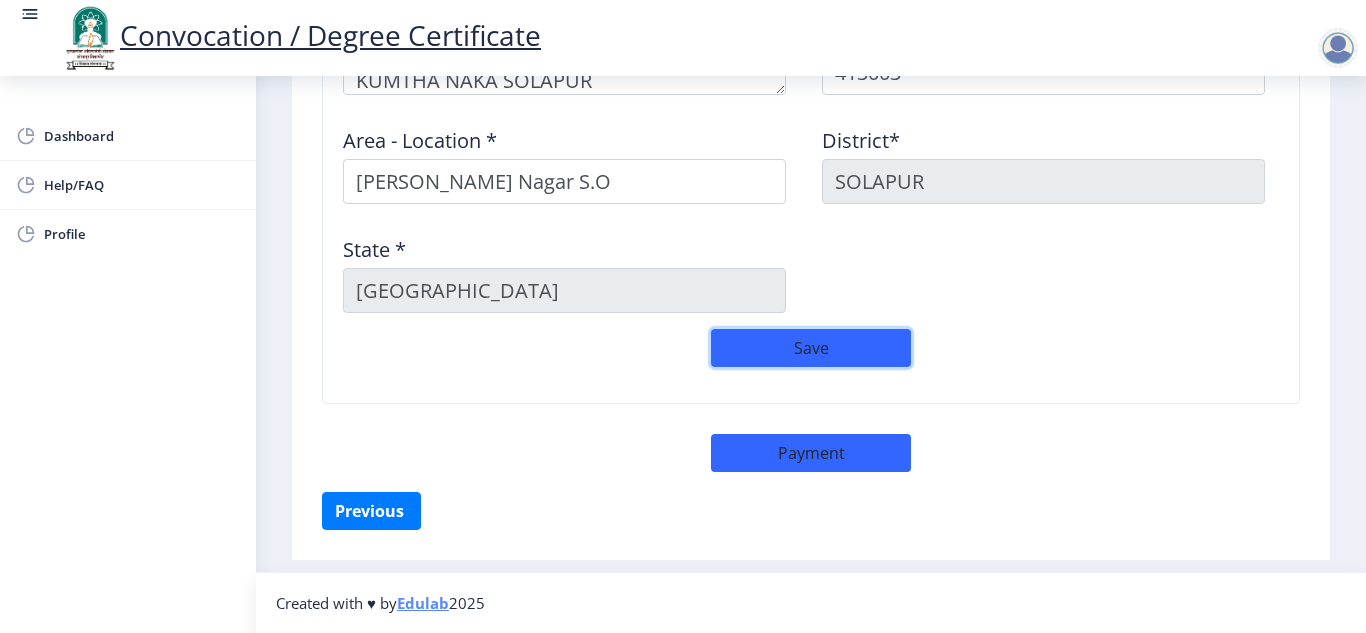 click on "Save" 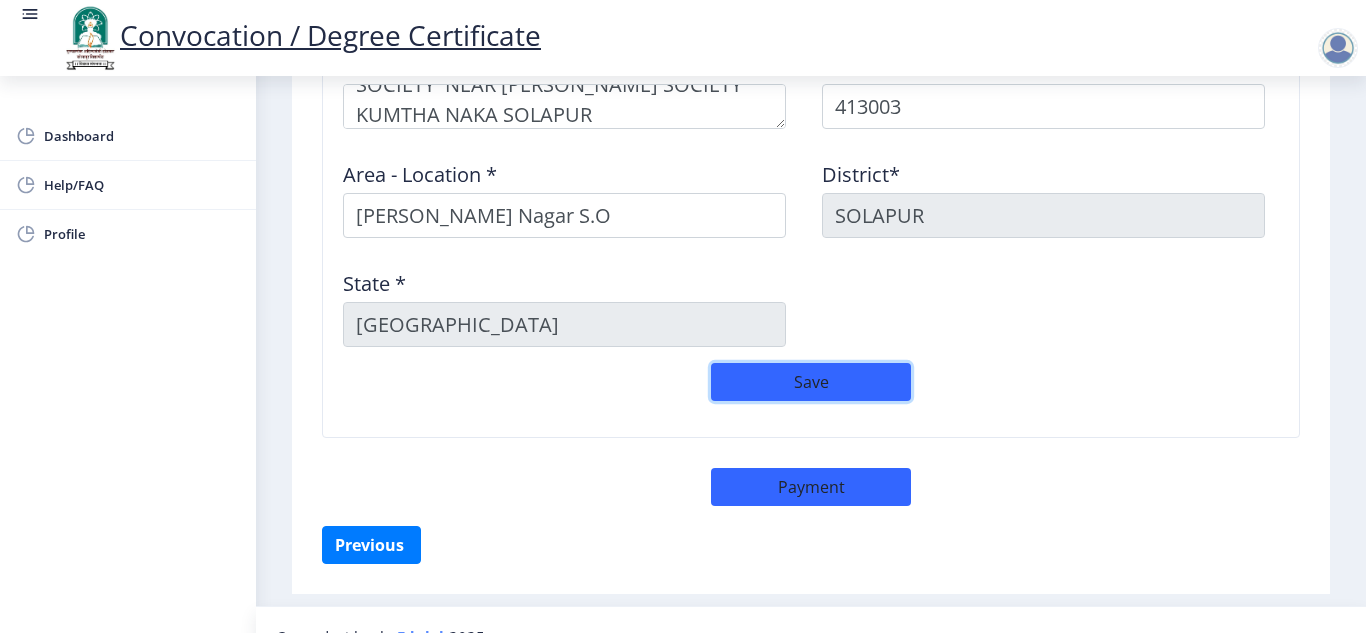 scroll, scrollTop: 1870, scrollLeft: 0, axis: vertical 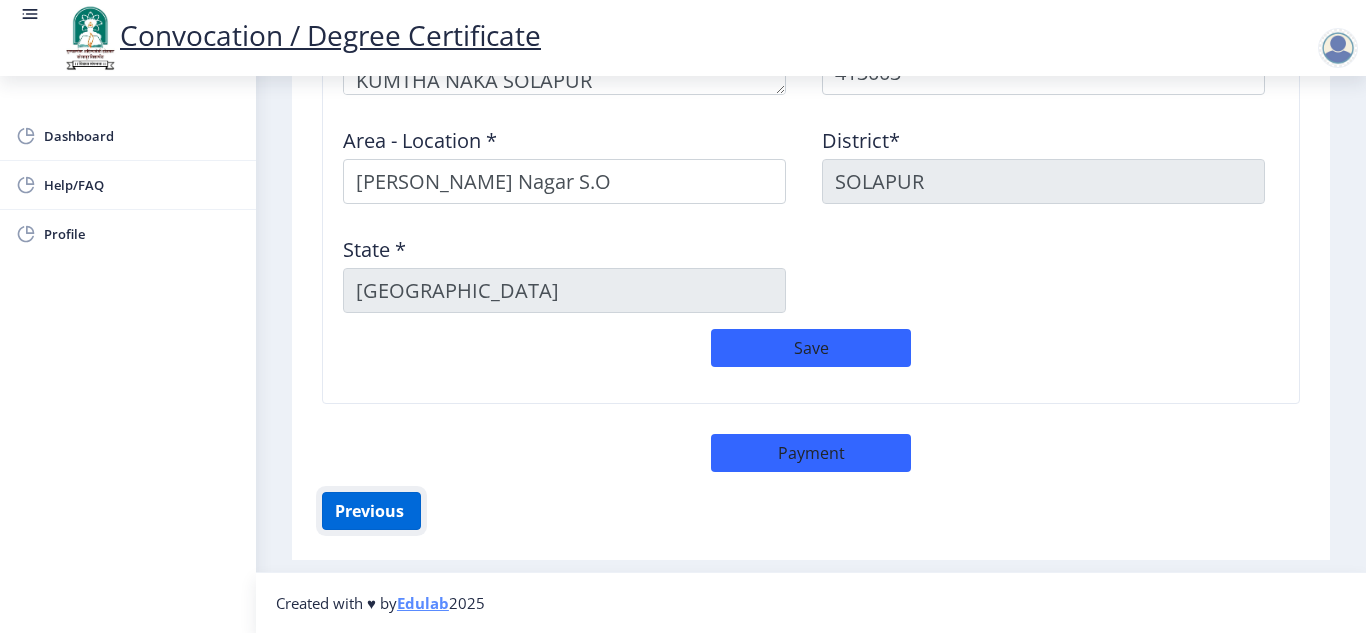 click on "Previous ‍" 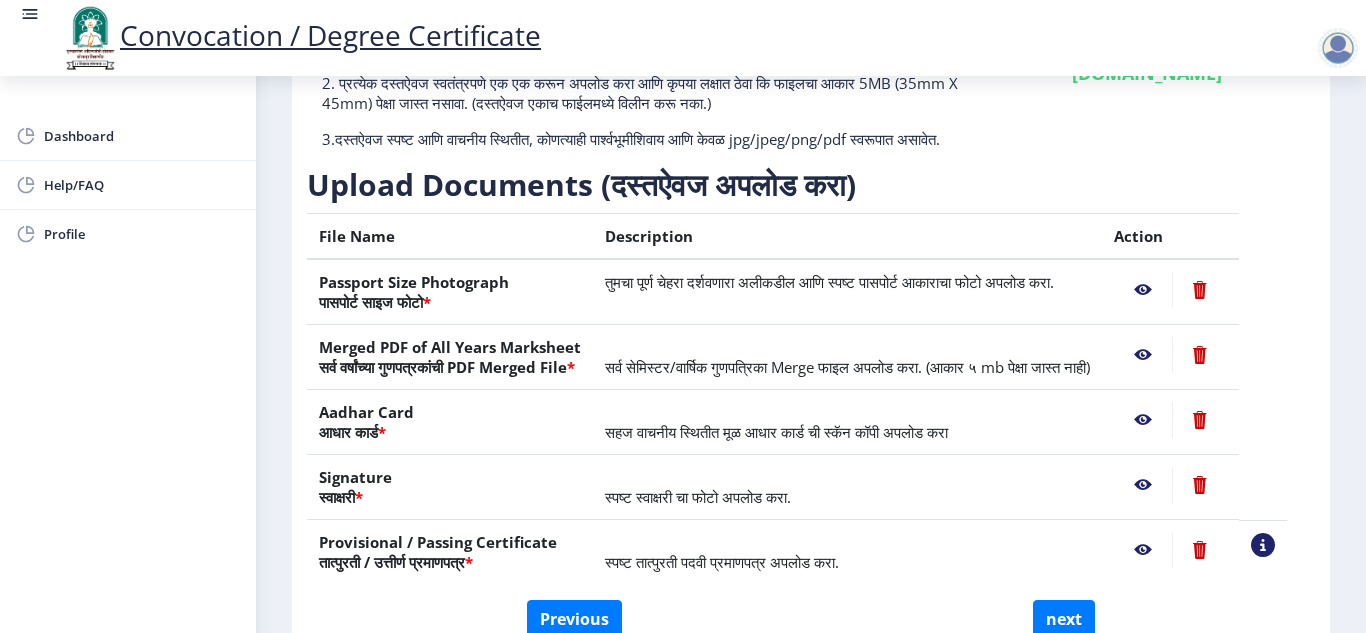 scroll, scrollTop: 377, scrollLeft: 0, axis: vertical 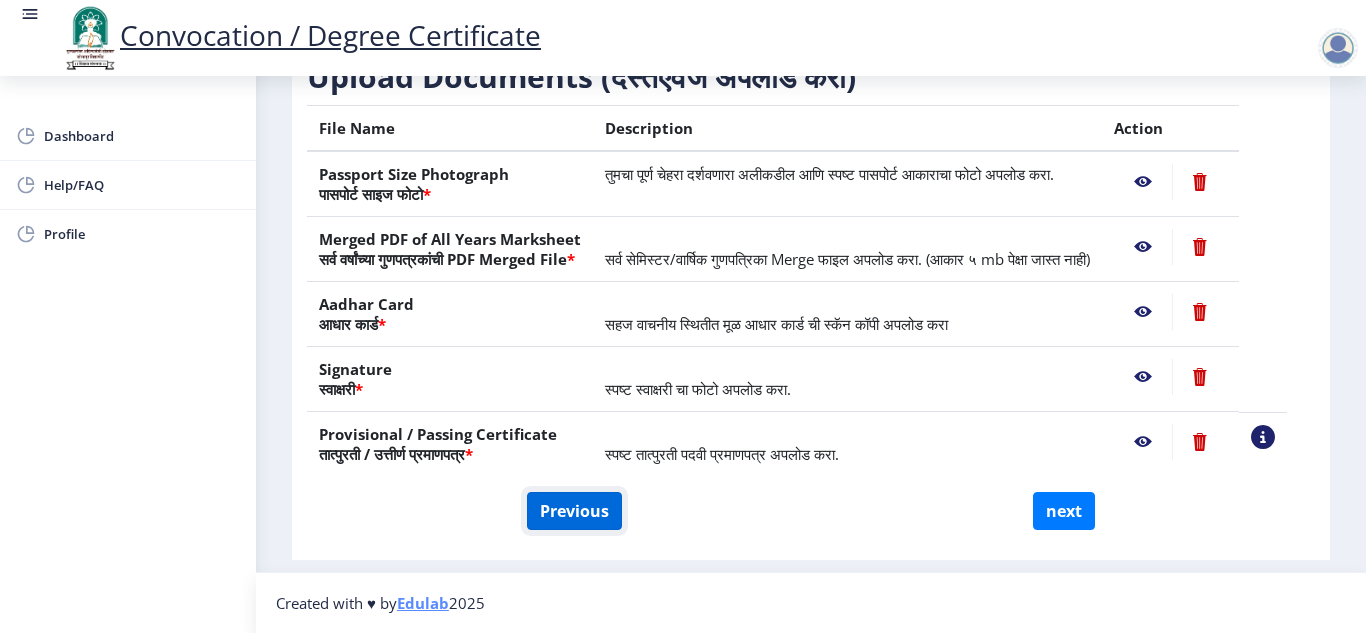 click on "Previous" 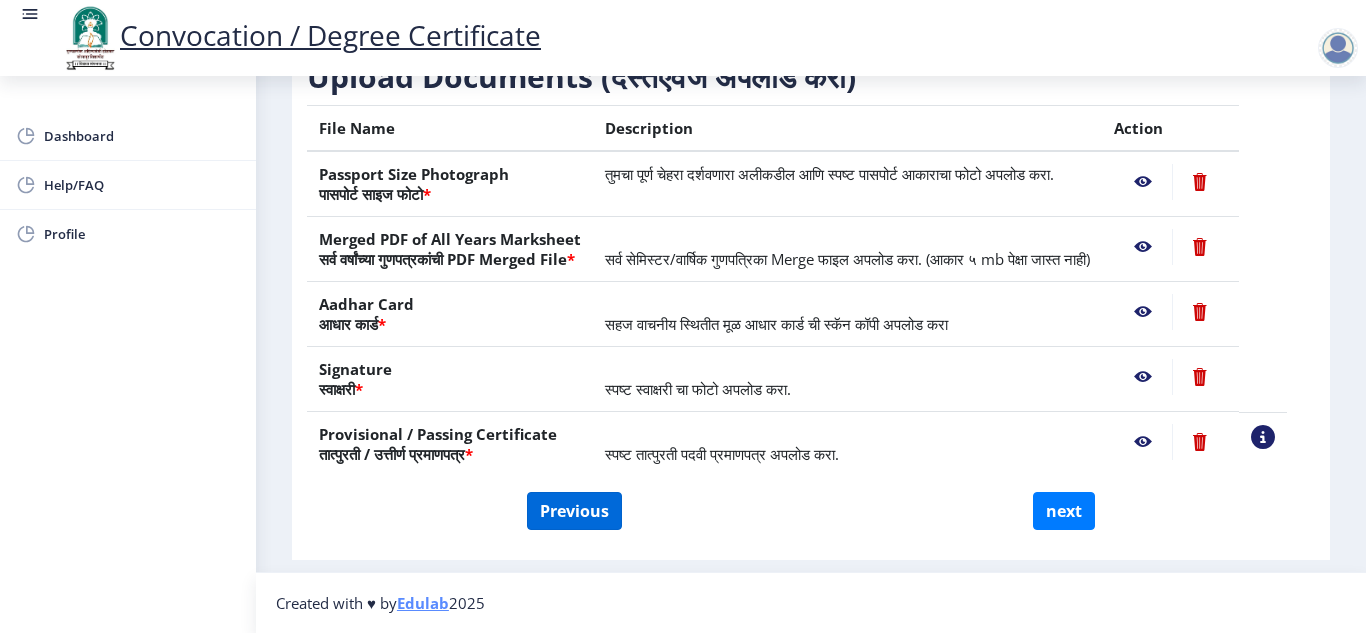 select on "Regular" 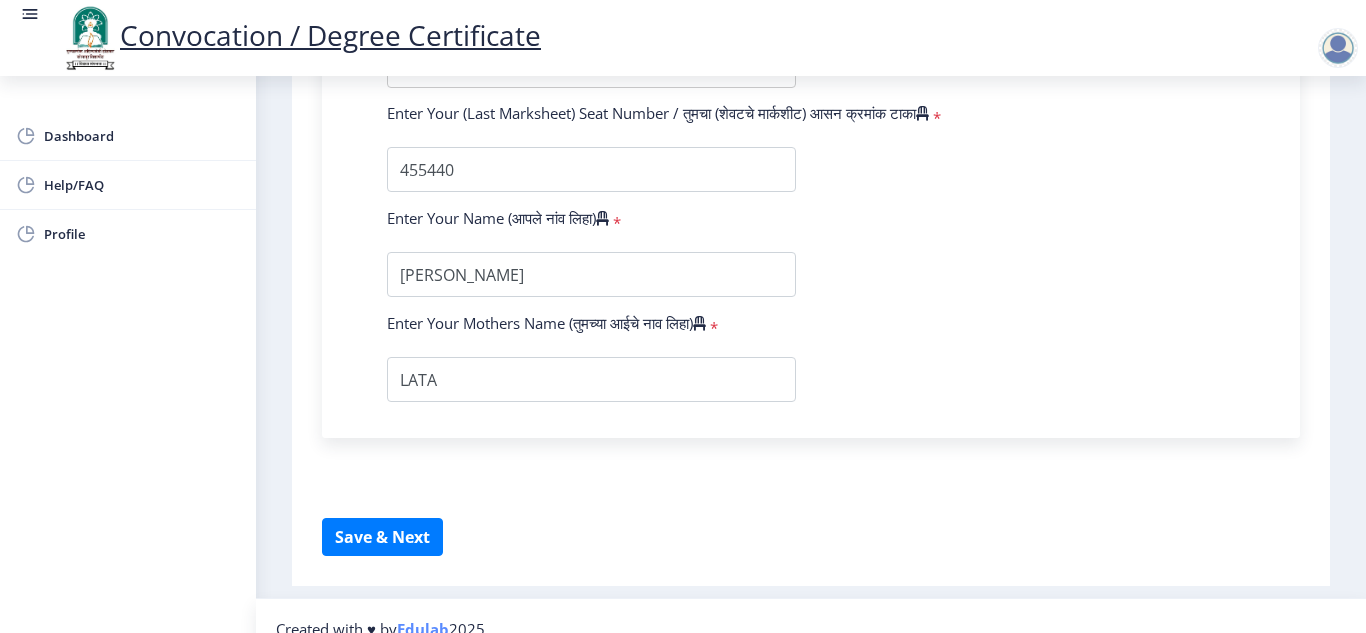 scroll, scrollTop: 1318, scrollLeft: 0, axis: vertical 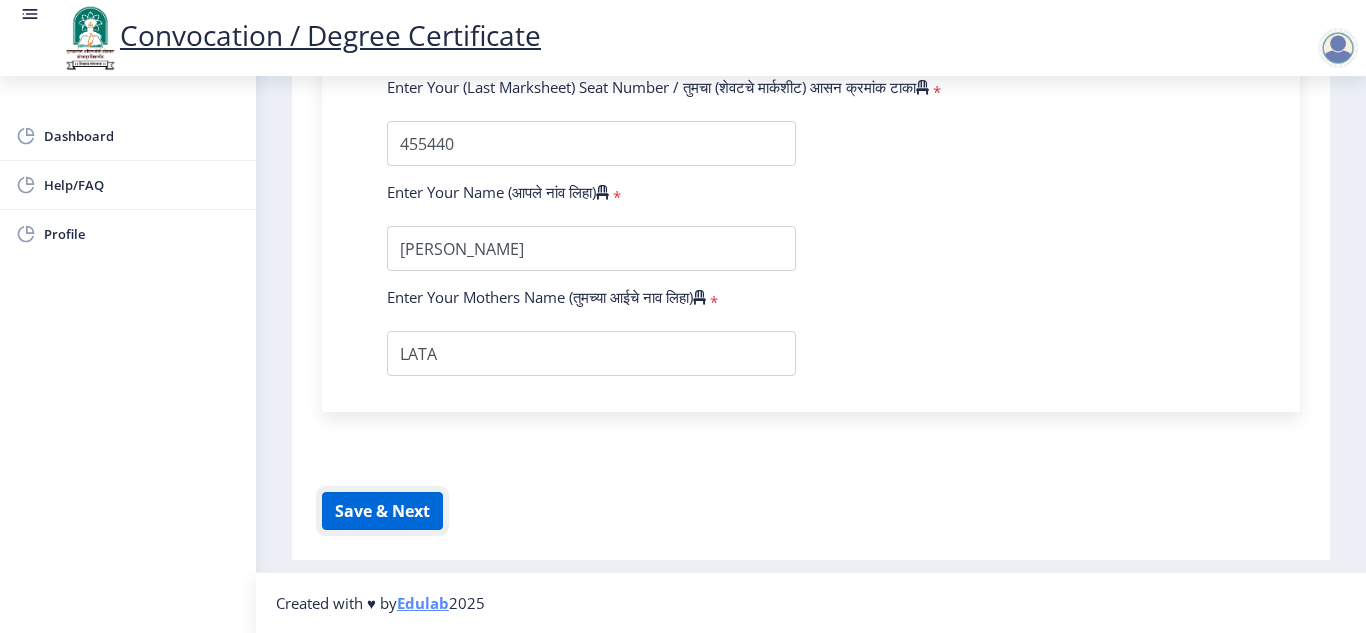 click on "Save & Next" 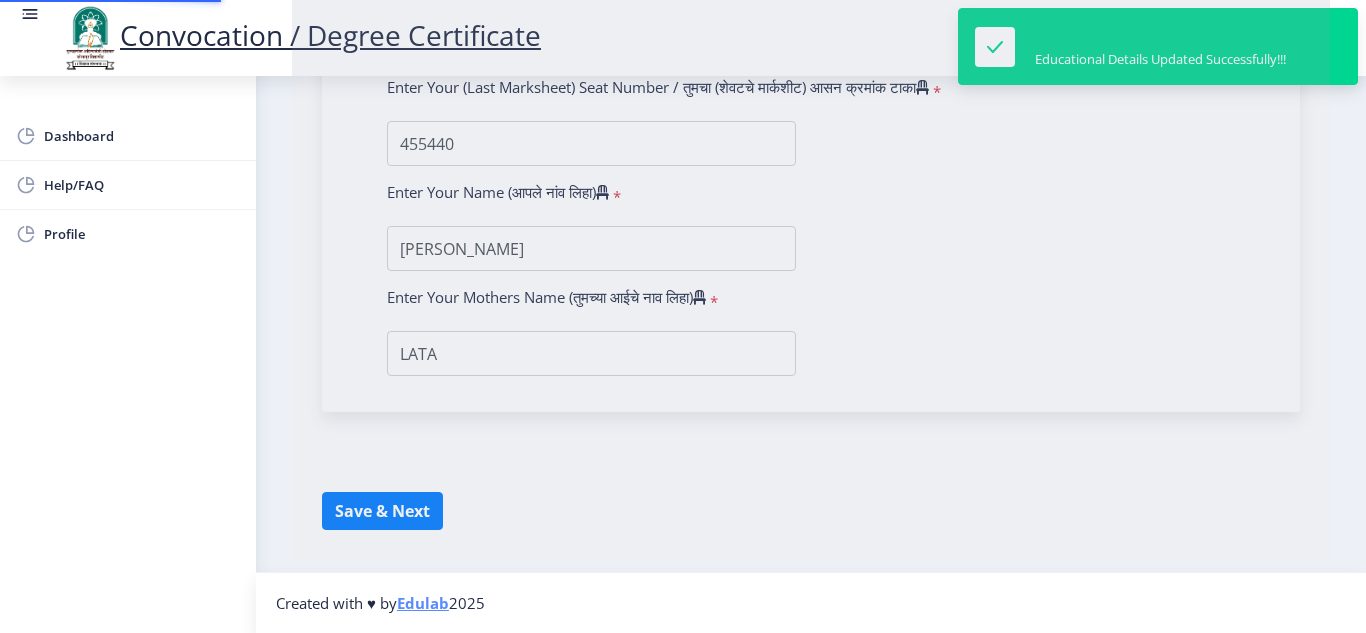 select 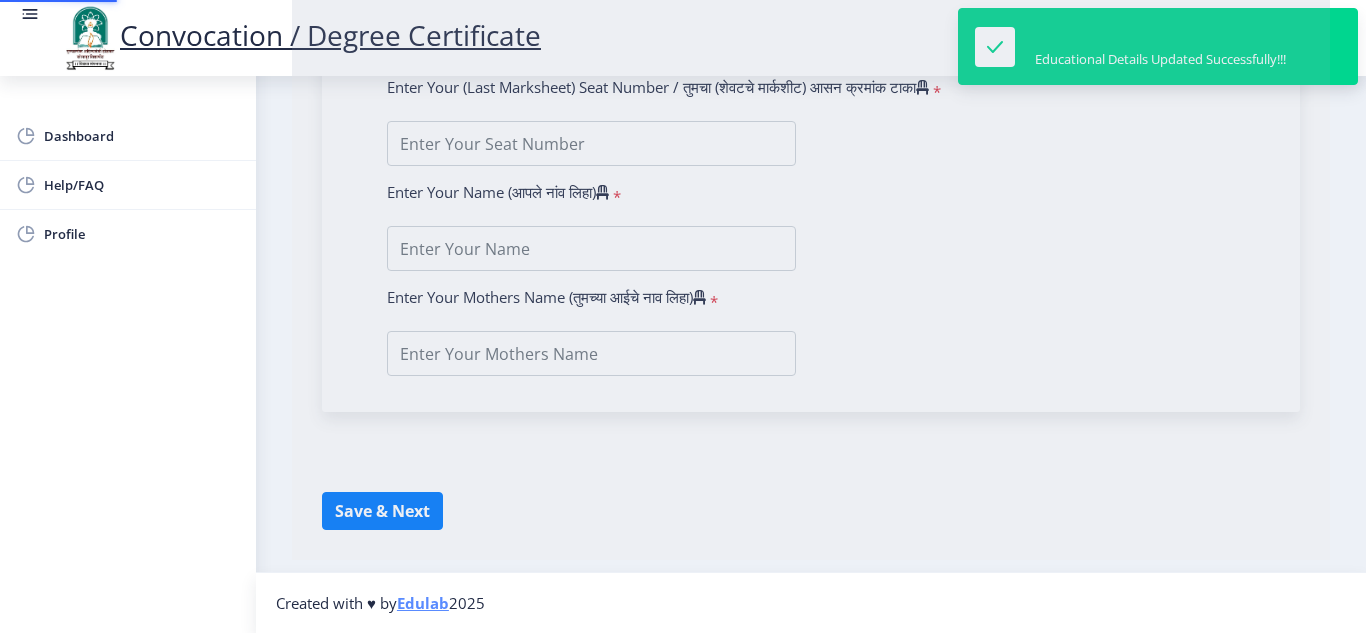 type on "[PERSON_NAME]" 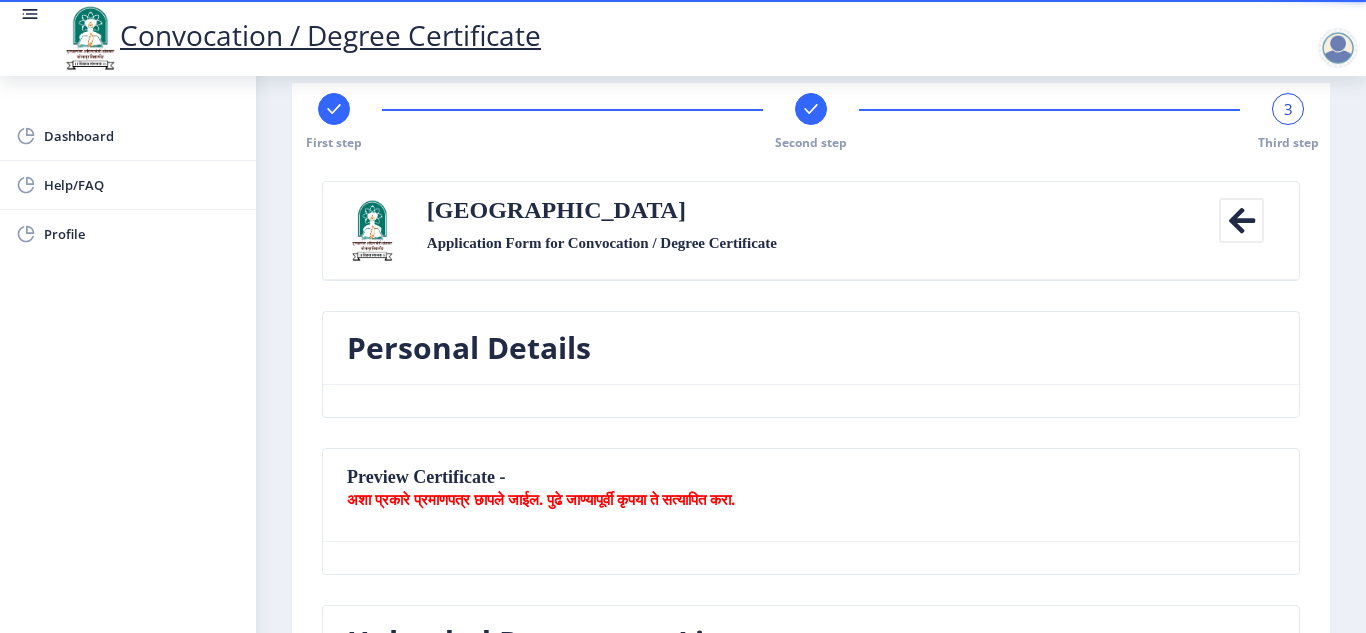 scroll, scrollTop: 0, scrollLeft: 0, axis: both 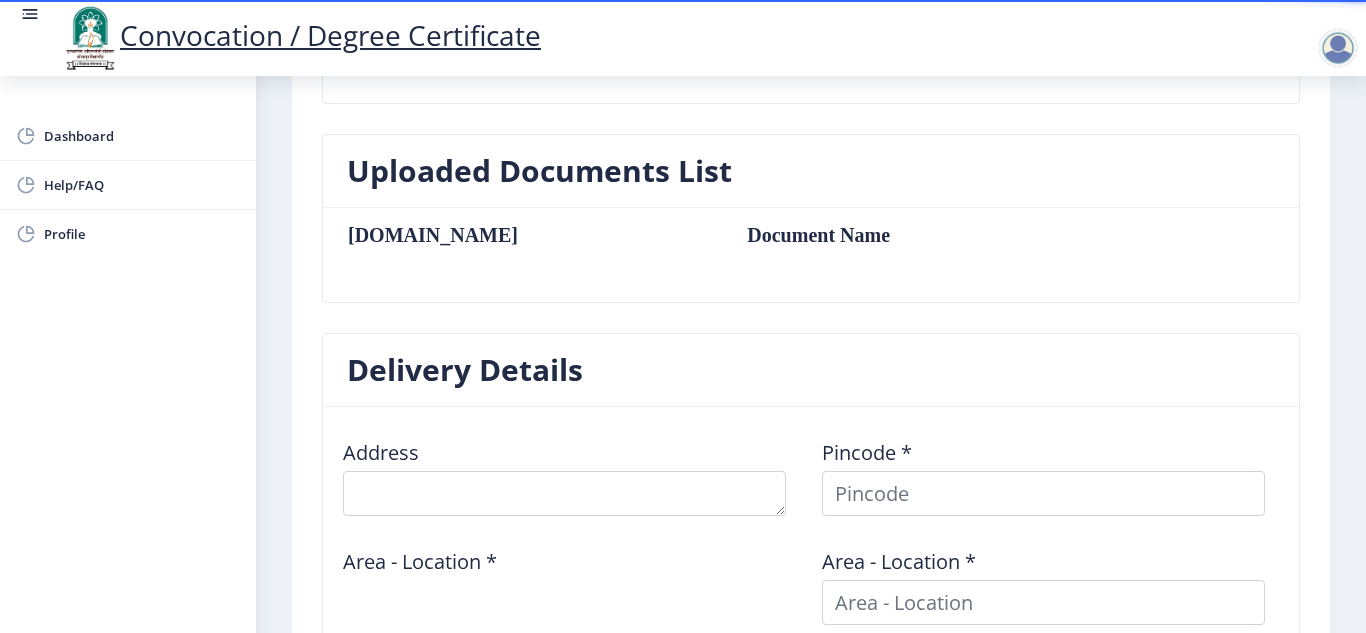 type on "10/1 [PERSON_NAME] CO OP HOUSING SOCIETY  NEAR [PERSON_NAME] SOCIETY KUMTHA NAKA SOLAPUR" 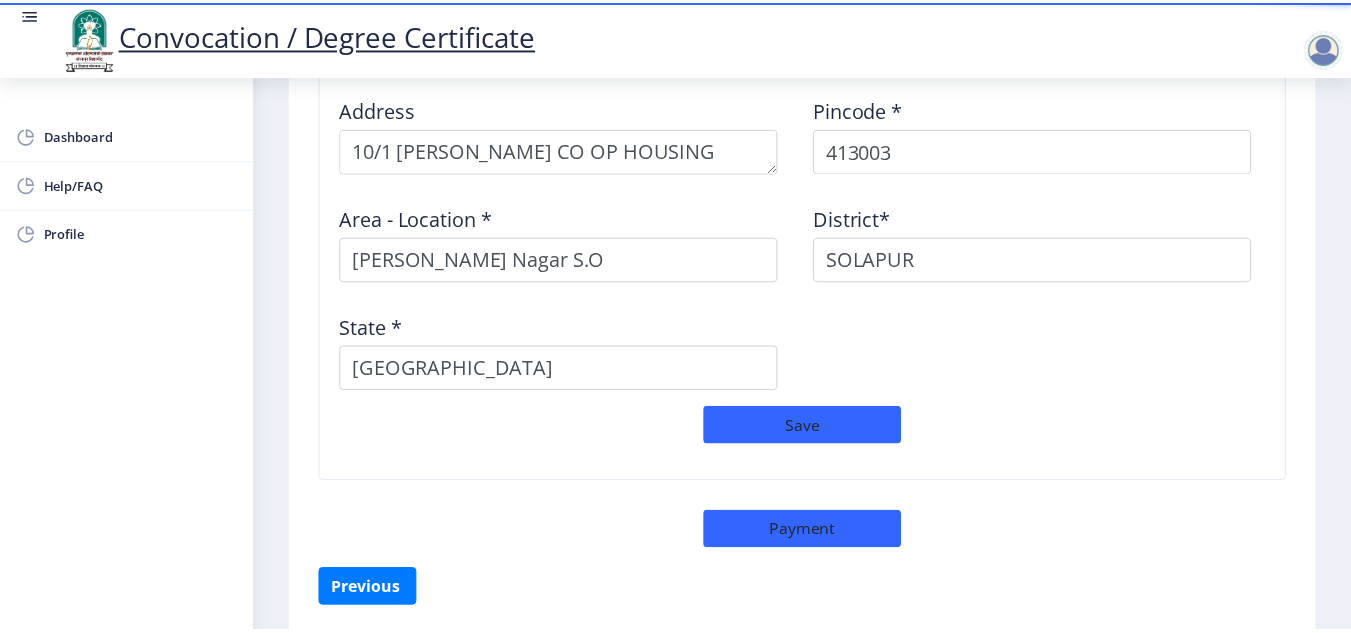 scroll, scrollTop: 1800, scrollLeft: 0, axis: vertical 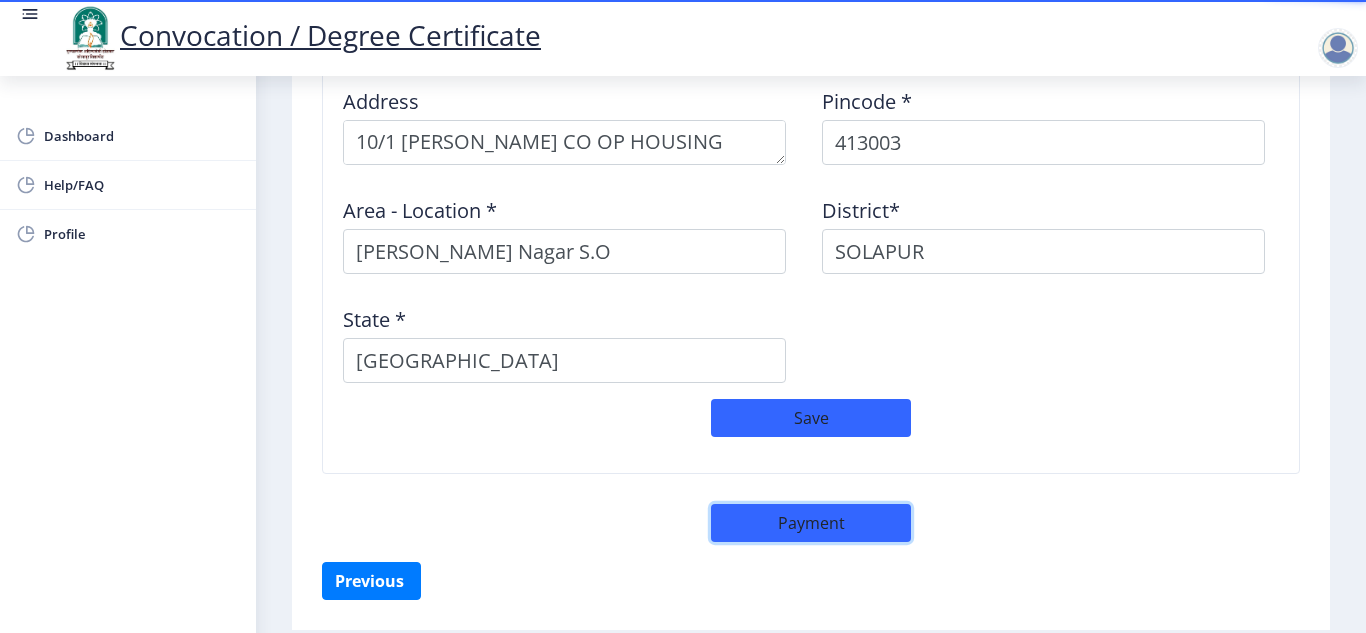 click on "Payment" 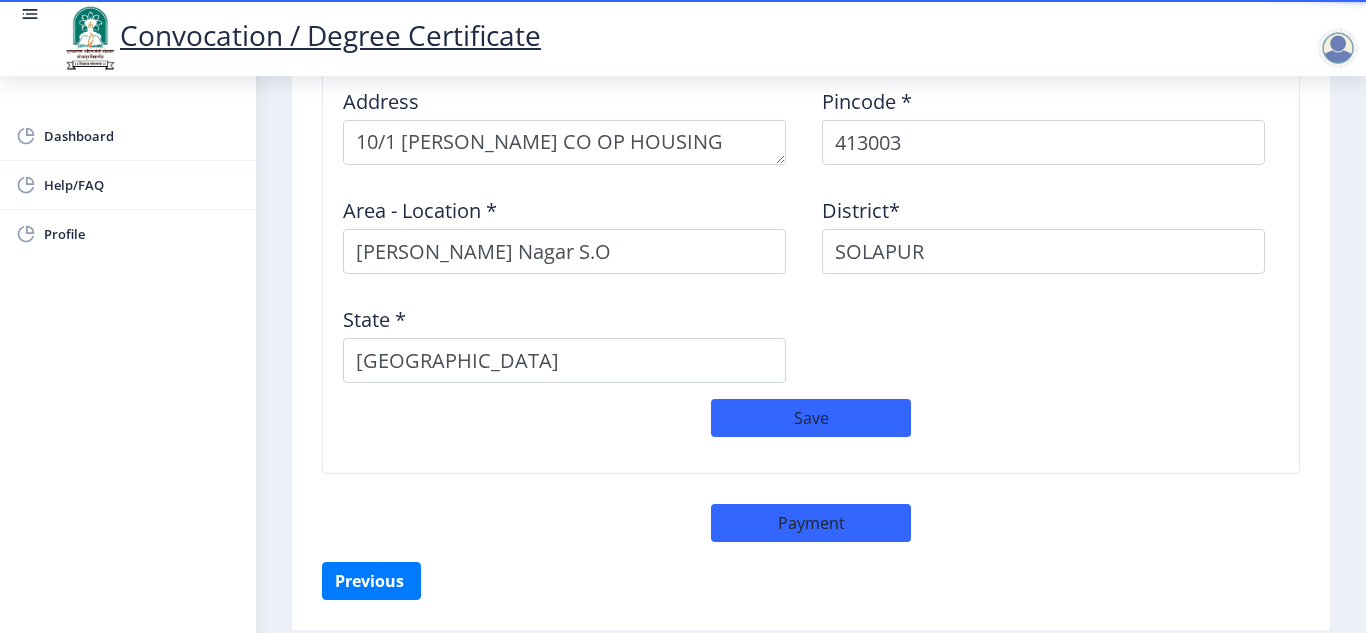 select on "sealed" 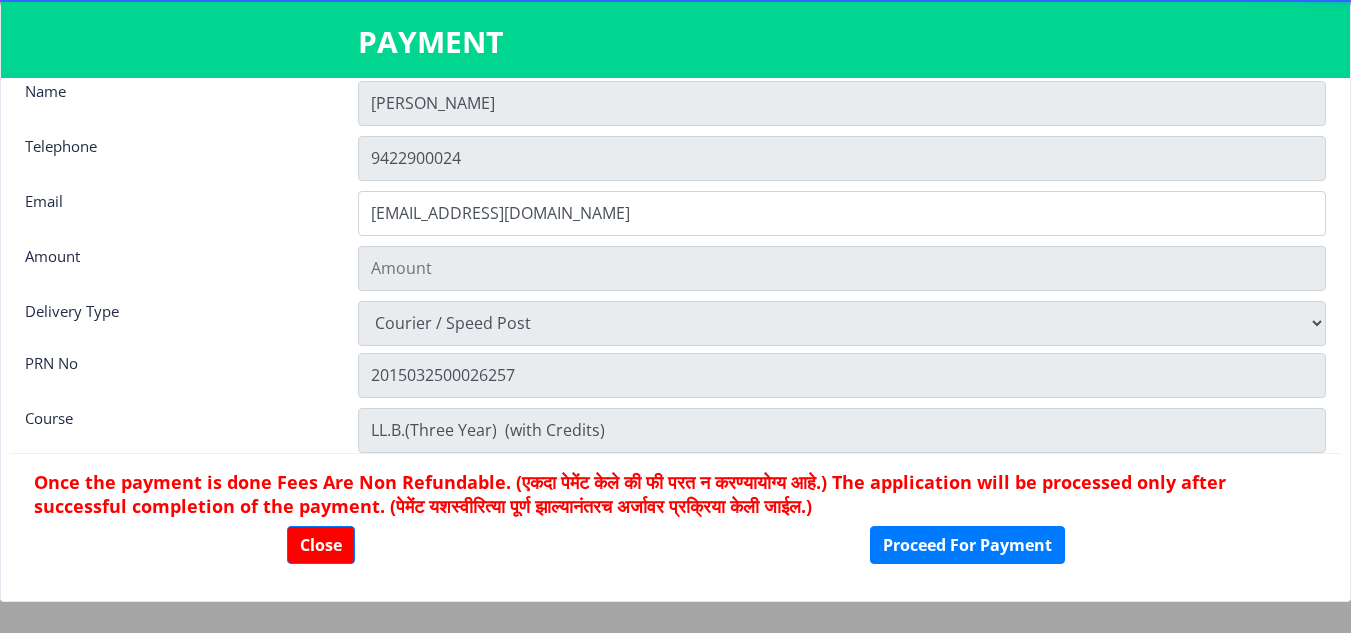scroll, scrollTop: 28, scrollLeft: 0, axis: vertical 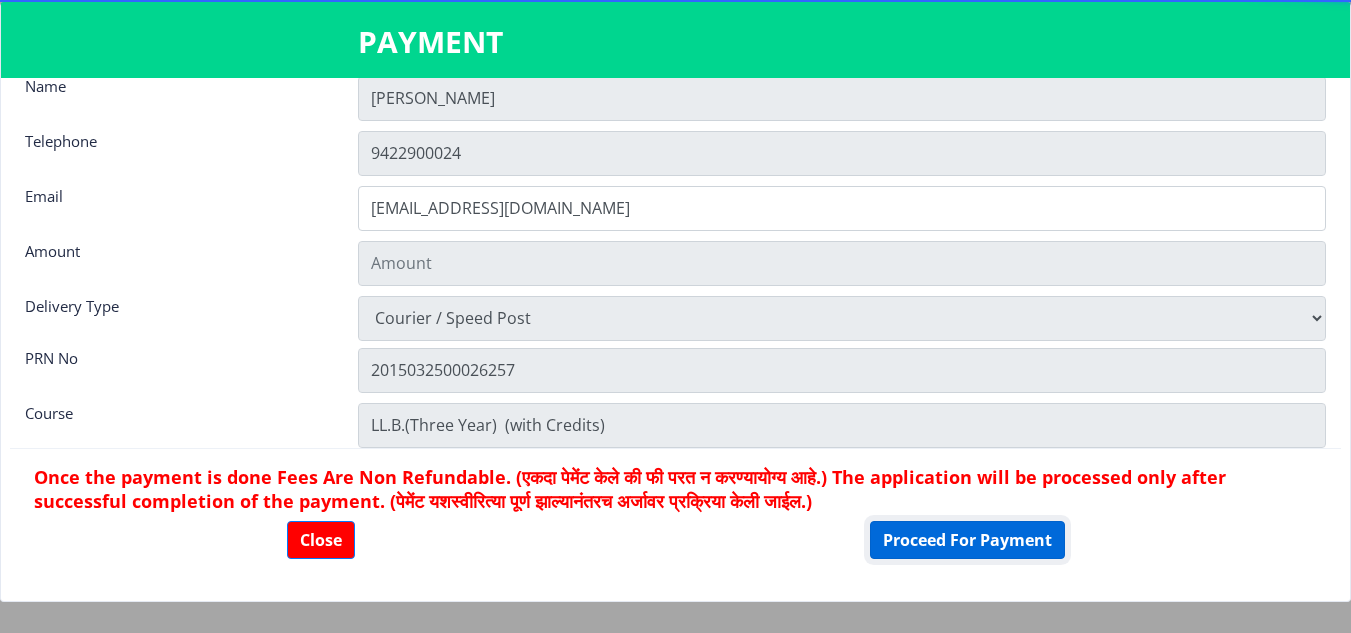 click on "Proceed For Payment" 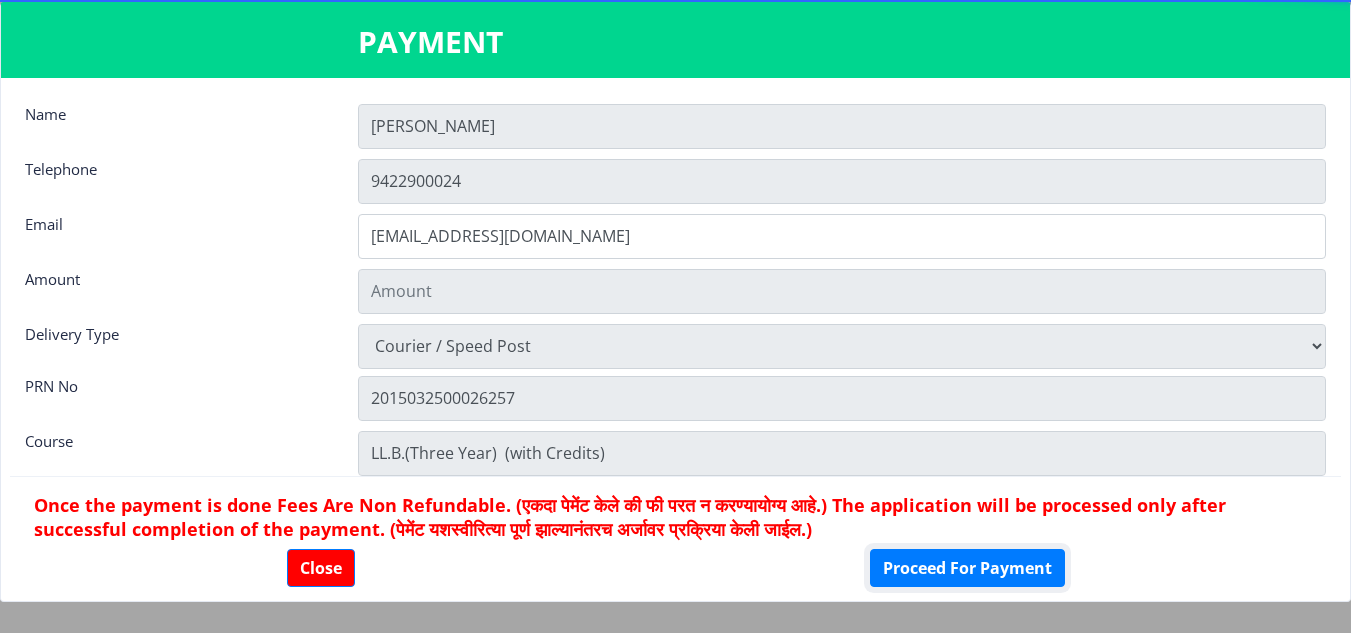 scroll, scrollTop: 28, scrollLeft: 0, axis: vertical 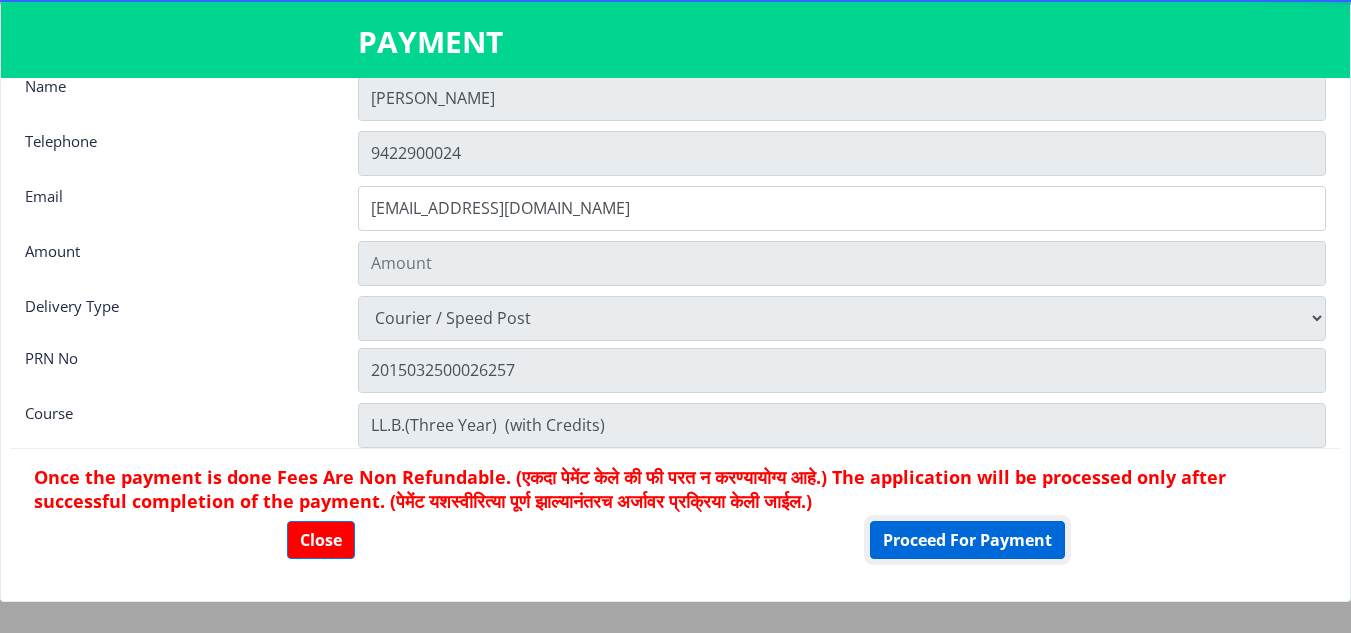 click on "Proceed For Payment" 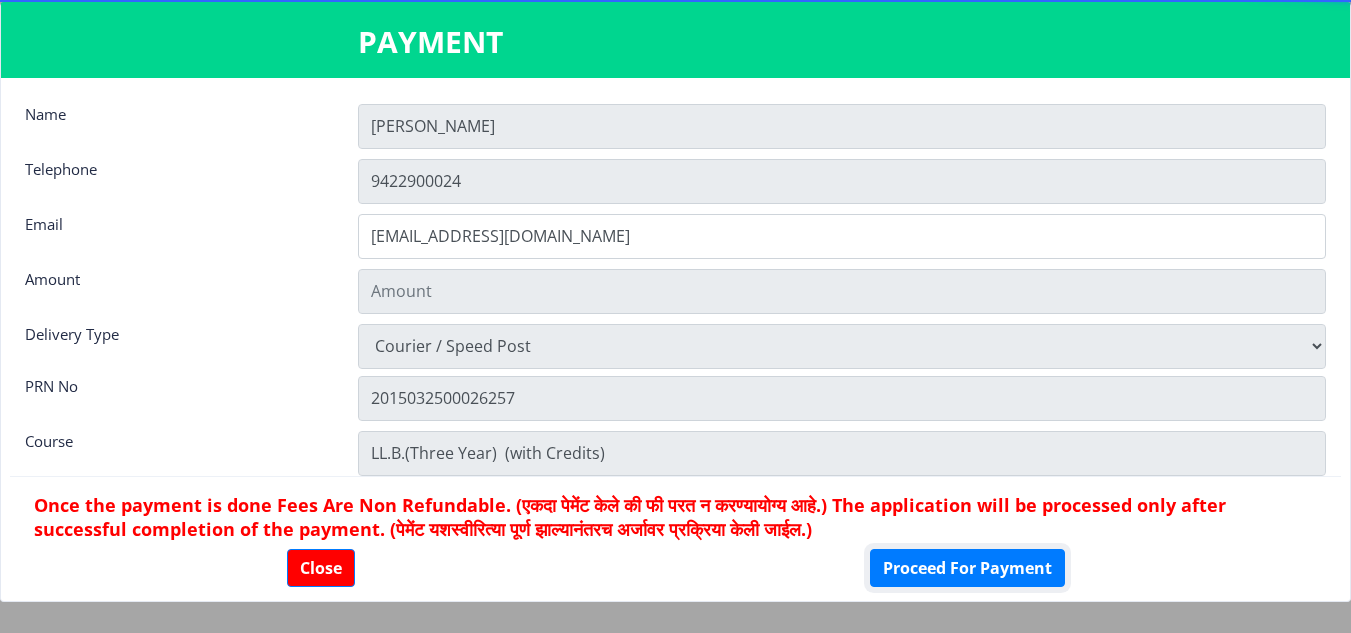 scroll, scrollTop: 28, scrollLeft: 0, axis: vertical 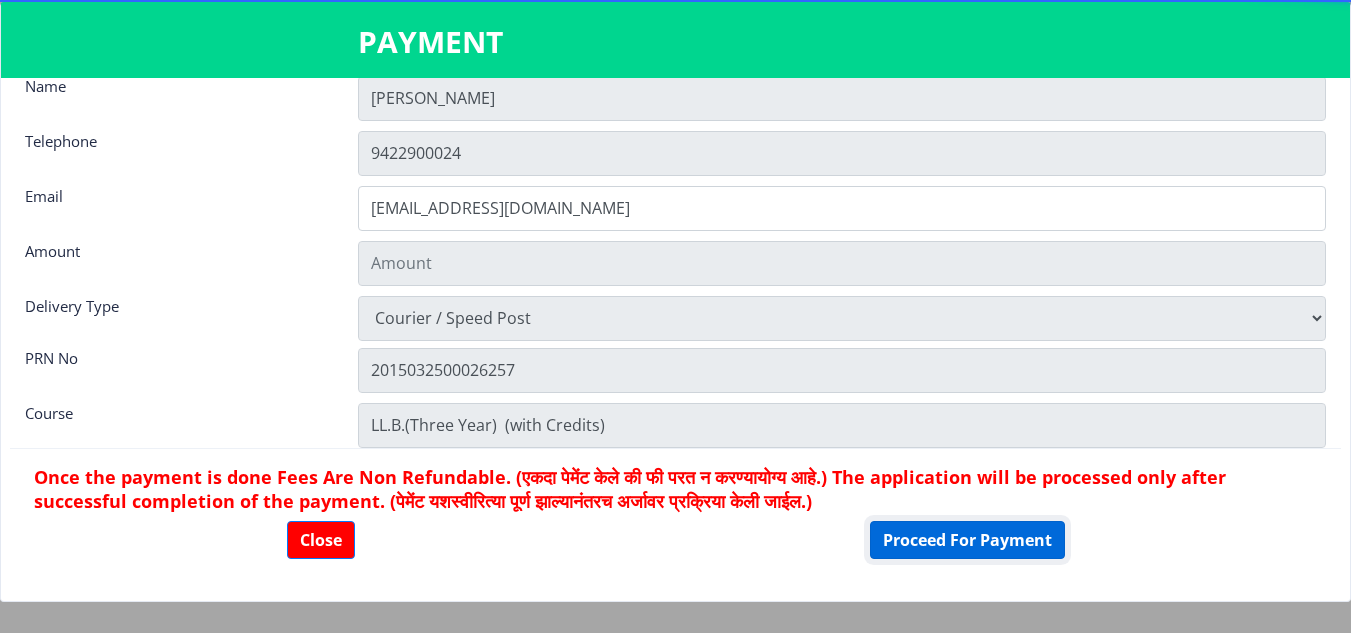 click on "Proceed For Payment" 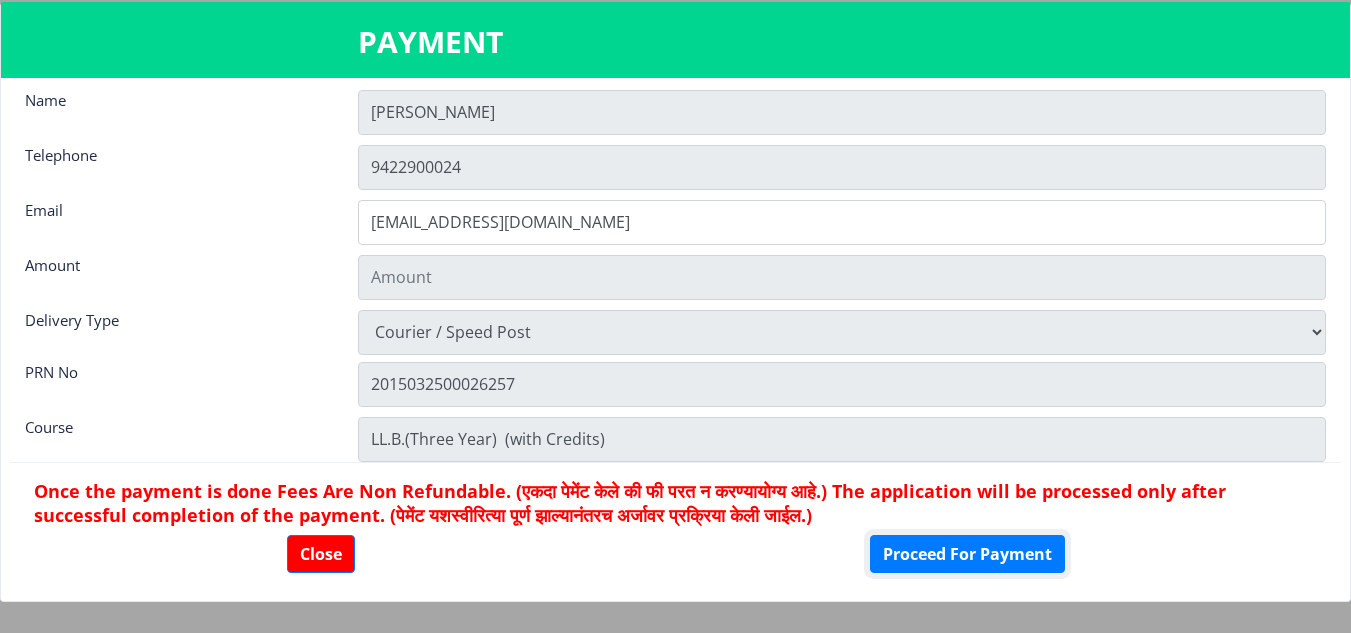 scroll, scrollTop: 28, scrollLeft: 0, axis: vertical 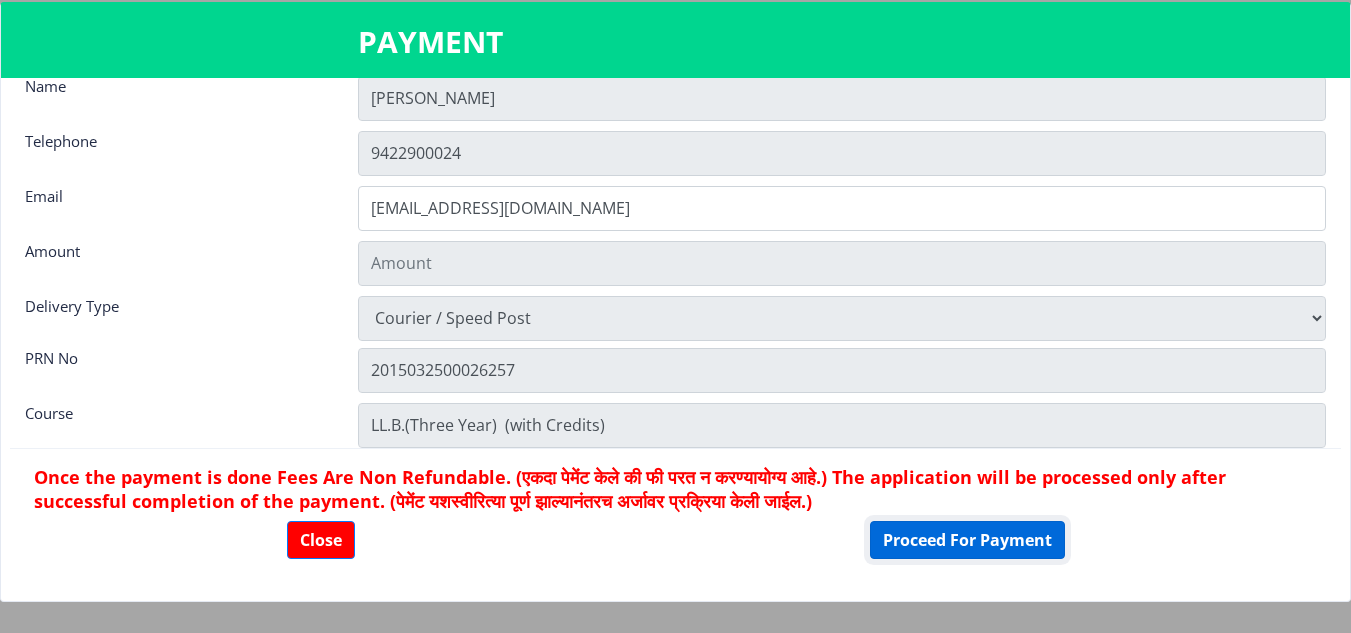 click on "Proceed For Payment" 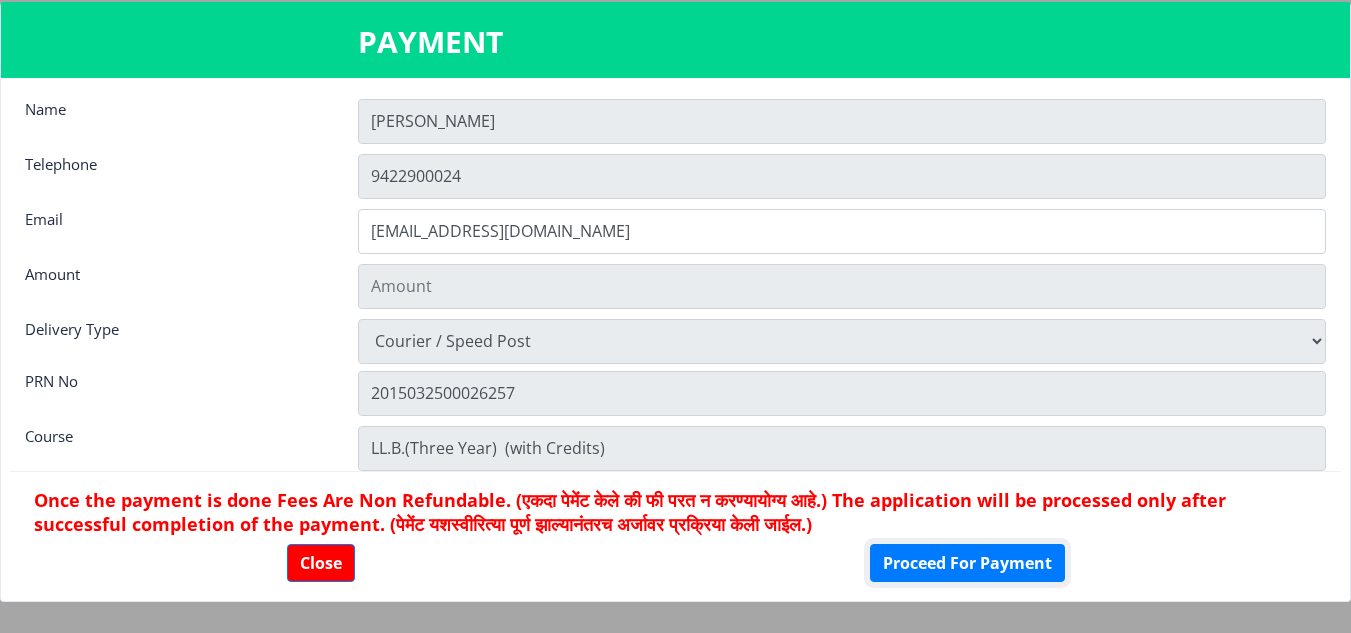 scroll, scrollTop: 0, scrollLeft: 0, axis: both 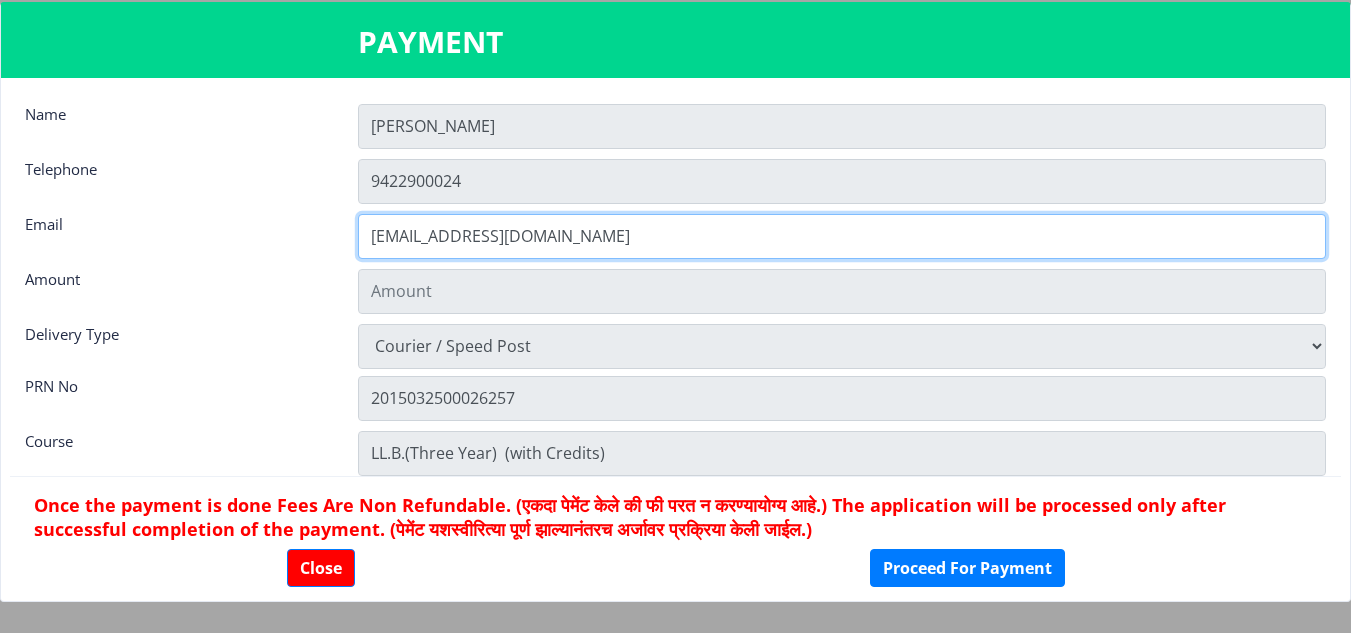 click on "[EMAIL_ADDRESS][DOMAIN_NAME]" 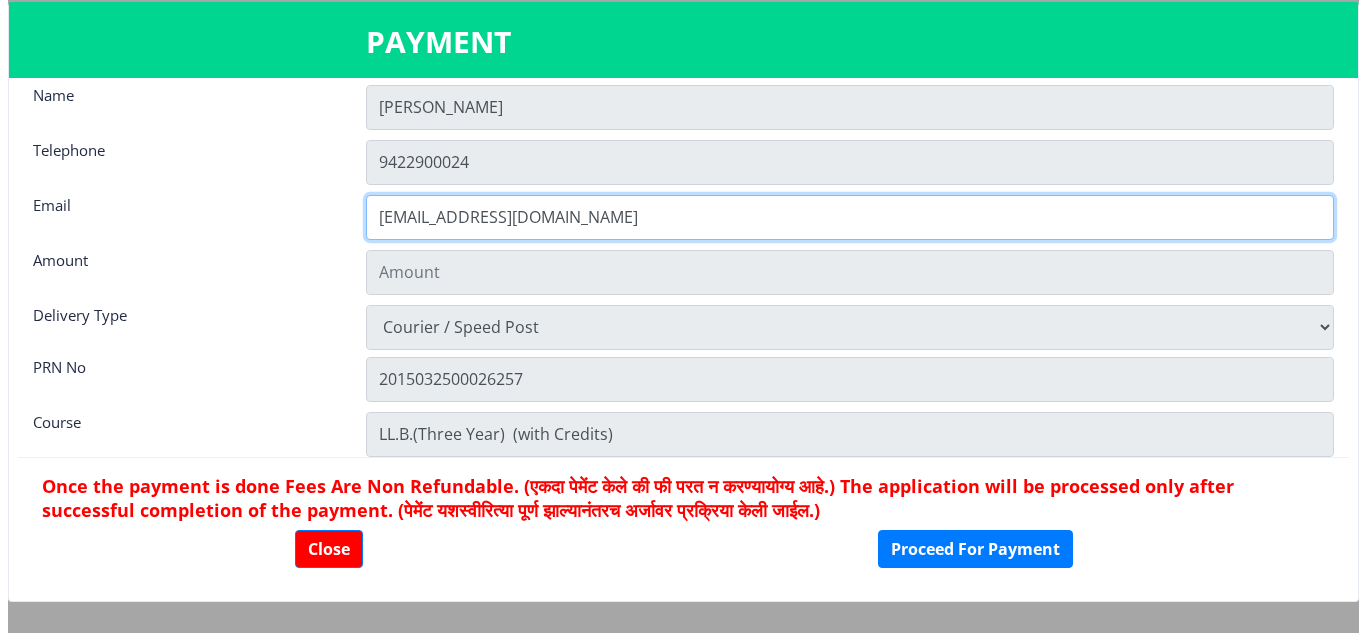 scroll, scrollTop: 28, scrollLeft: 0, axis: vertical 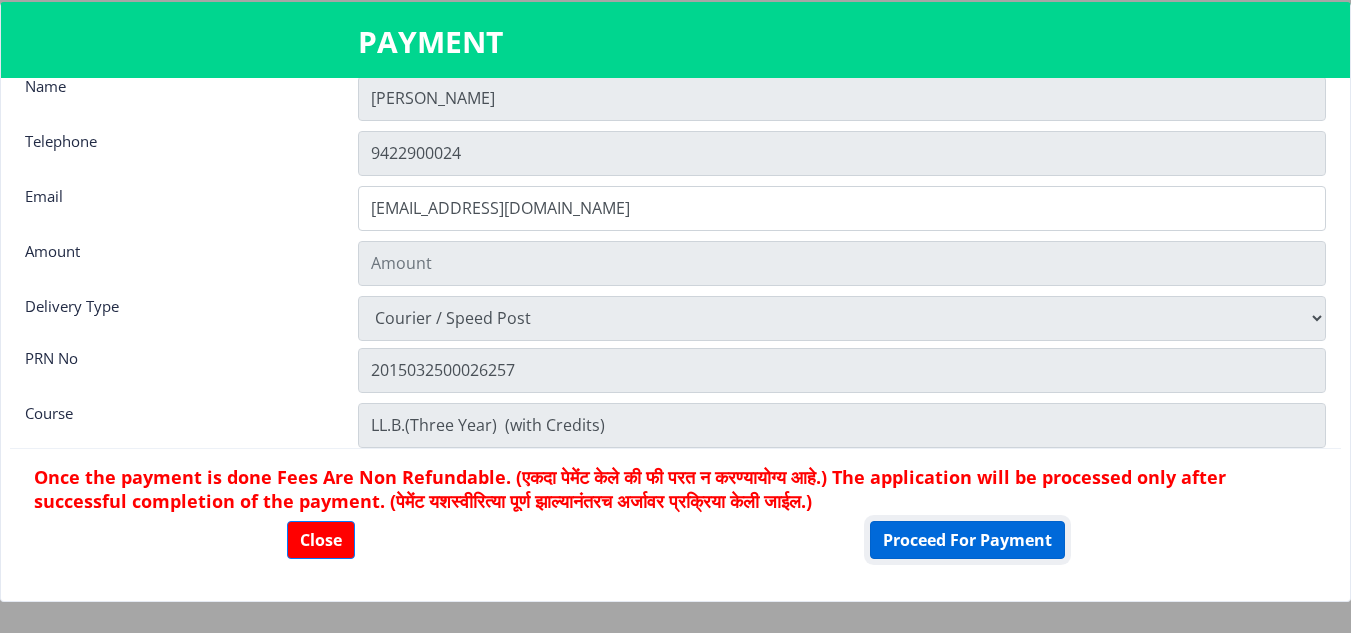click on "Proceed For Payment" 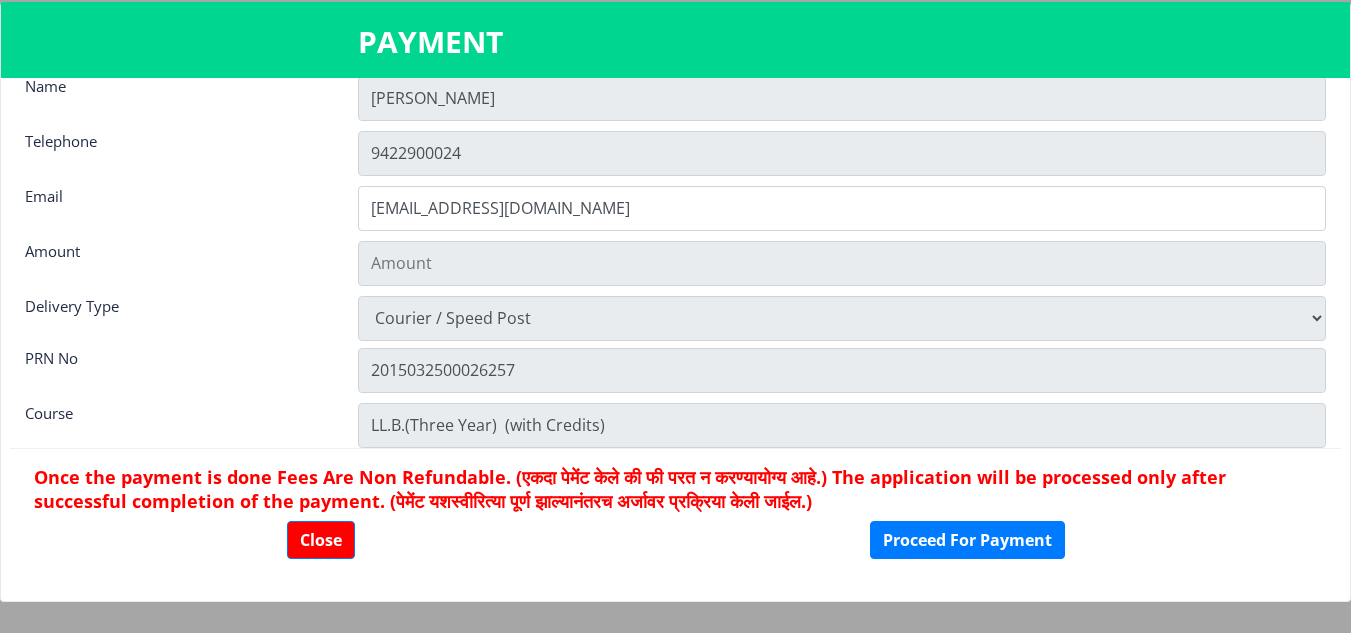 click on "Amount" 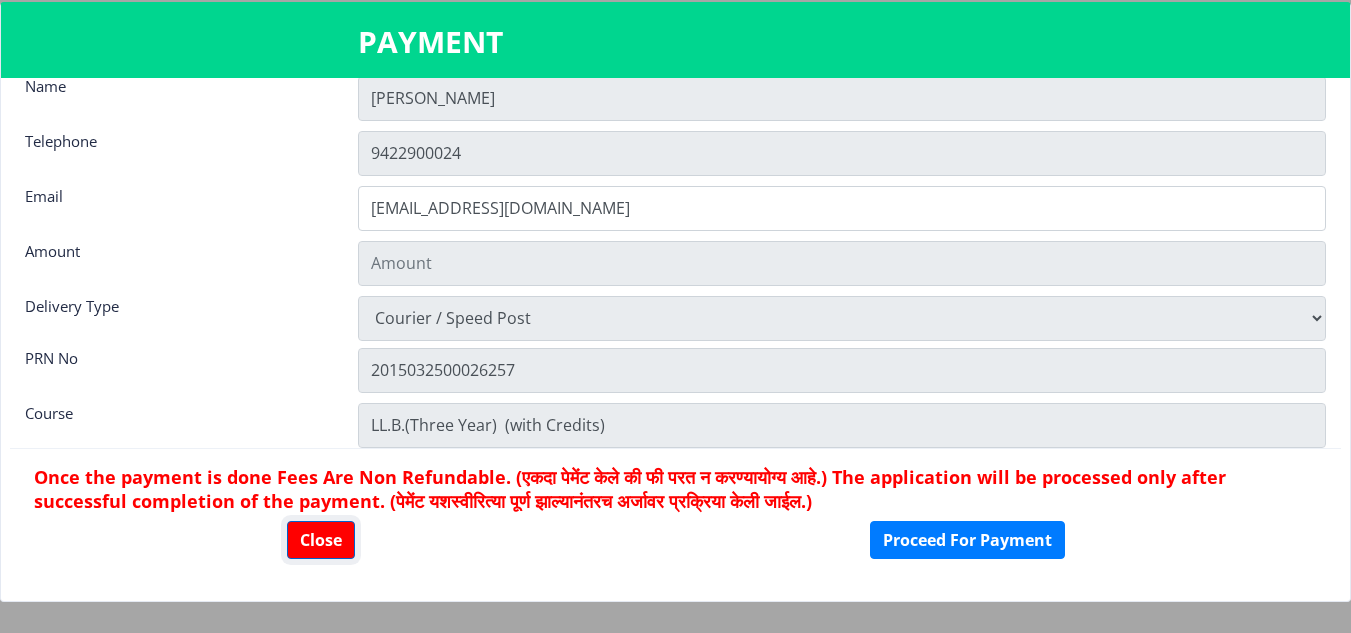 click on "Close" 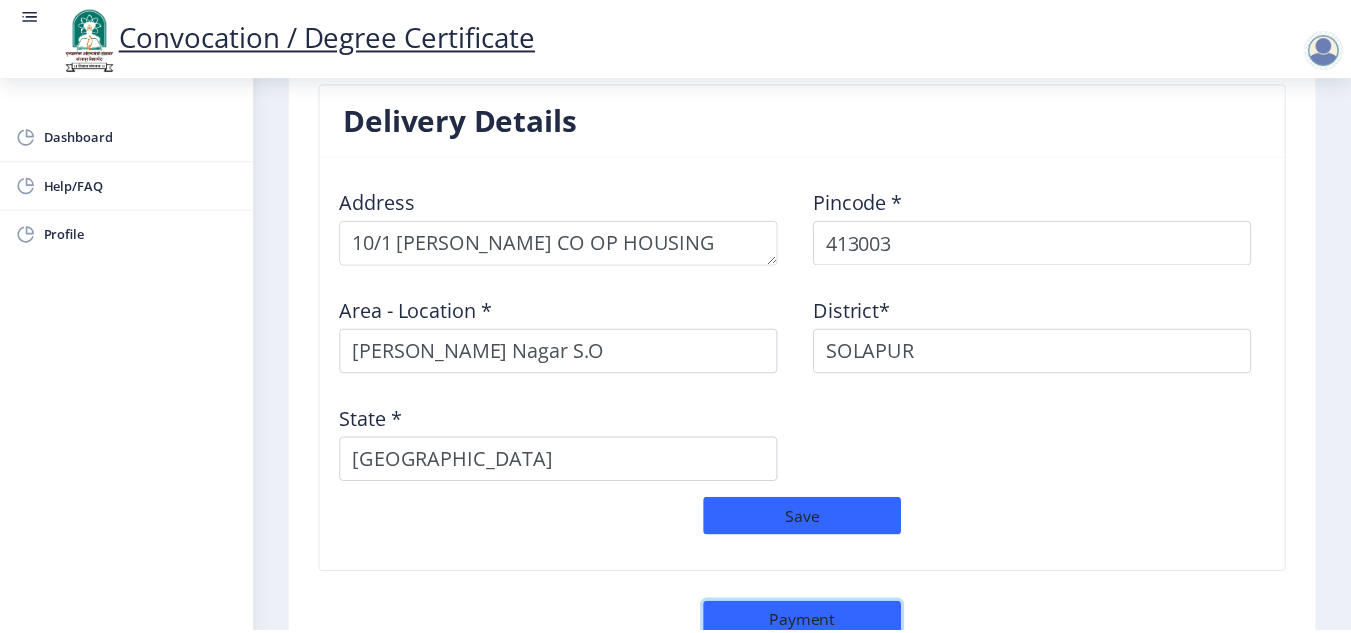 scroll, scrollTop: 1870, scrollLeft: 0, axis: vertical 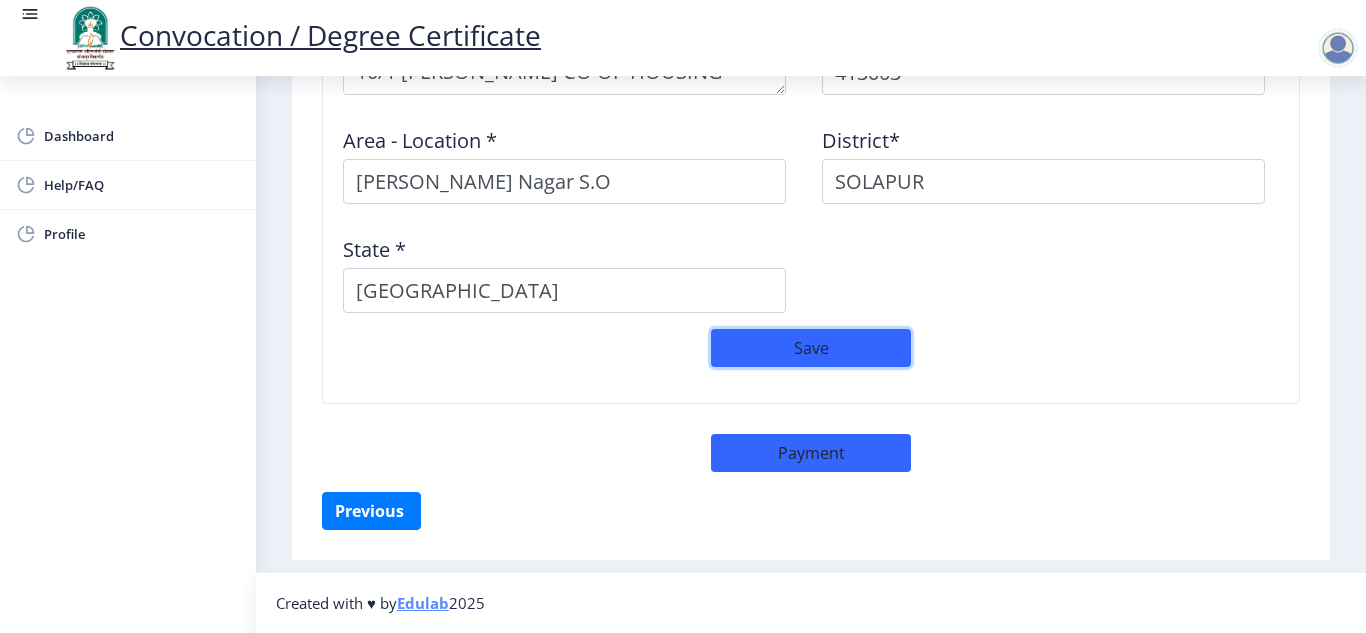 click on "Save" 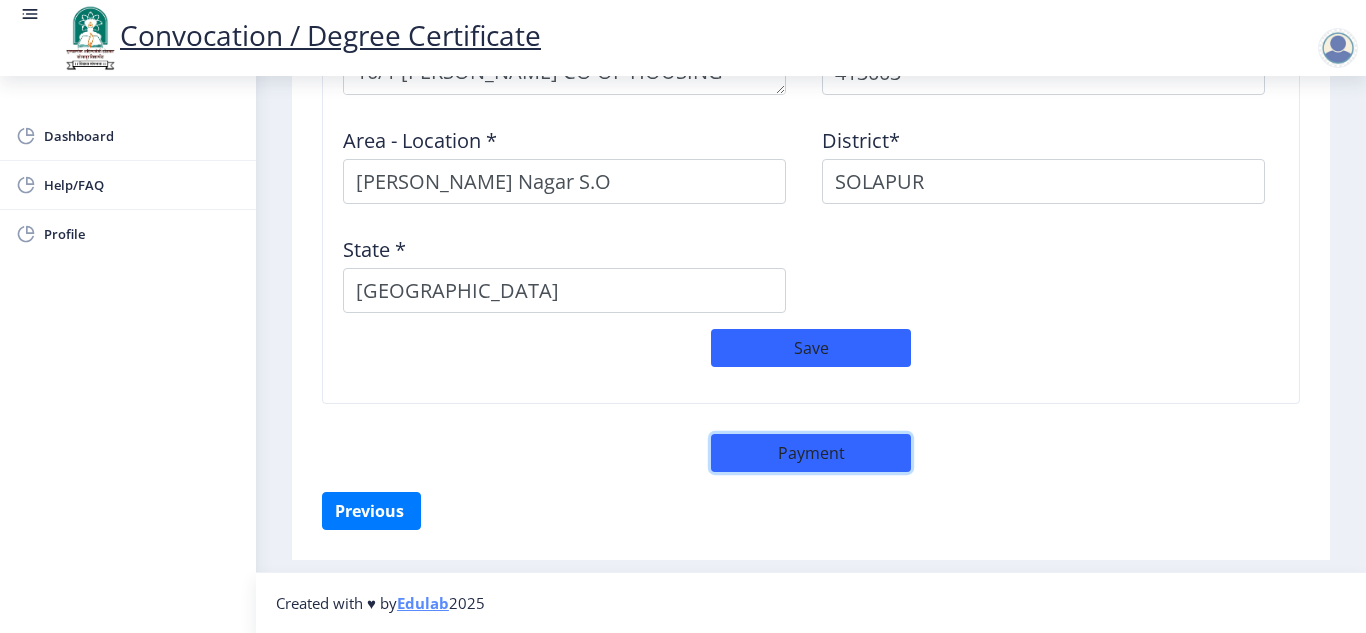 click on "Payment" 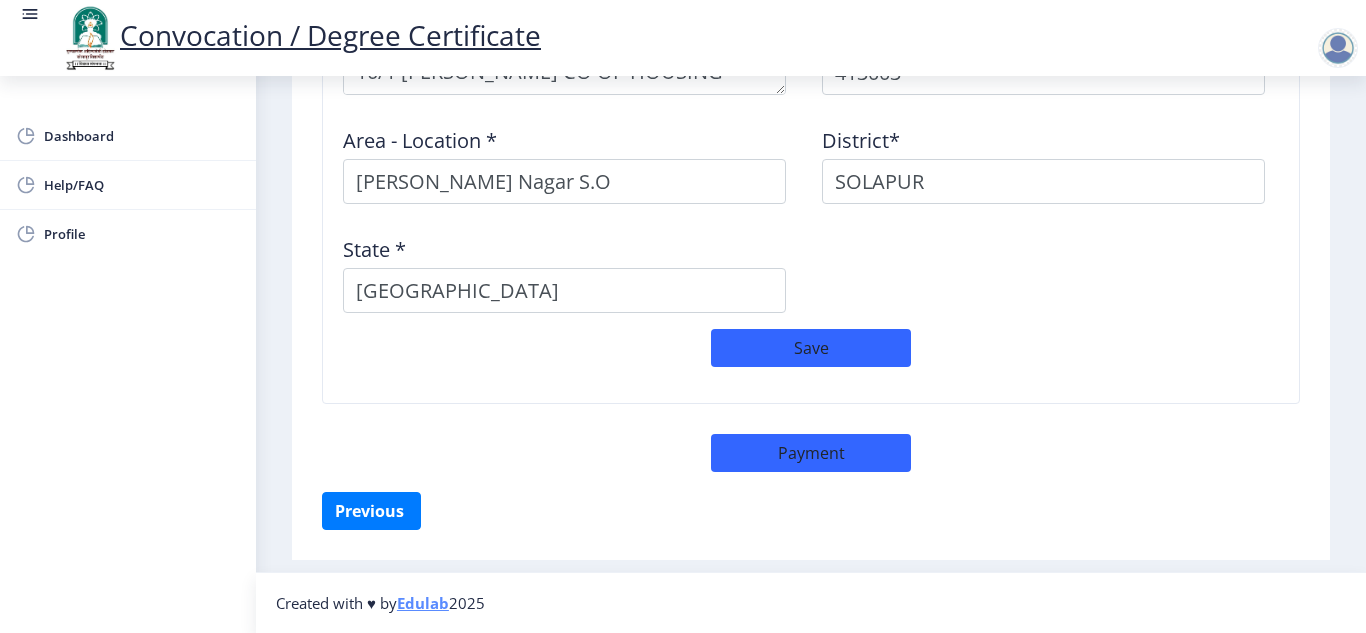 select on "sealed" 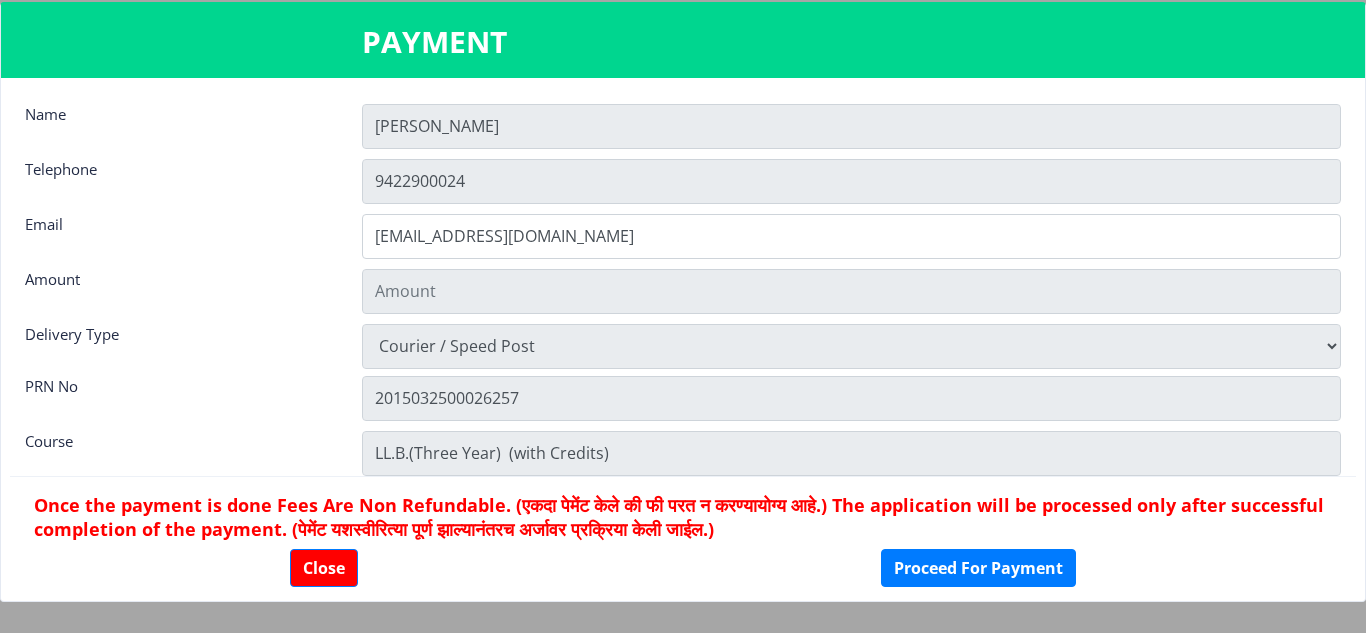 type on "900" 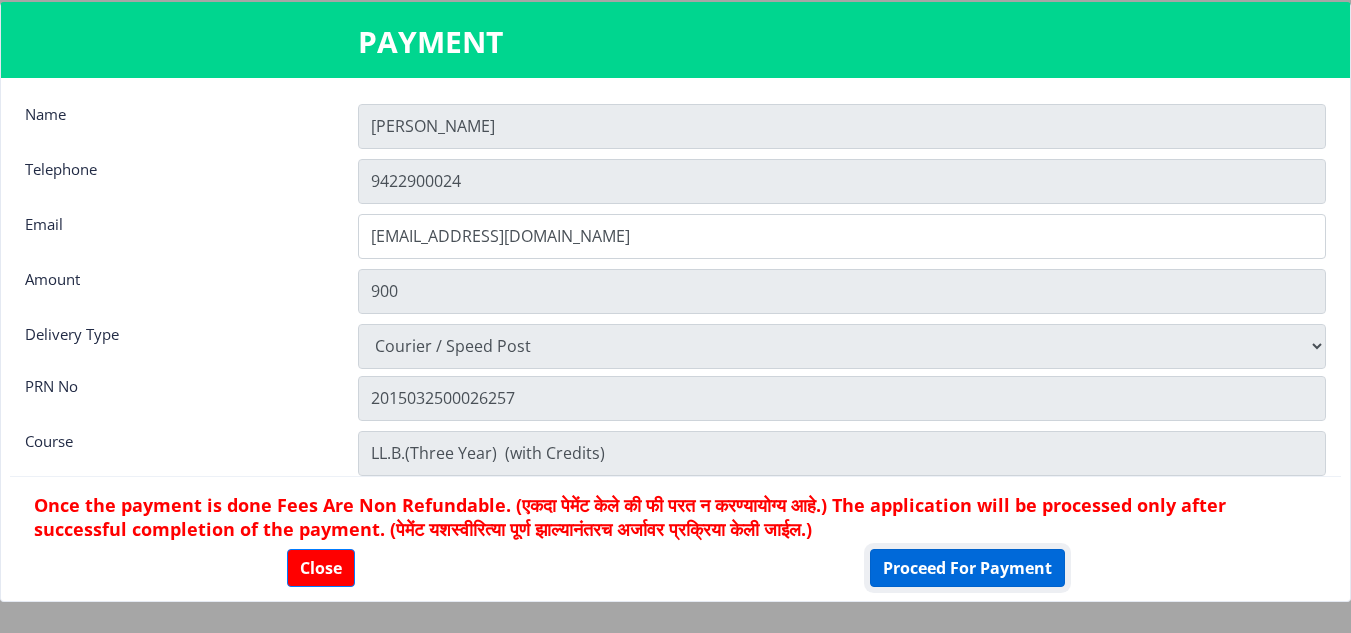click on "Proceed For Payment" 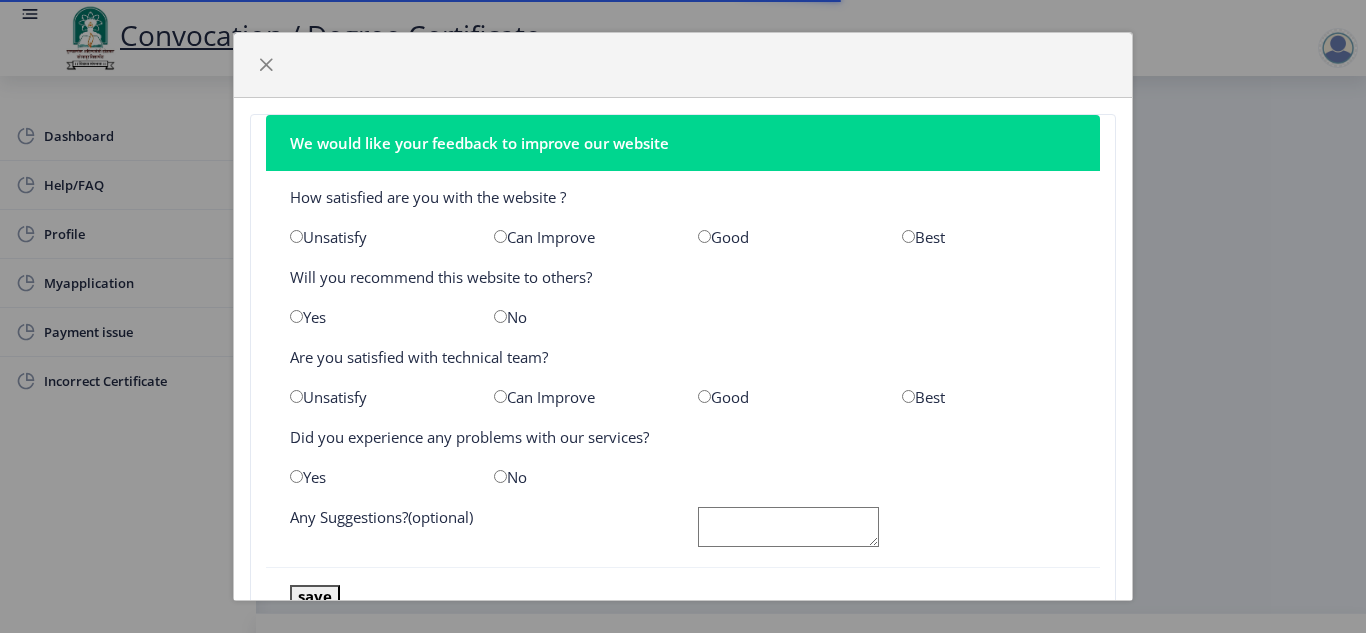 scroll, scrollTop: 0, scrollLeft: 0, axis: both 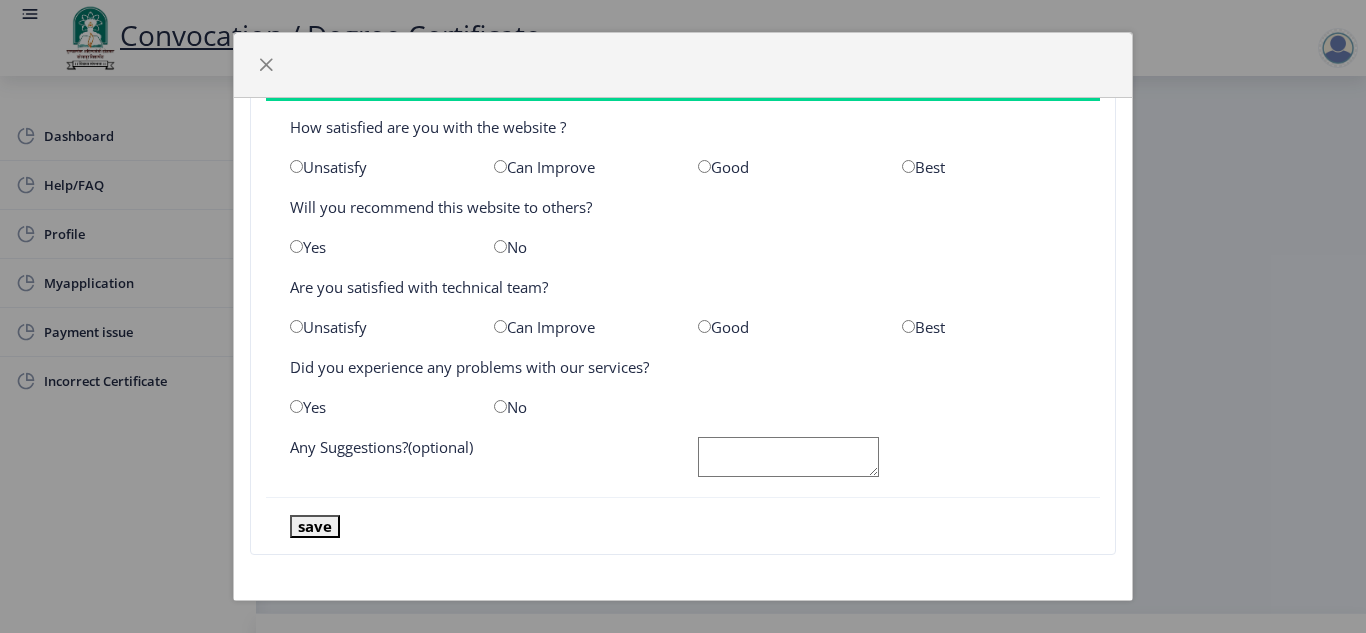 click at bounding box center (704, 166) 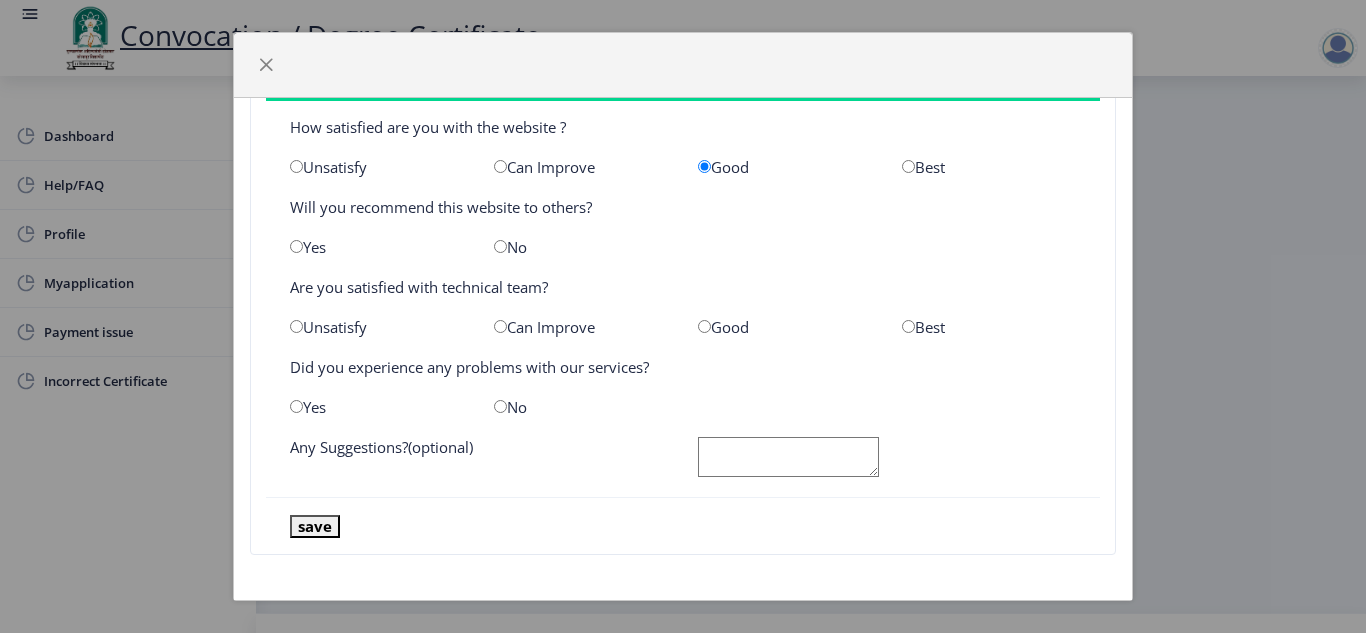 click at bounding box center (296, 246) 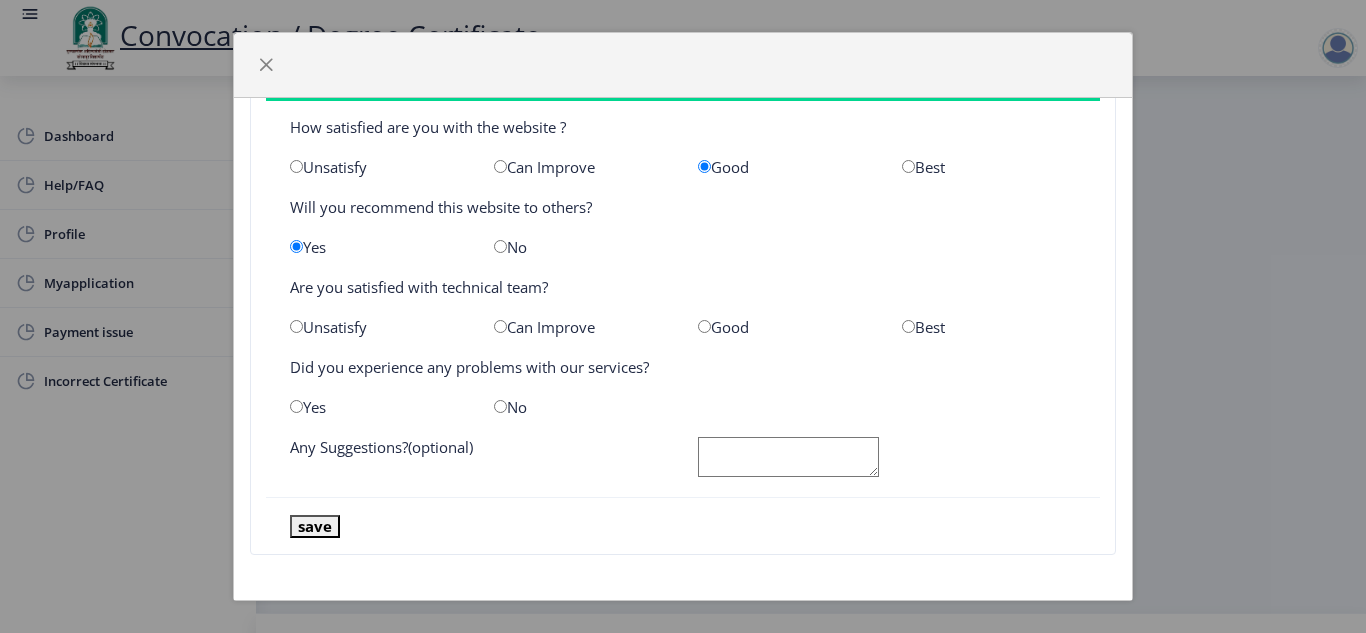 click at bounding box center [704, 326] 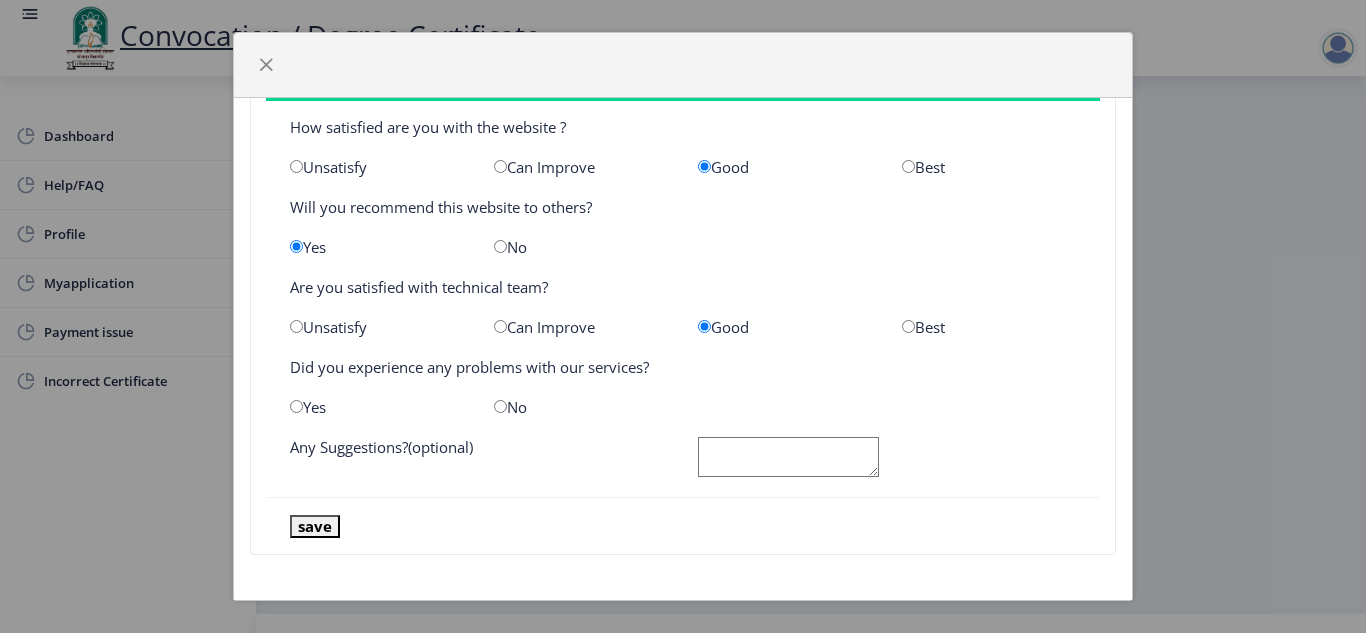 click at bounding box center [500, 406] 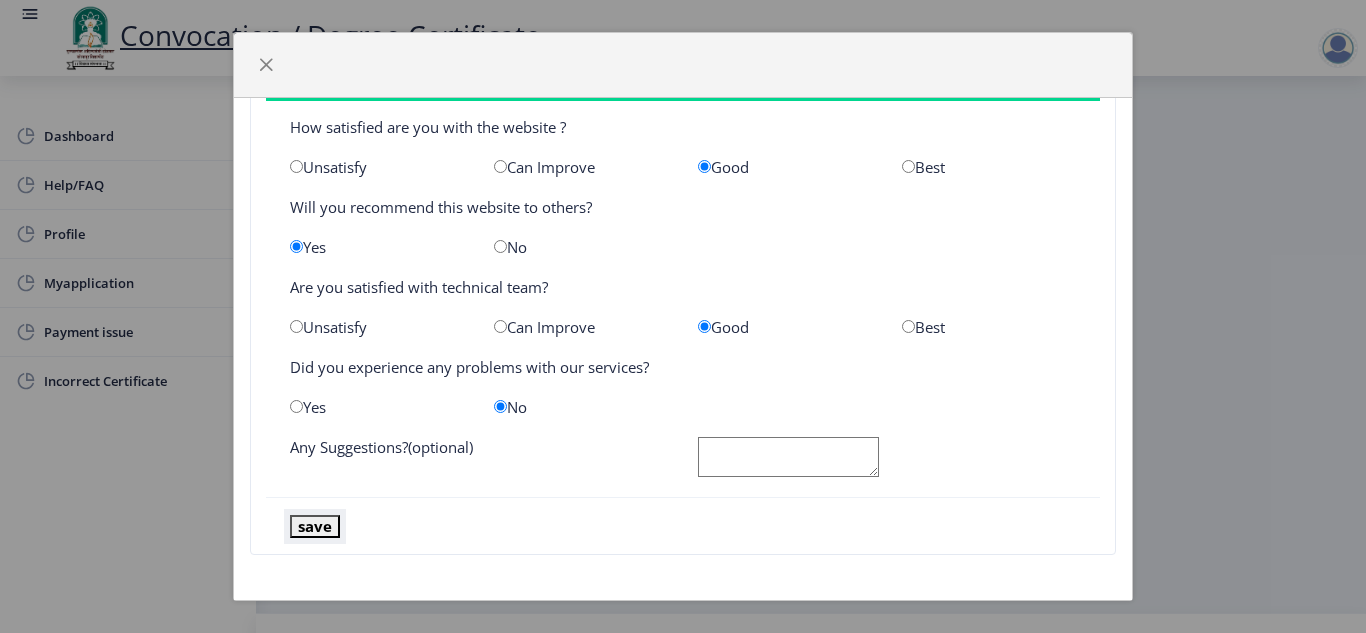 click on "save" 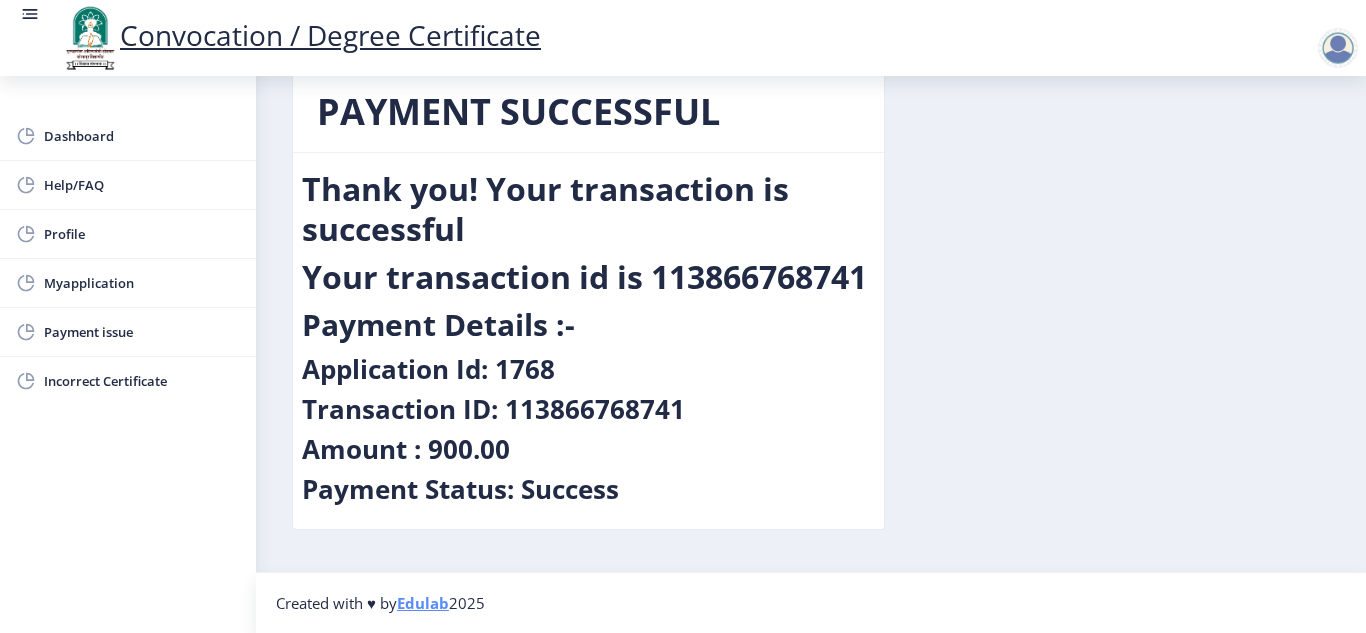 scroll, scrollTop: 0, scrollLeft: 0, axis: both 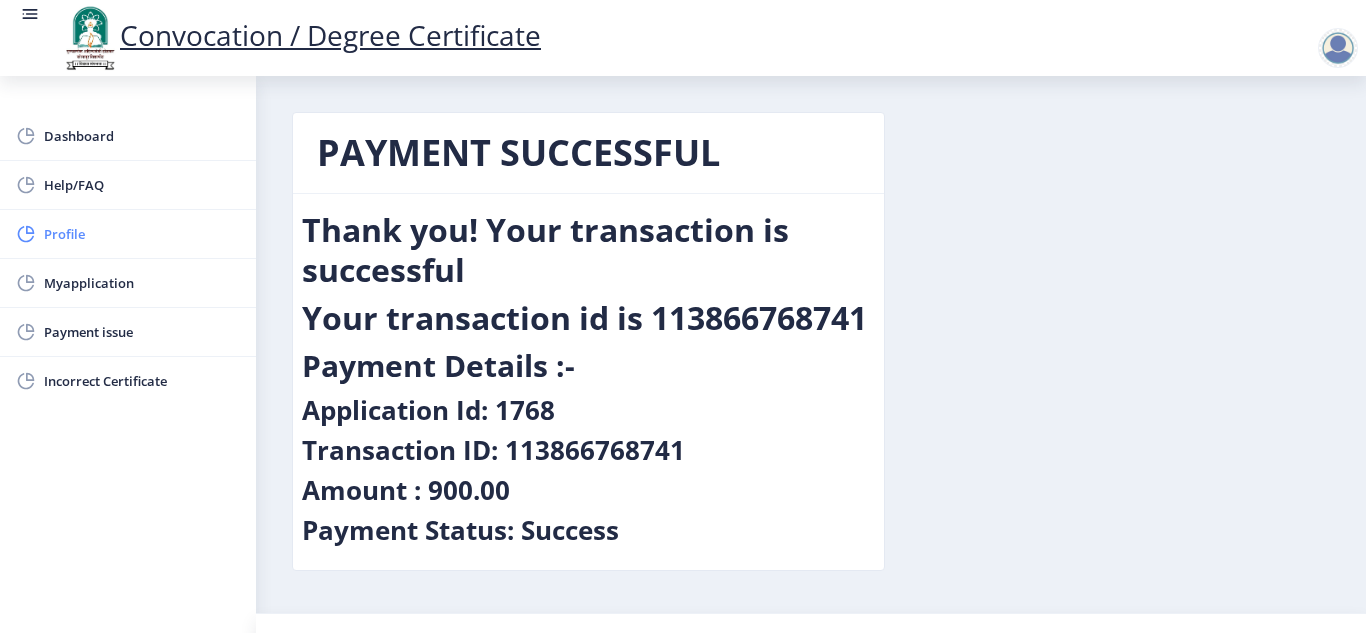 click on "Profile" 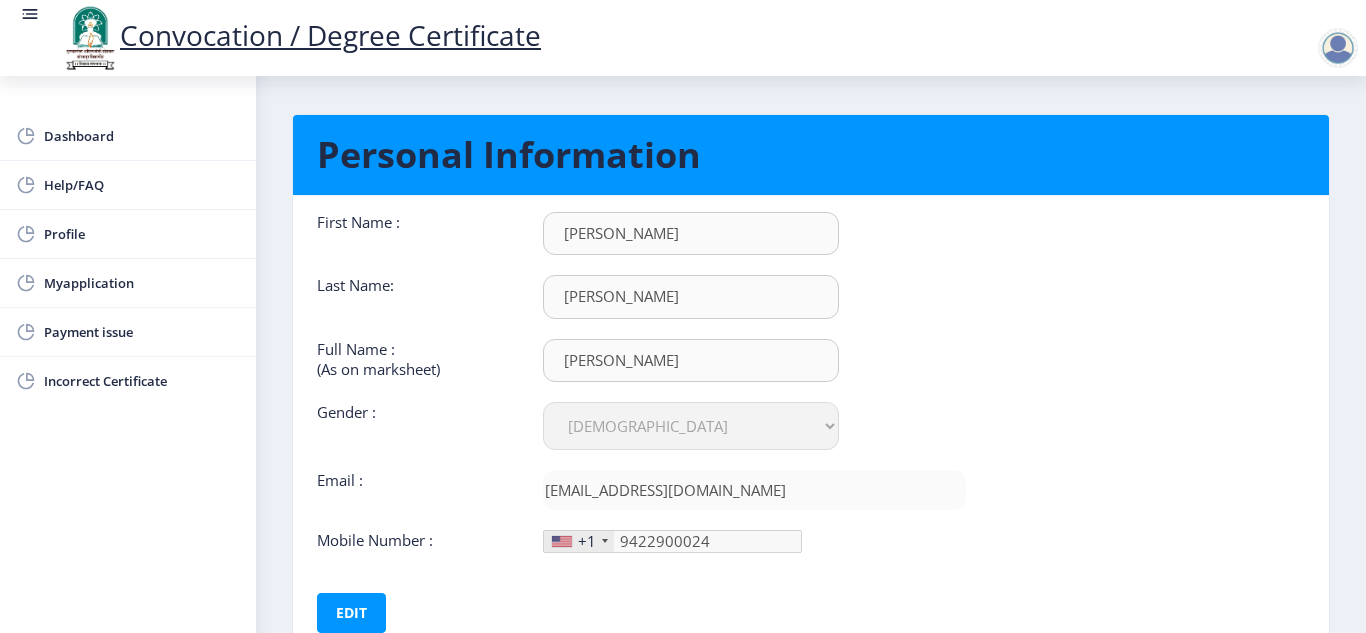 scroll, scrollTop: 0, scrollLeft: 0, axis: both 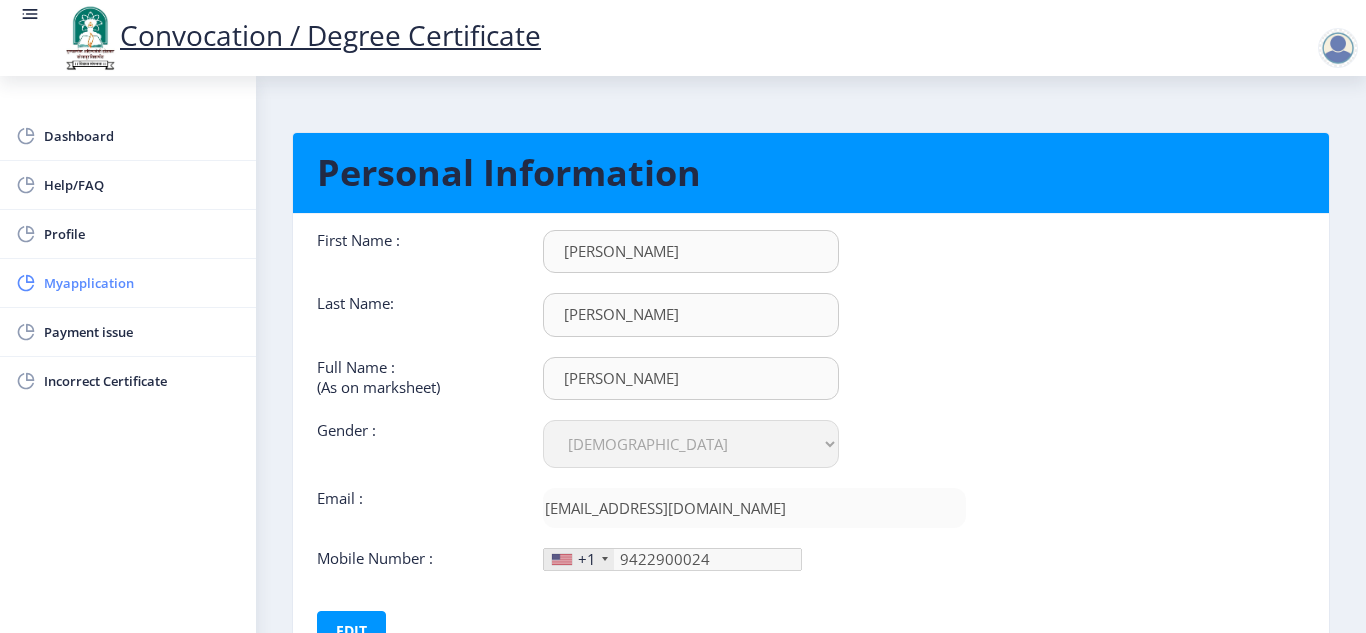 click on "Myapplication" 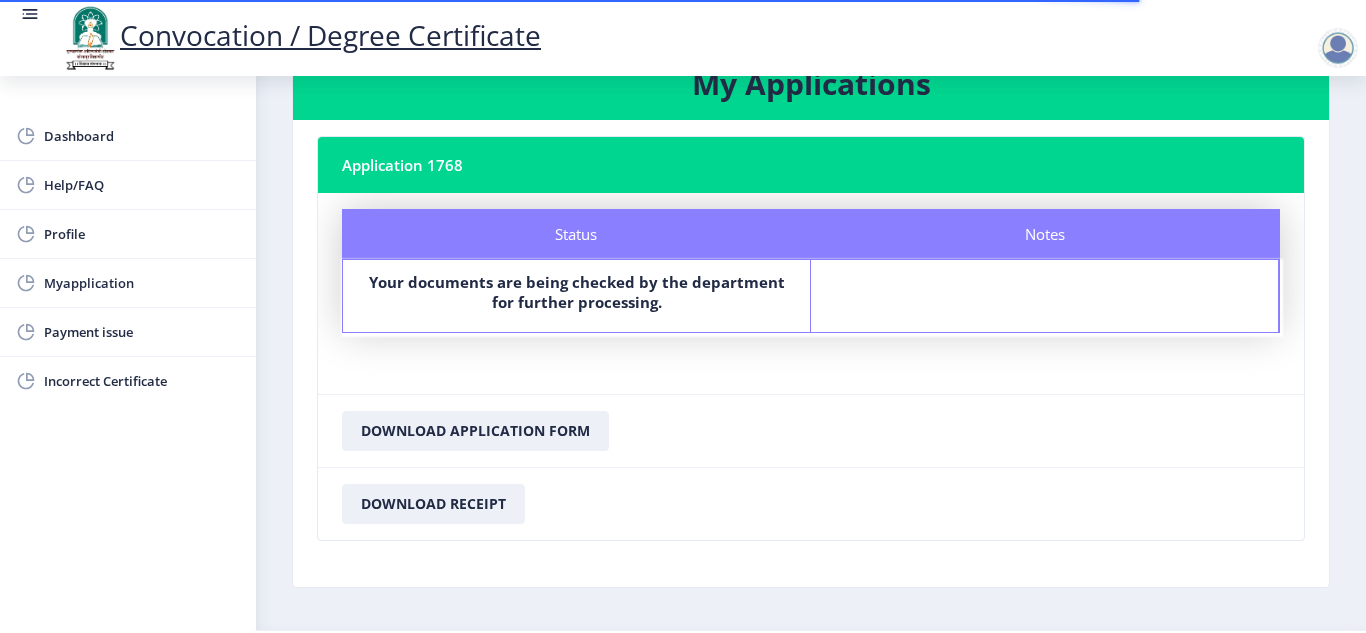 scroll, scrollTop: 100, scrollLeft: 0, axis: vertical 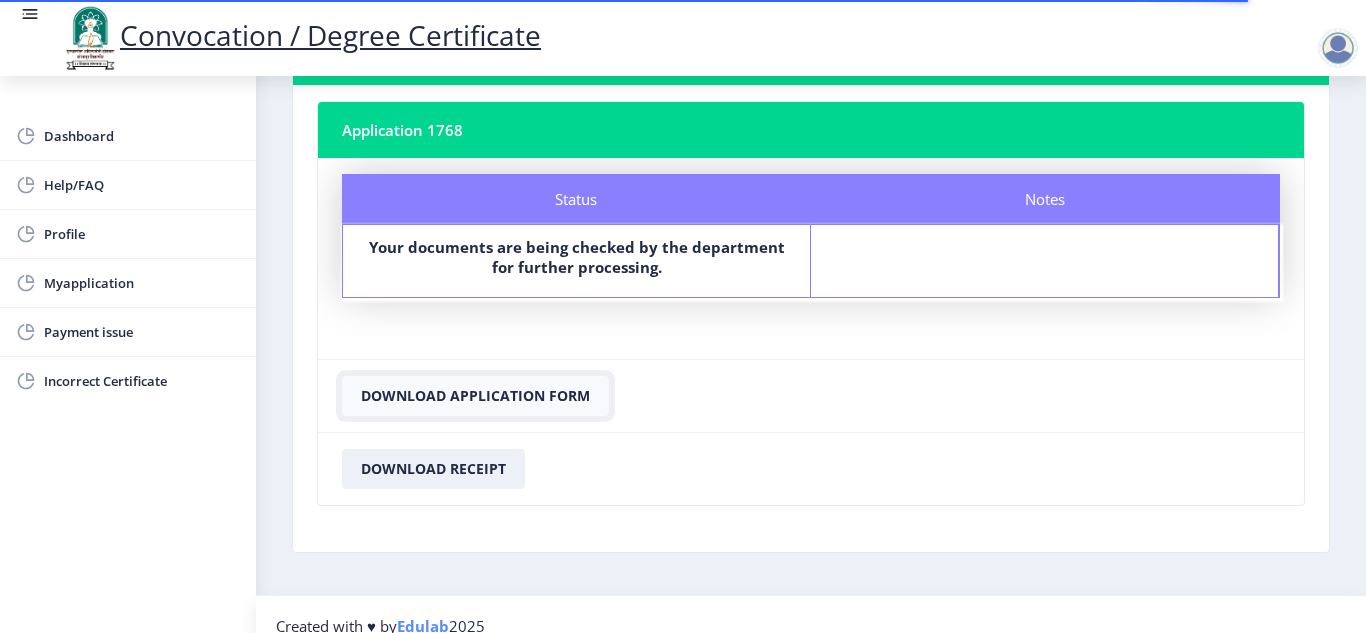click on "Download Application Form" 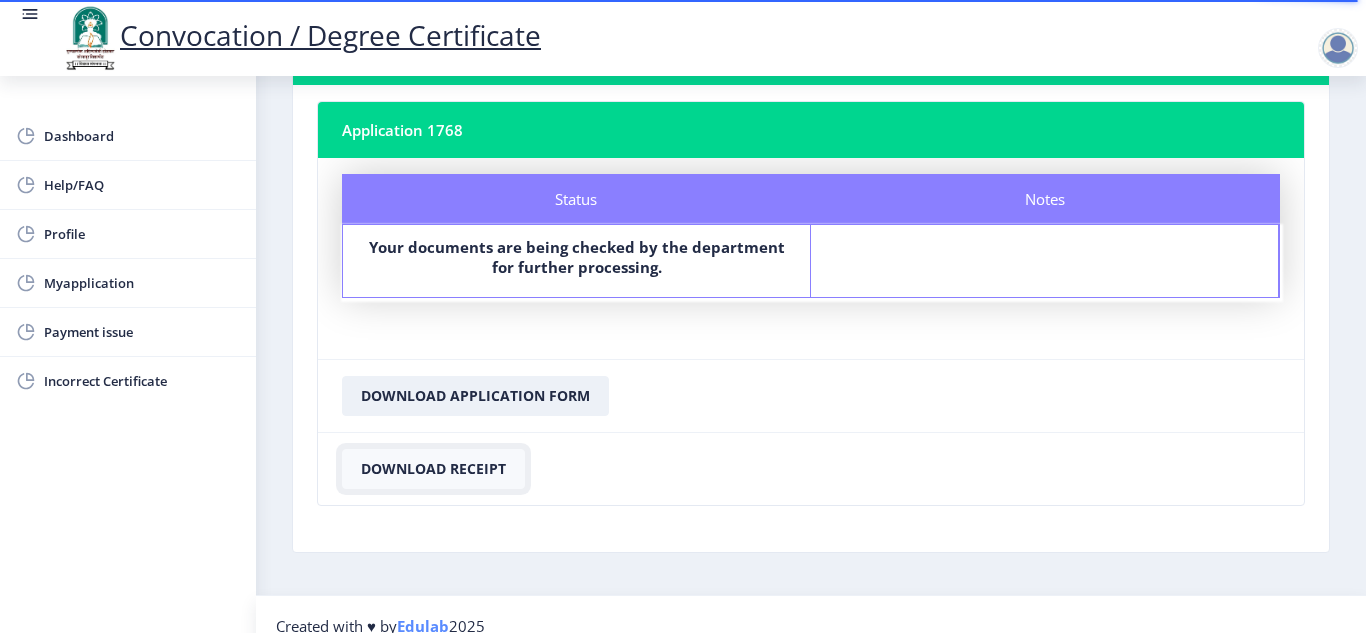 click on "Download Receipt" 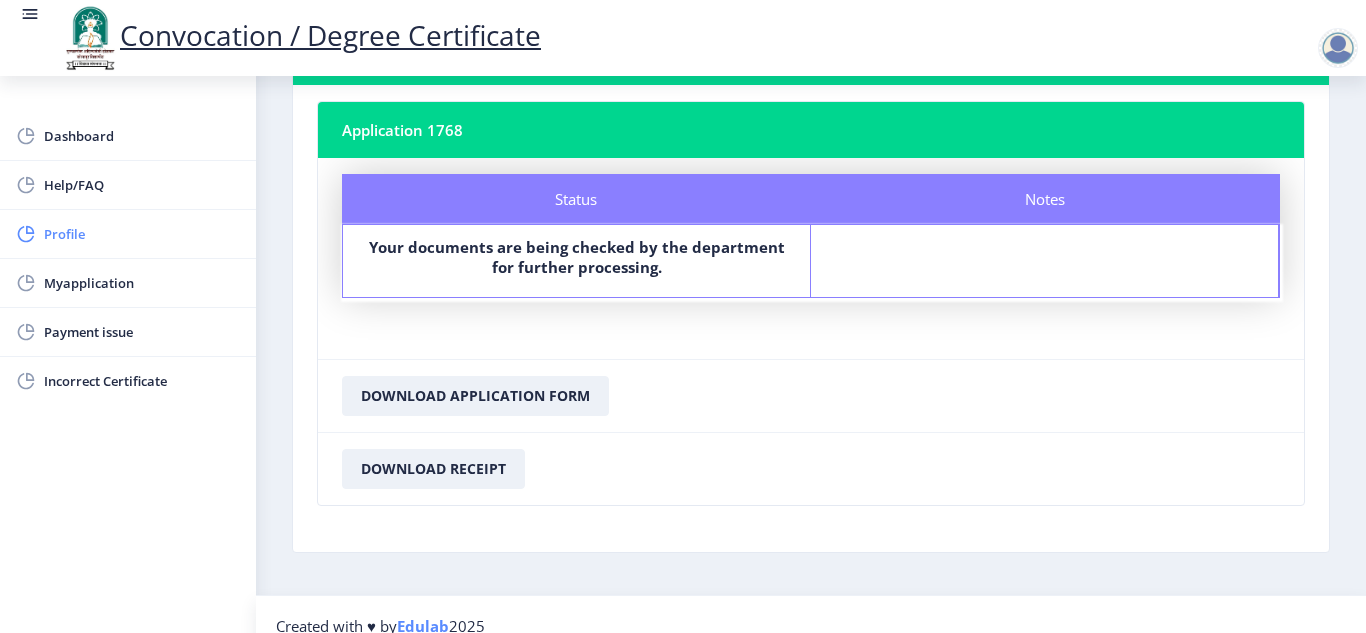click on "Profile" 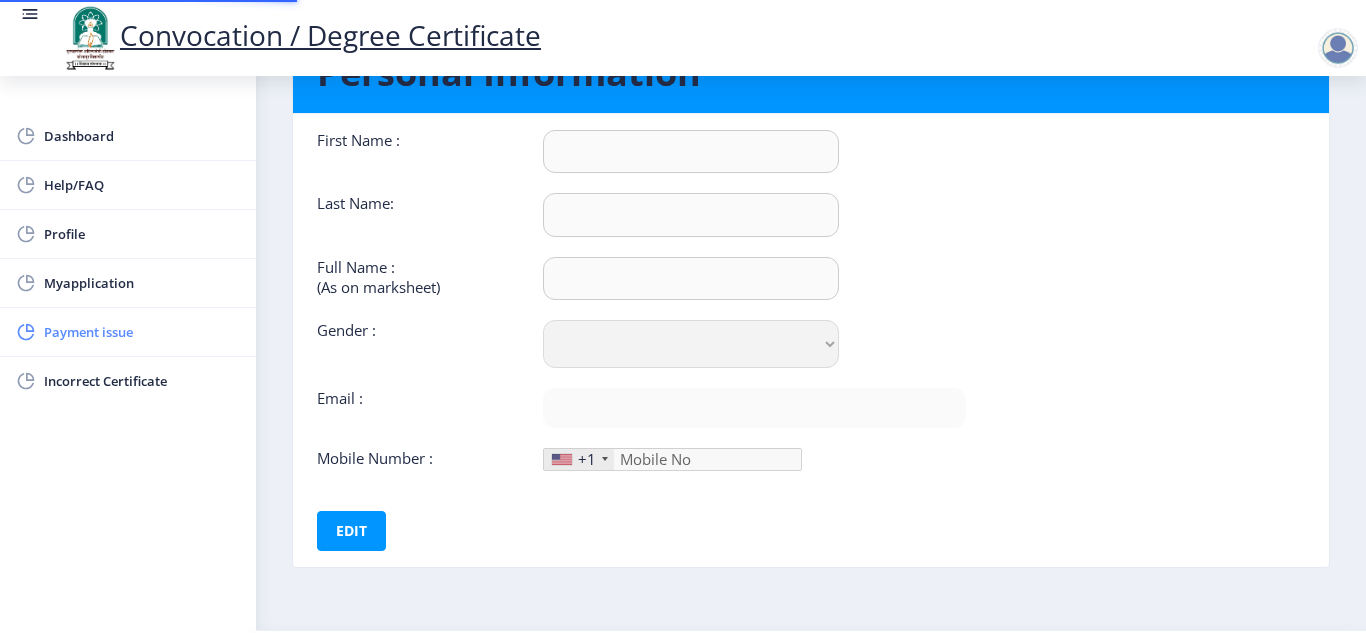 scroll, scrollTop: 0, scrollLeft: 0, axis: both 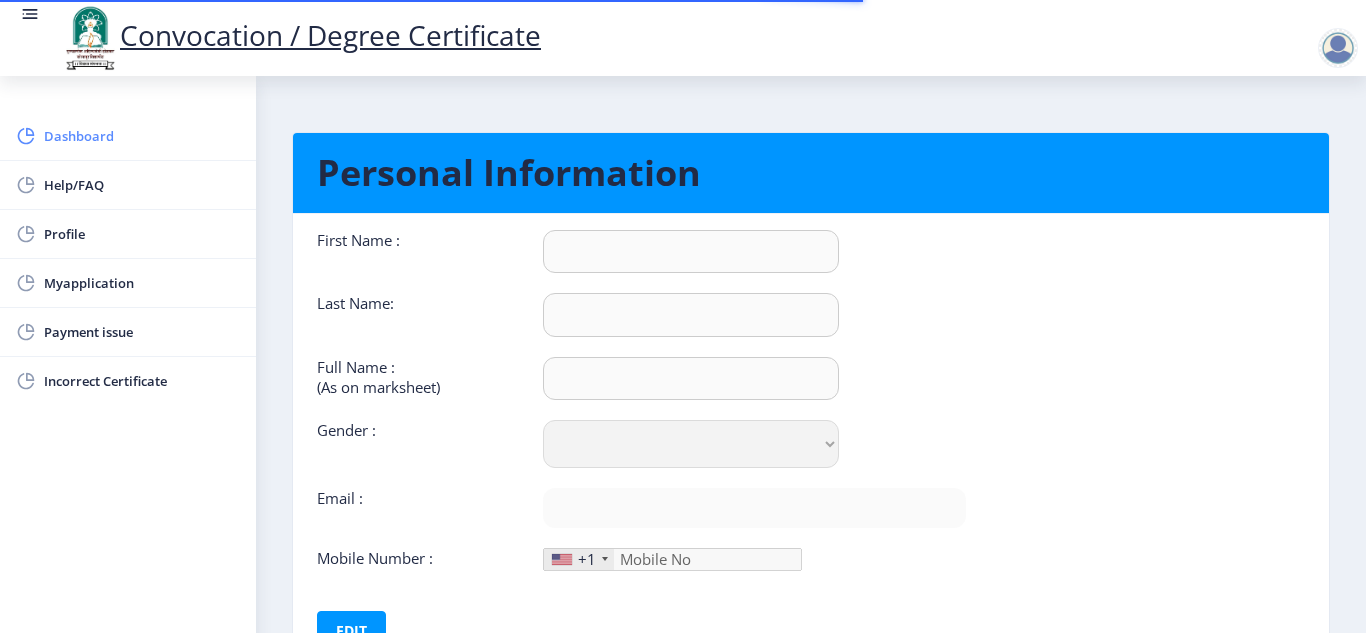click on "Dashboard" 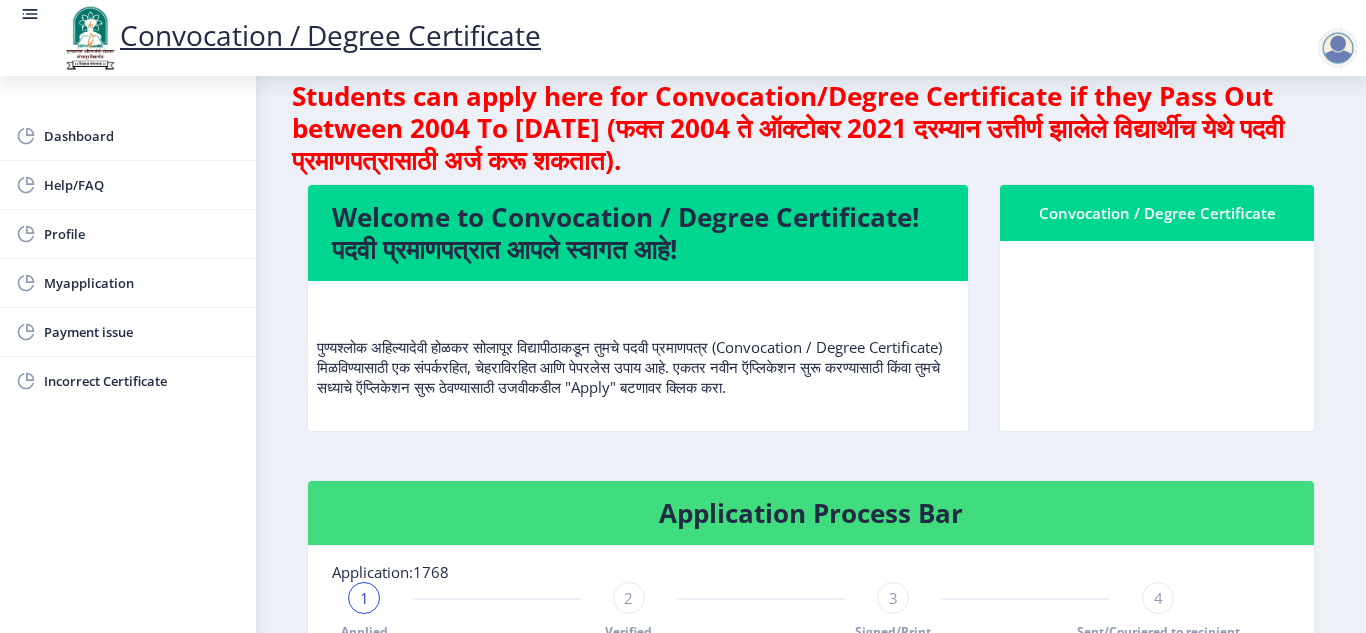 scroll, scrollTop: 0, scrollLeft: 0, axis: both 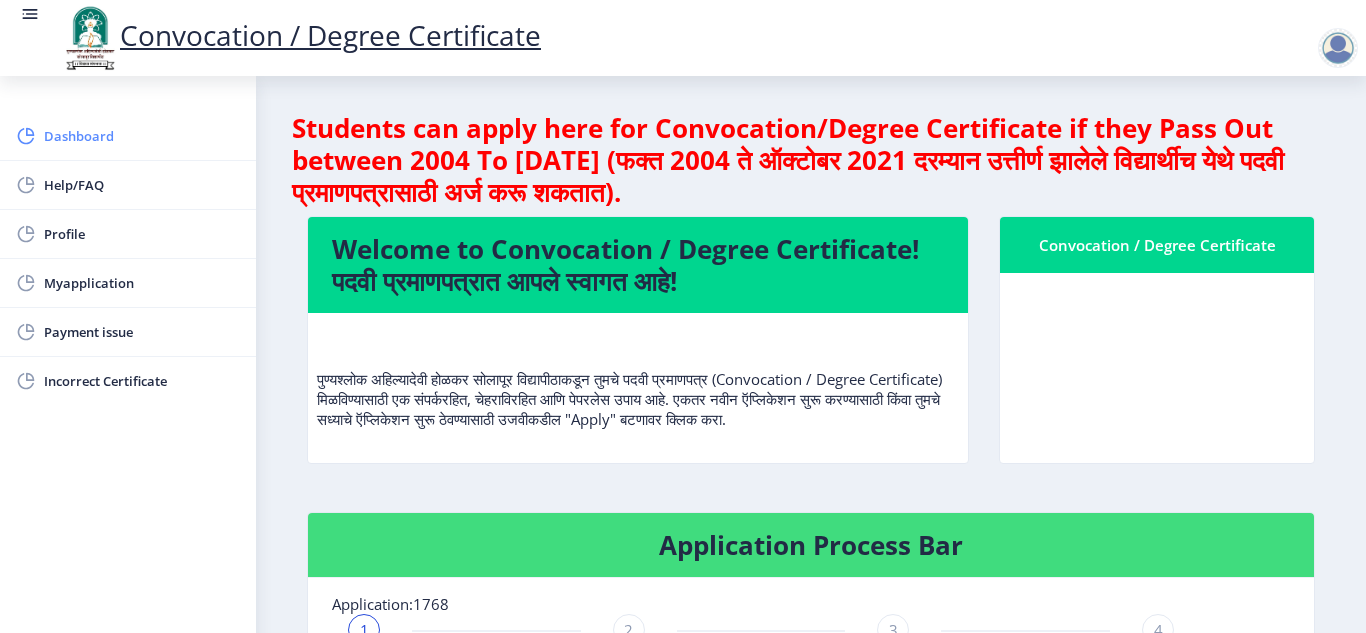 click on "Dashboard" 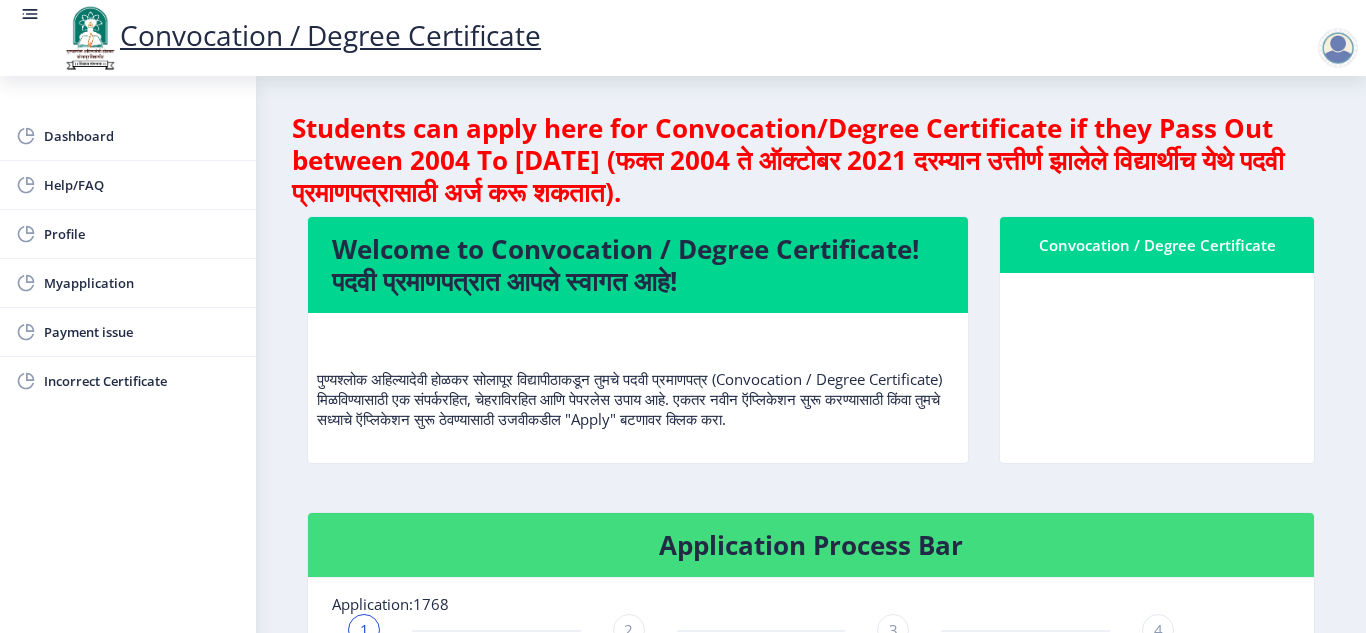 click 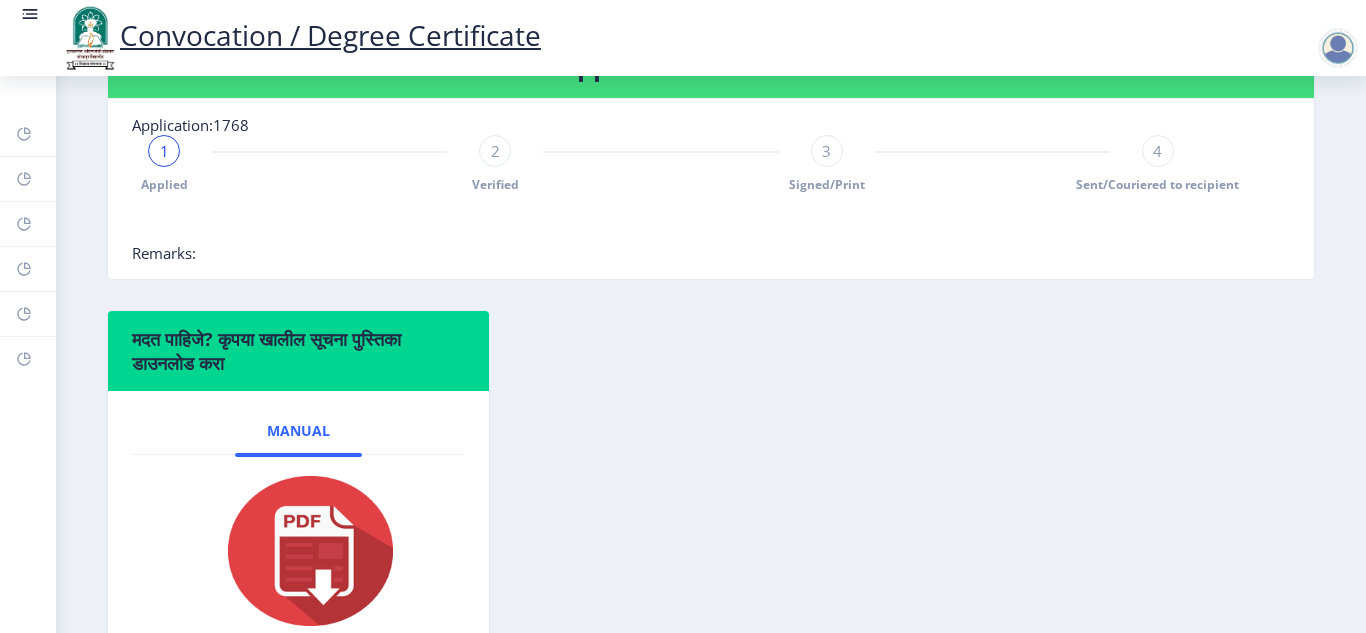 scroll, scrollTop: 400, scrollLeft: 0, axis: vertical 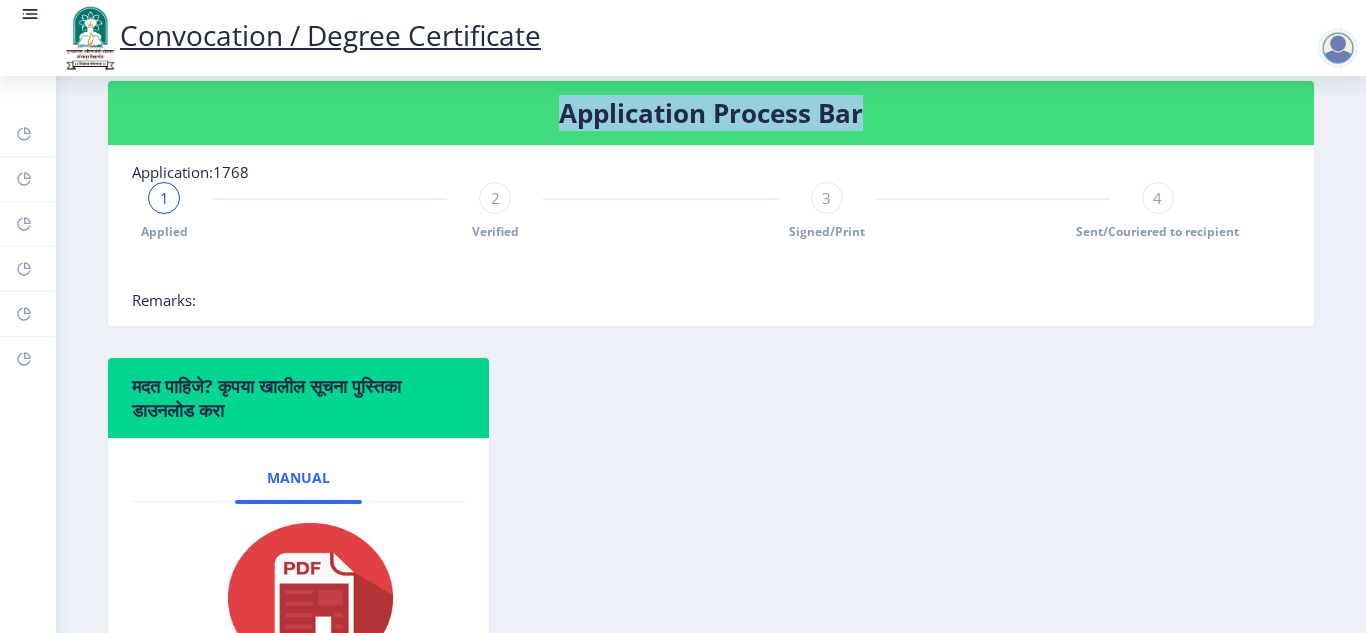 drag, startPoint x: 664, startPoint y: 148, endPoint x: 114, endPoint y: 132, distance: 550.23267 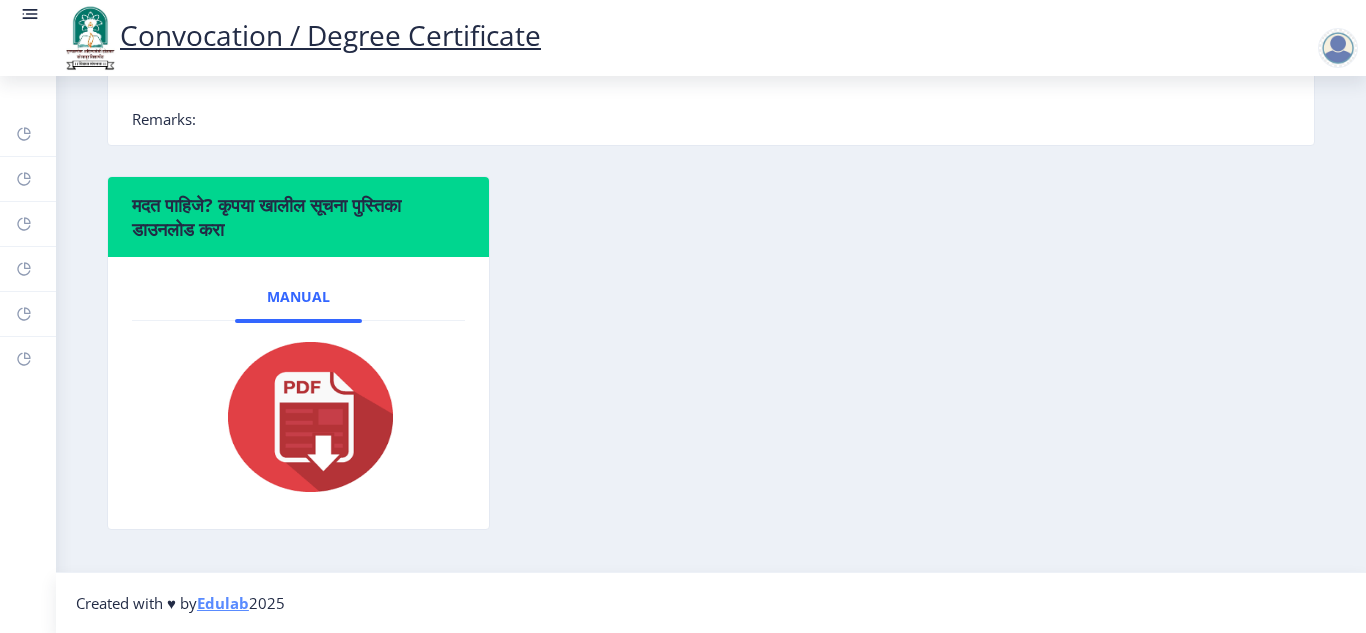 scroll, scrollTop: 113, scrollLeft: 0, axis: vertical 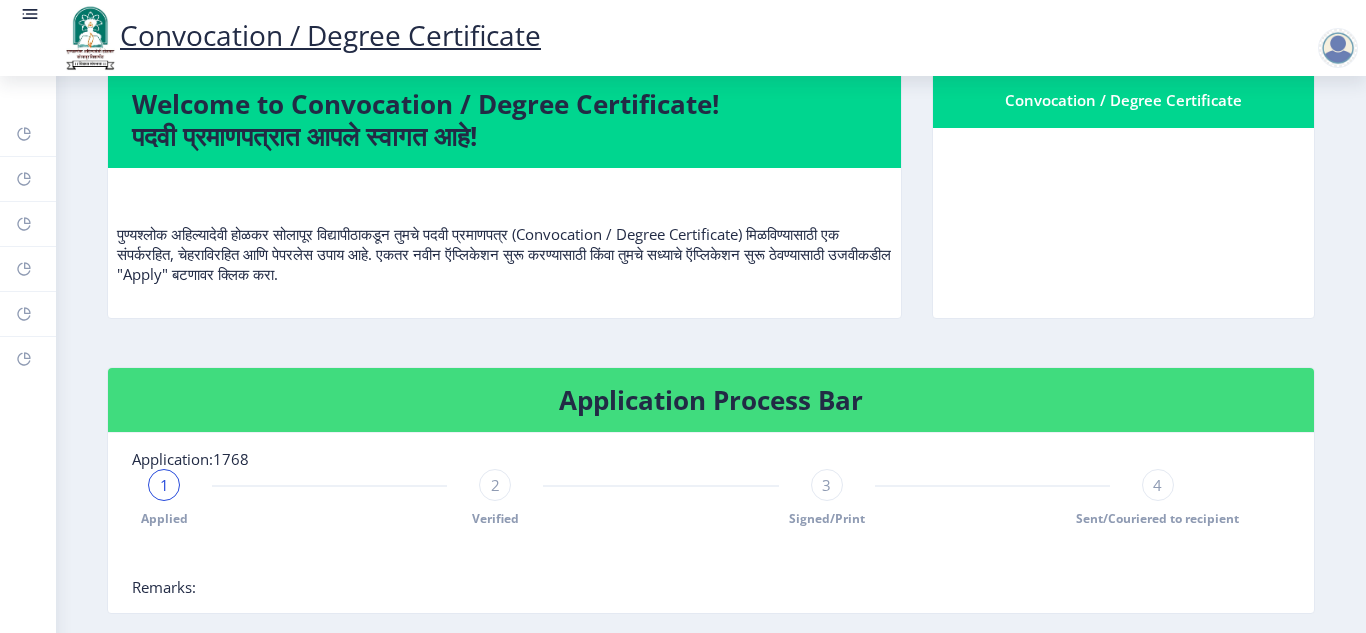 click on "Students can apply here for Convocation/Degree Certificate if they Pass Out between 2004 To October 2021 (फक्त 2004 ते ऑक्टोबर 2021 दरम्यान उत्तीर्ण झालेले विद्यार्थीच येथे पदवी प्रमाणपत्रासाठी अर्ज करू शकतात).  Welcome to Convocation / Degree Certificate!  पदवी प्रमाणपत्रात आपले स्वागत आहे!   Convocation / Degree Certificate  Application Process Bar Application:1768 1 Applied 2 Verified 3 Signed/Print 4 Sent/Couriered to recipient Remarks:  मदत पाहिजे? कृपया खालील सूचना पुस्तिका डाउनलोड करा  Manual" 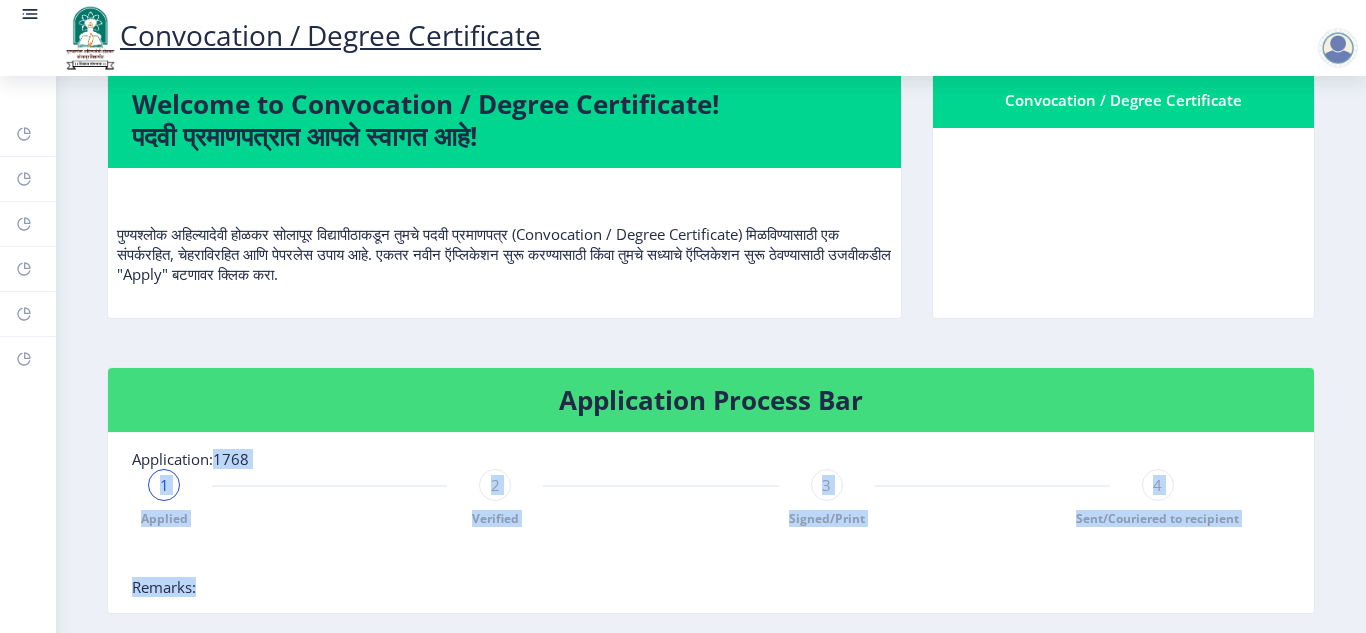 drag, startPoint x: 213, startPoint y: 488, endPoint x: 317, endPoint y: 488, distance: 104 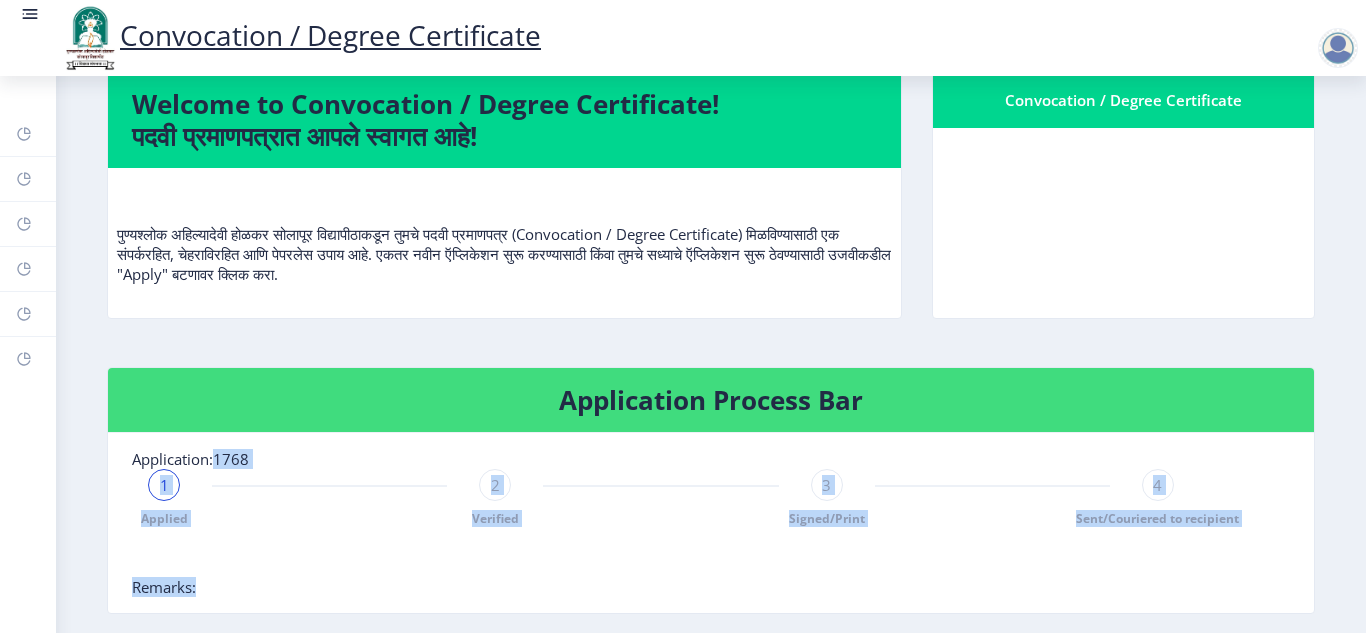 click 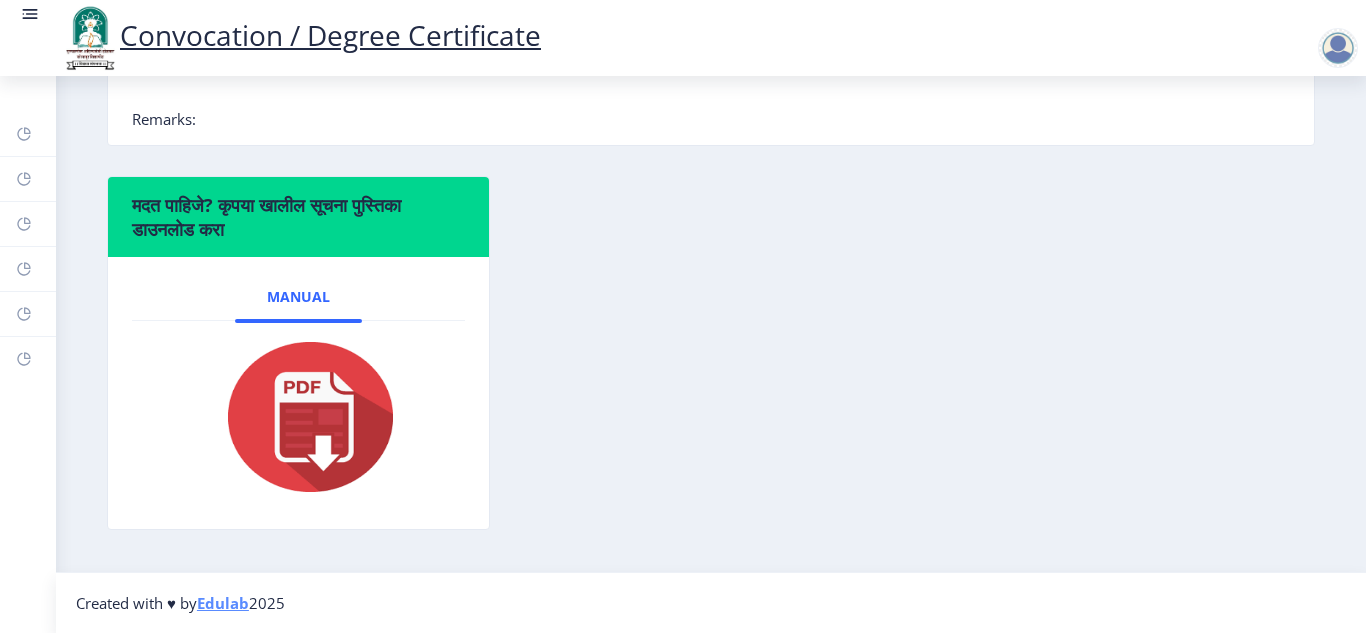 scroll, scrollTop: 613, scrollLeft: 0, axis: vertical 